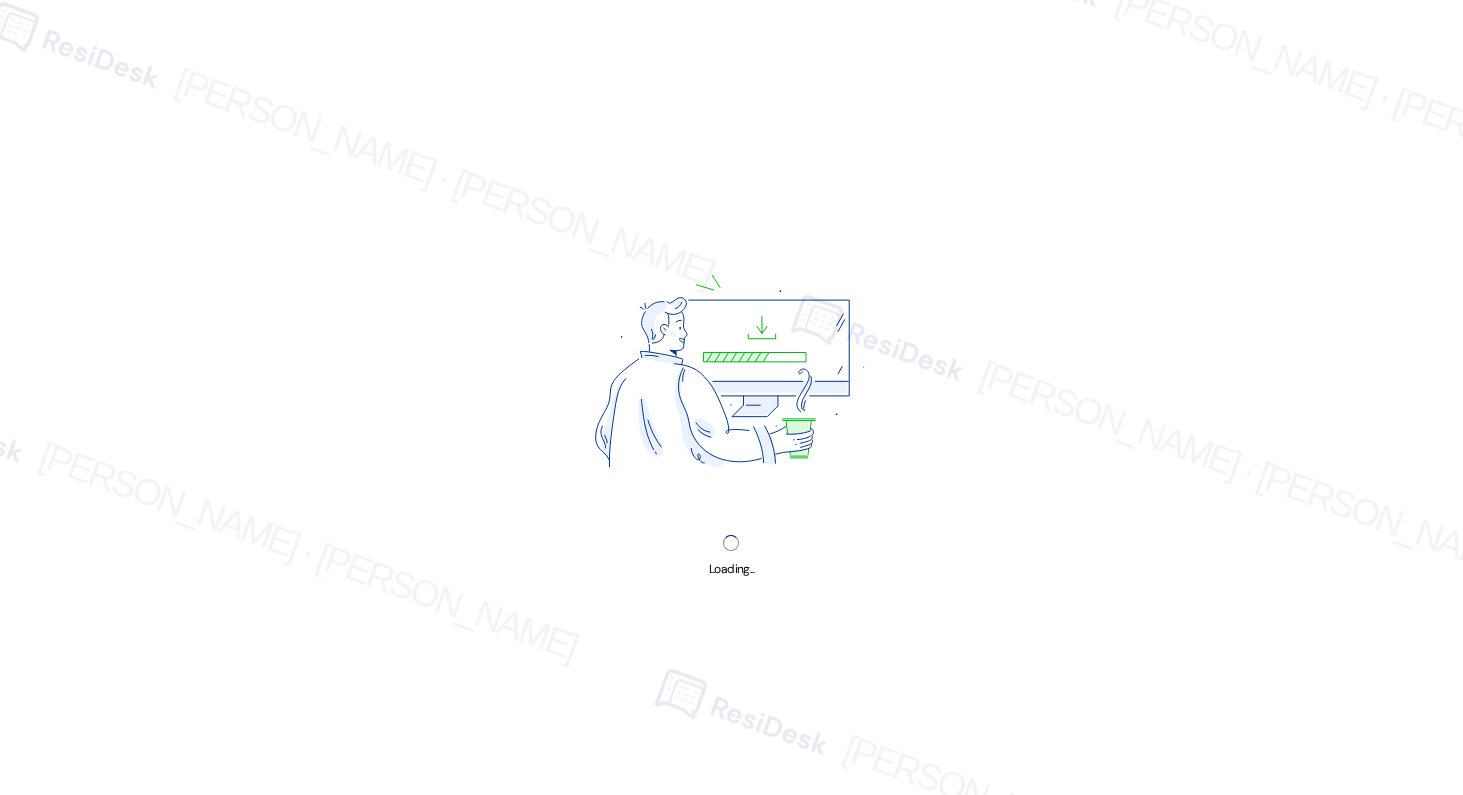 scroll, scrollTop: 0, scrollLeft: 0, axis: both 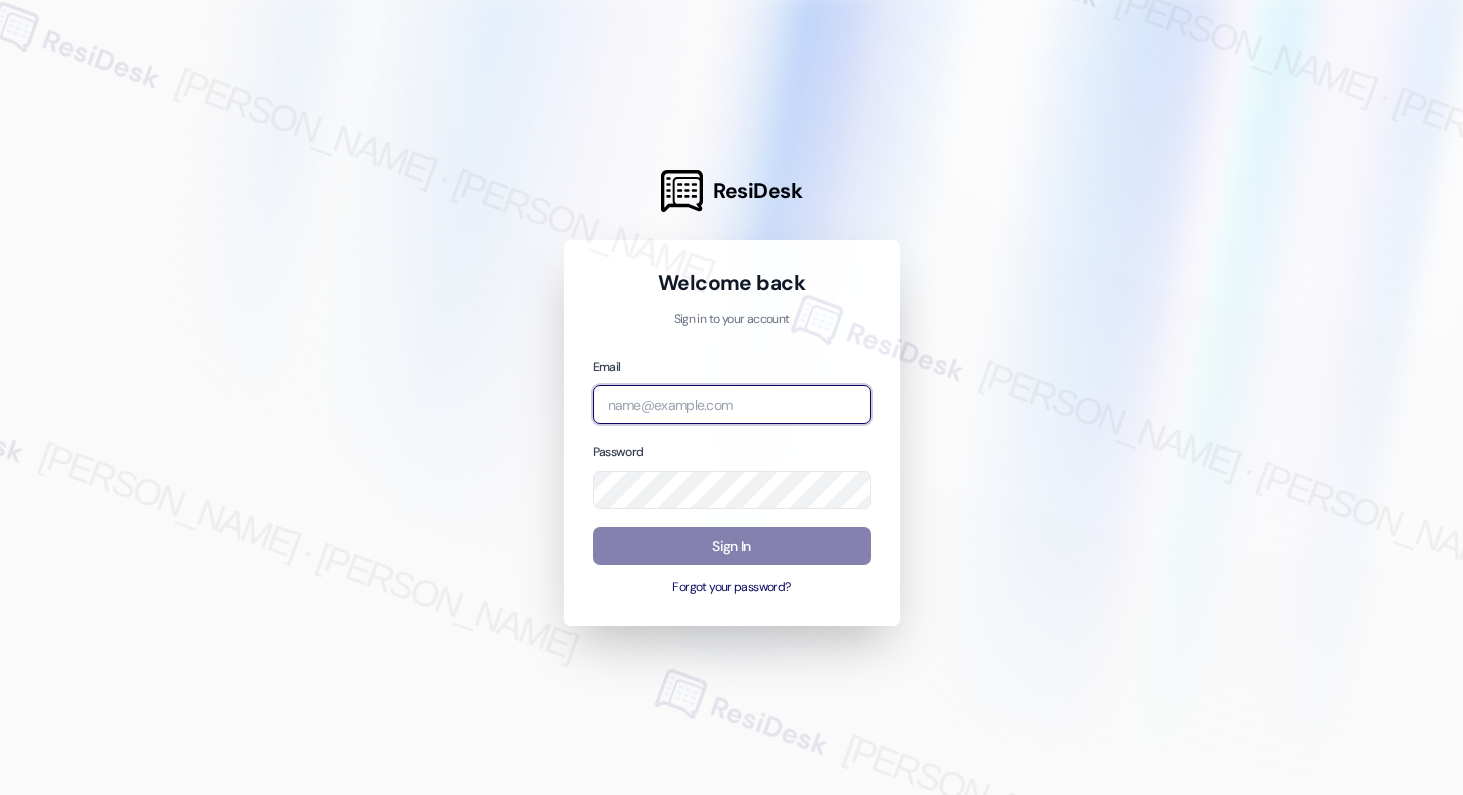 click at bounding box center [732, 404] 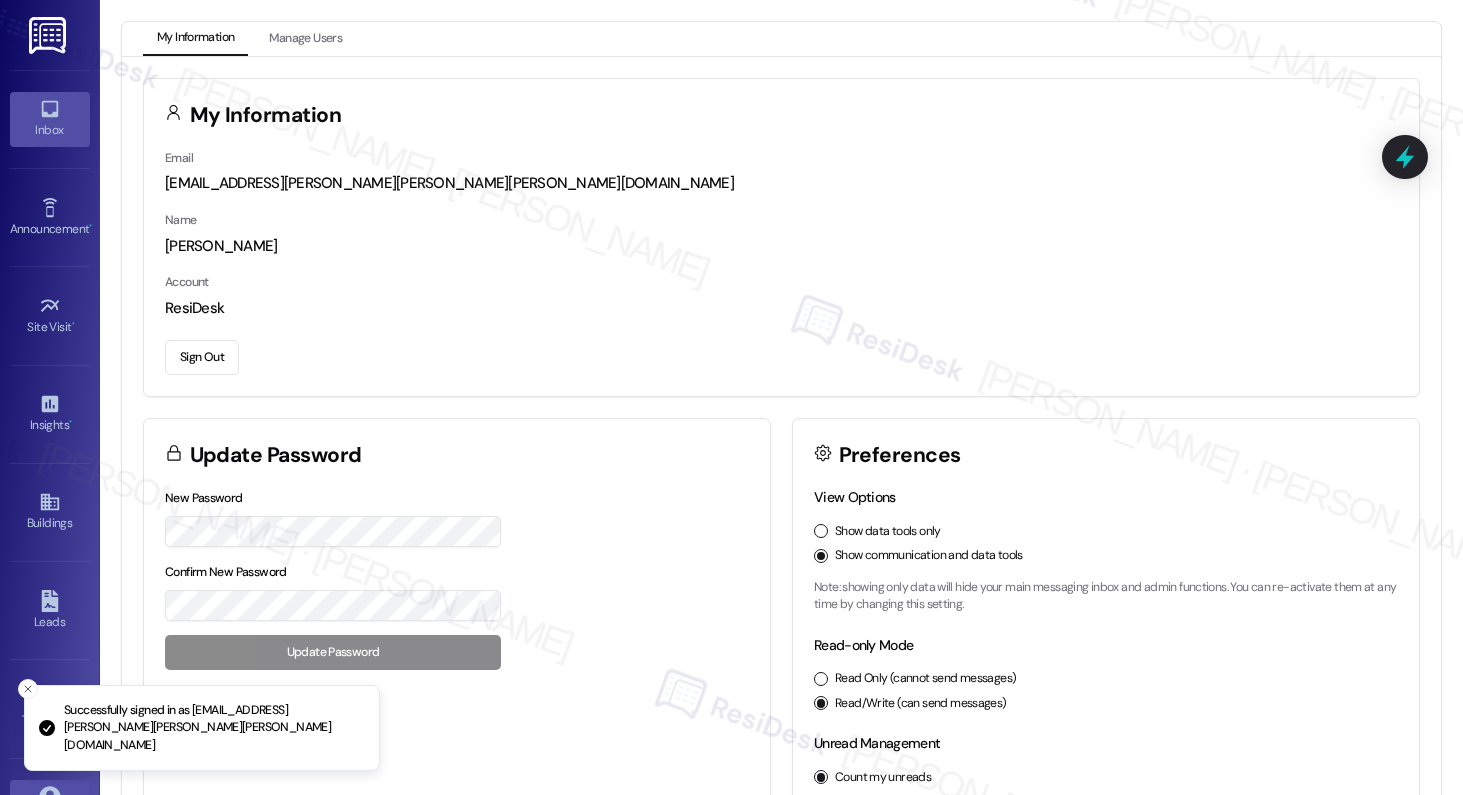 click on "Inbox" at bounding box center (50, 130) 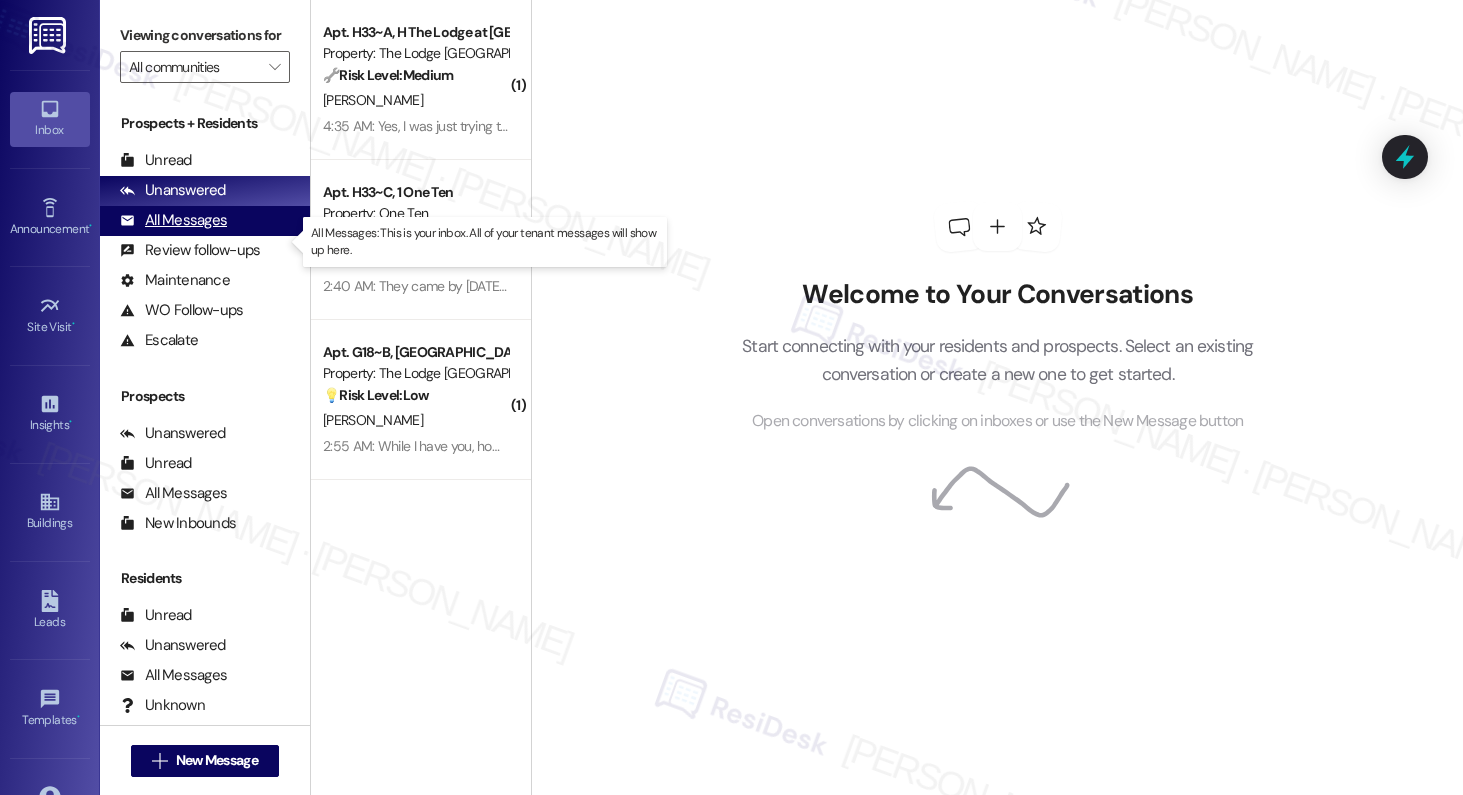 click on "All Messages" at bounding box center [173, 220] 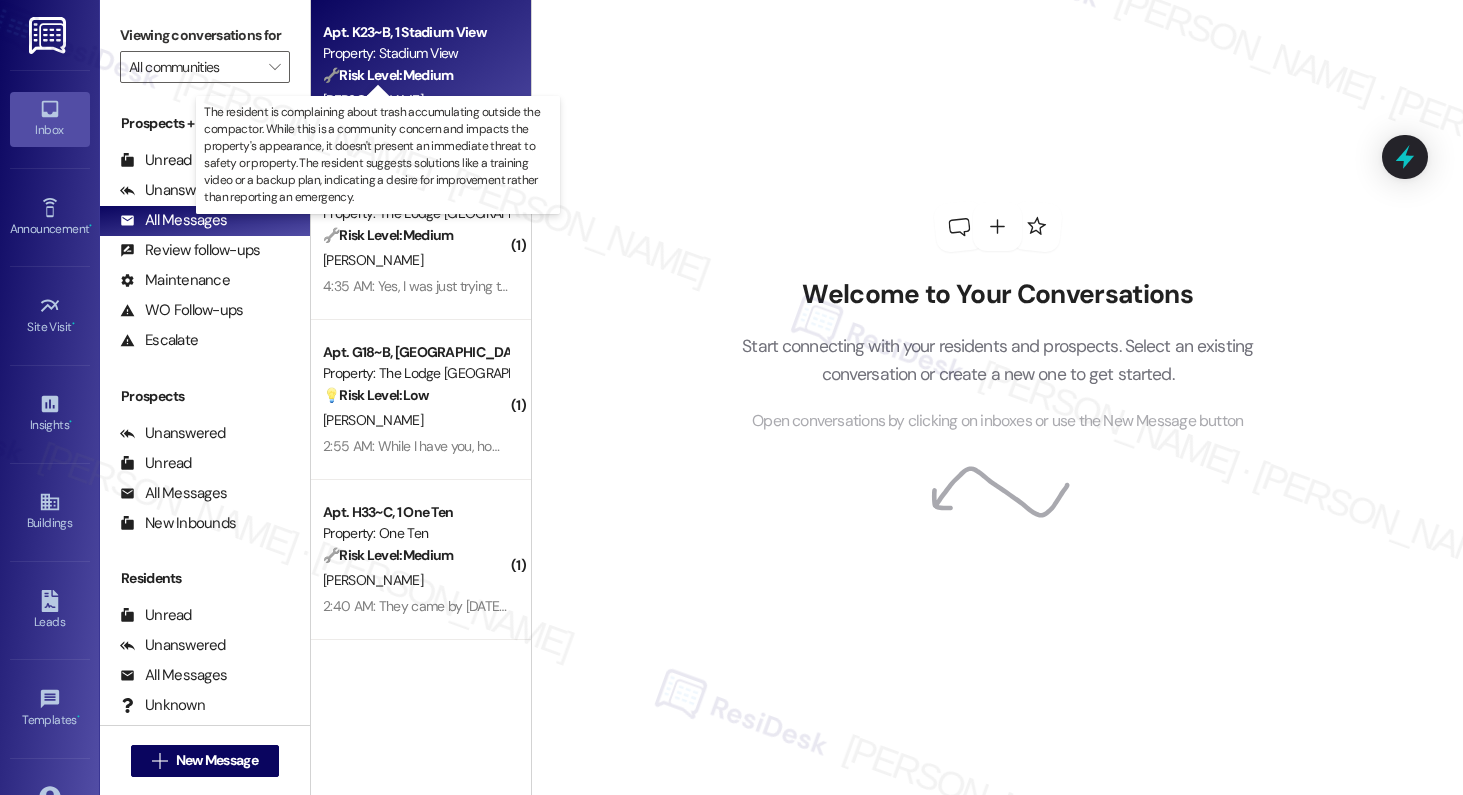 click on "🔧  Risk Level:  Medium" at bounding box center (388, 75) 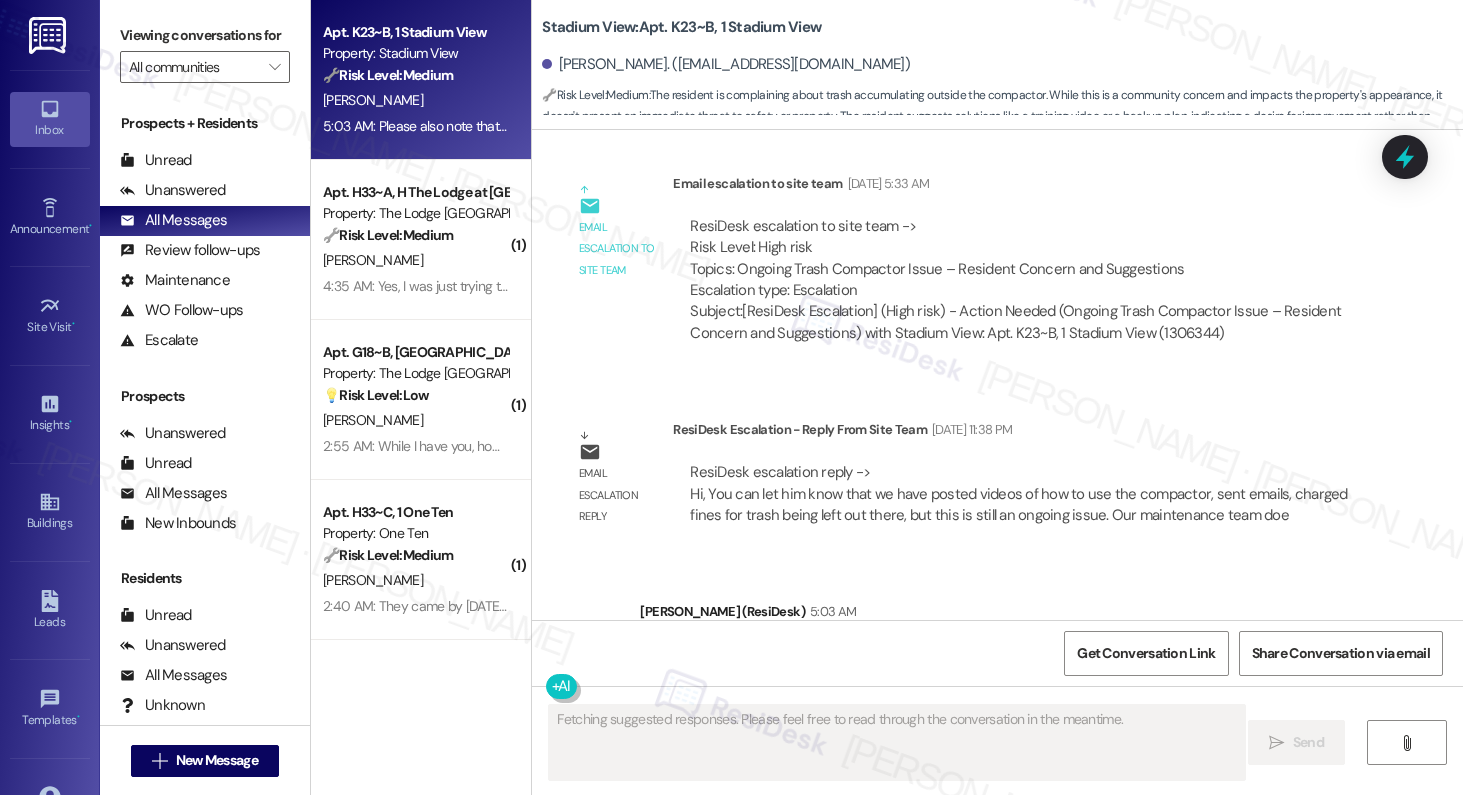 scroll, scrollTop: 4505, scrollLeft: 0, axis: vertical 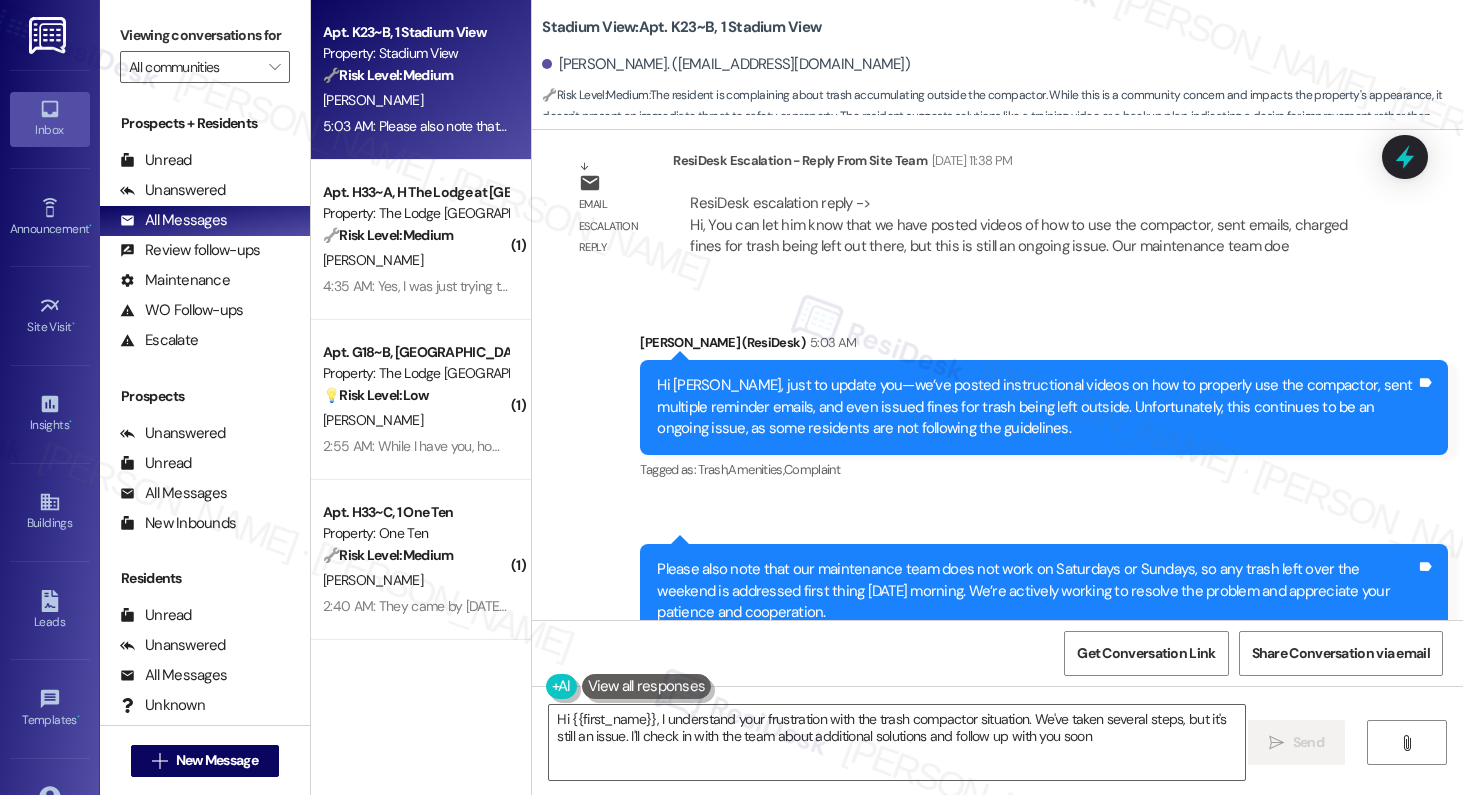 type on "Hi {{first_name}}, I understand your frustration with the trash compactor situation. We've taken several steps, but it's still an issue. I'll check in with the team about additional solutions and follow up with you soon." 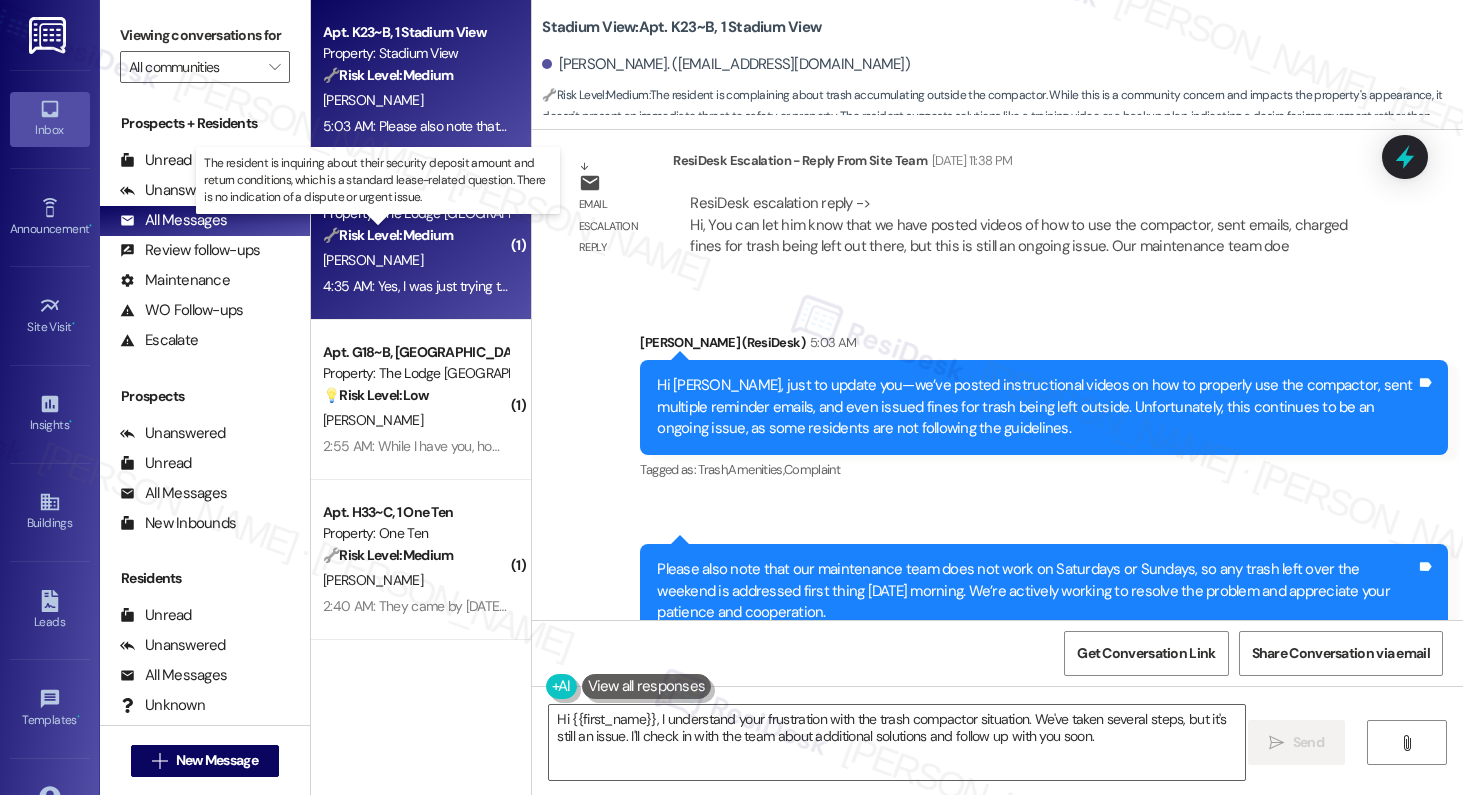 click on "🔧  Risk Level:  Medium" at bounding box center (388, 235) 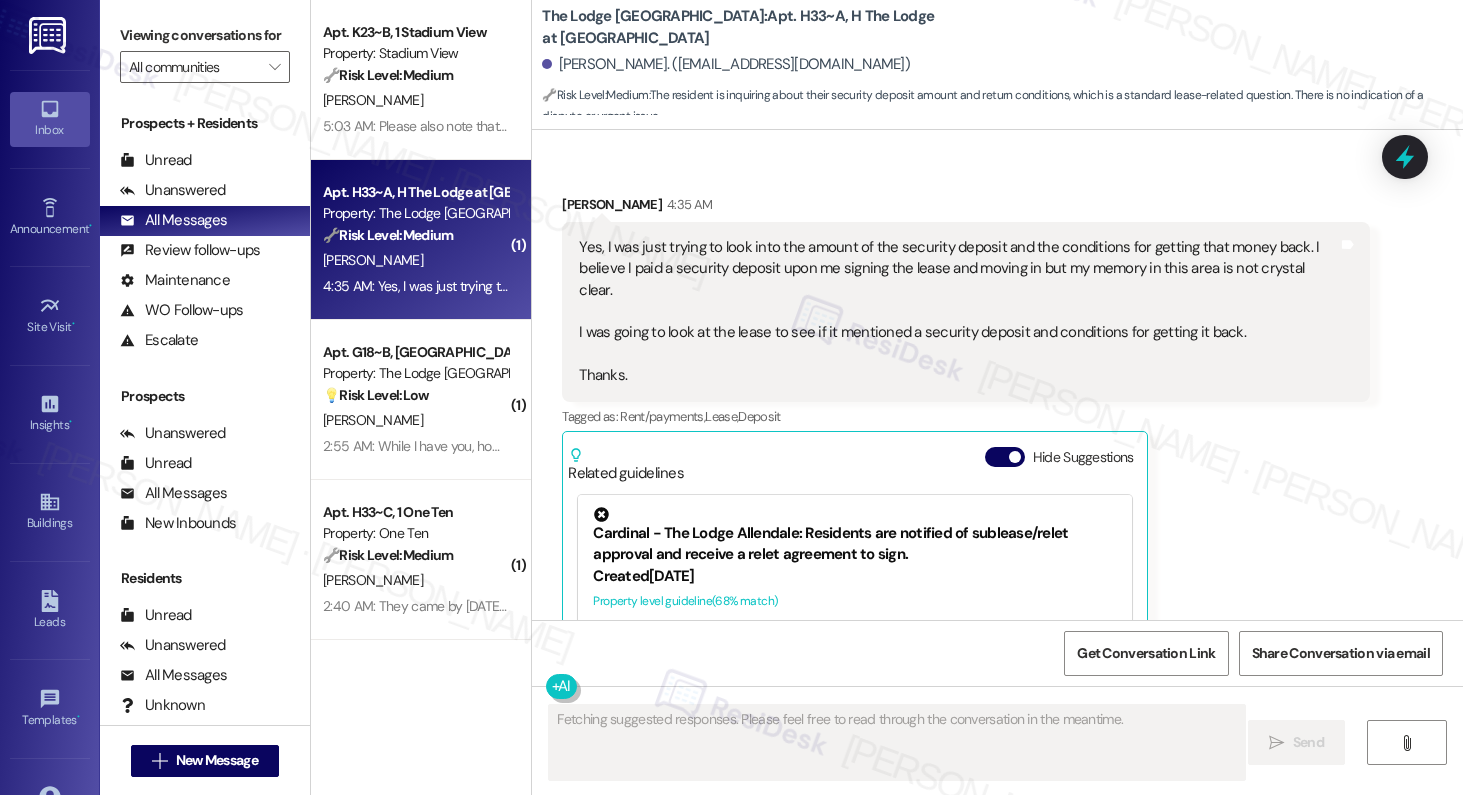 scroll, scrollTop: 4818, scrollLeft: 0, axis: vertical 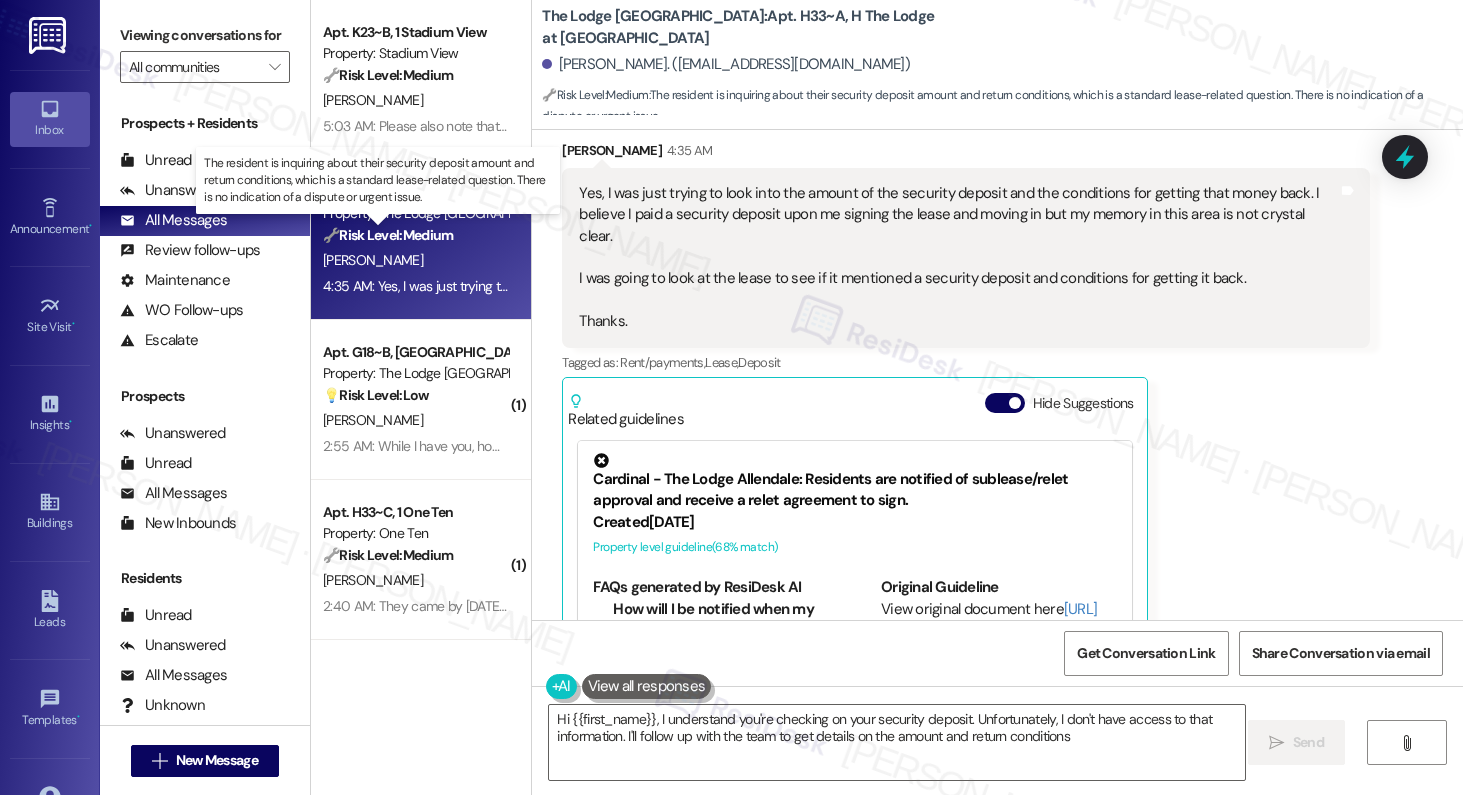 type on "Hi {{first_name}}, I understand you're checking on your security deposit. Unfortunately, I don't have access to that information. I'll follow up with the team to get details on the amount and return conditions." 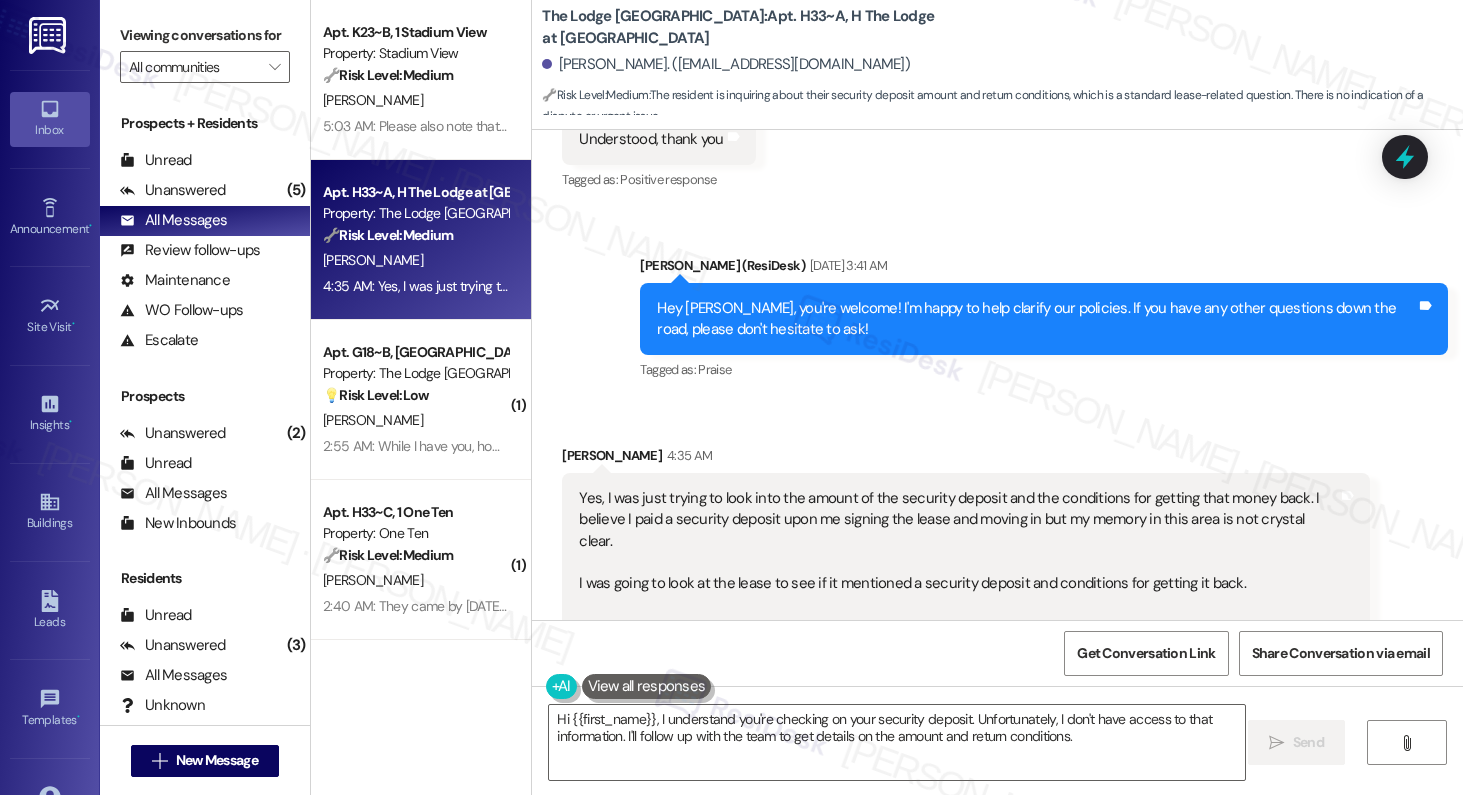scroll, scrollTop: 4508, scrollLeft: 0, axis: vertical 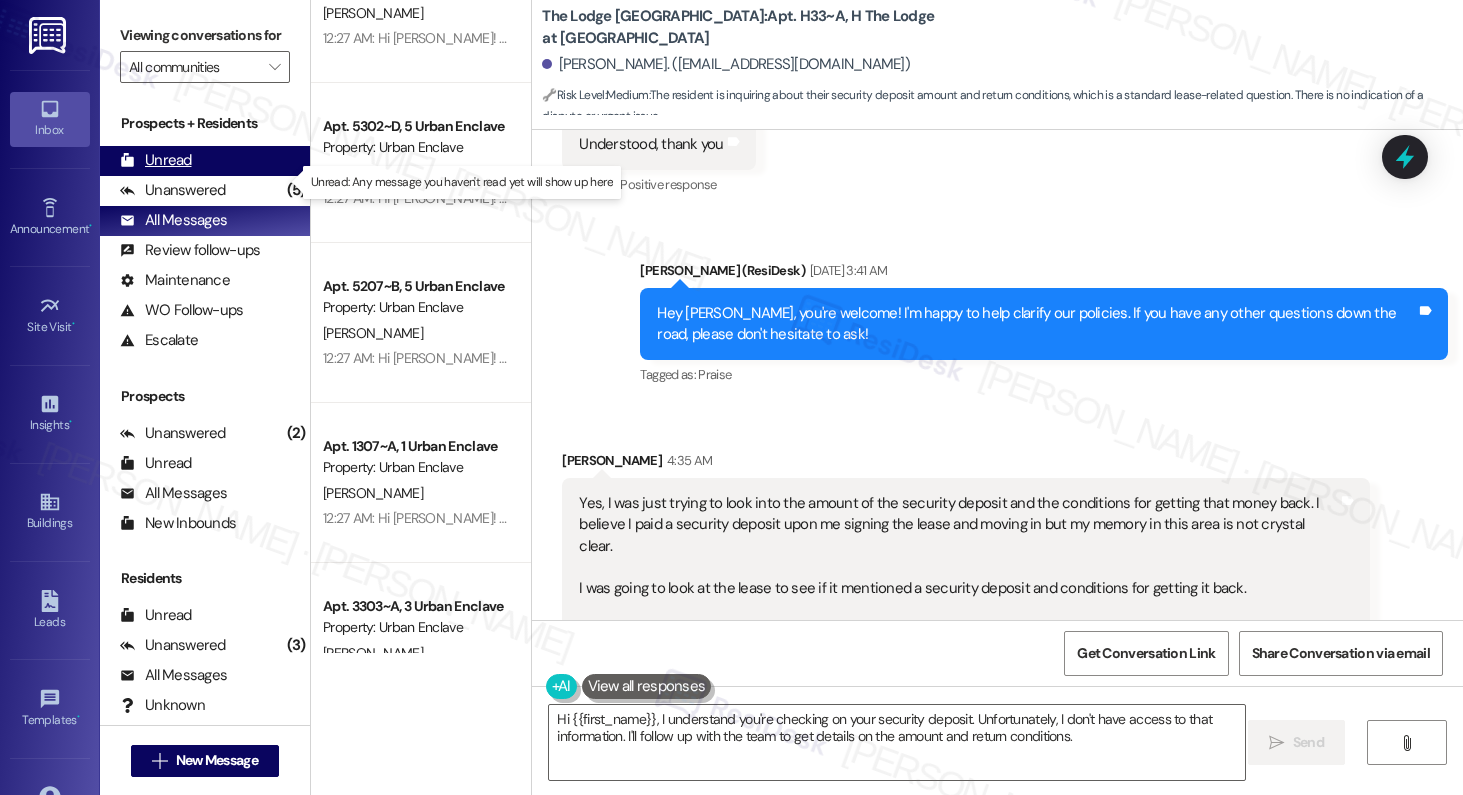 click on "Unread (0)" at bounding box center (205, 161) 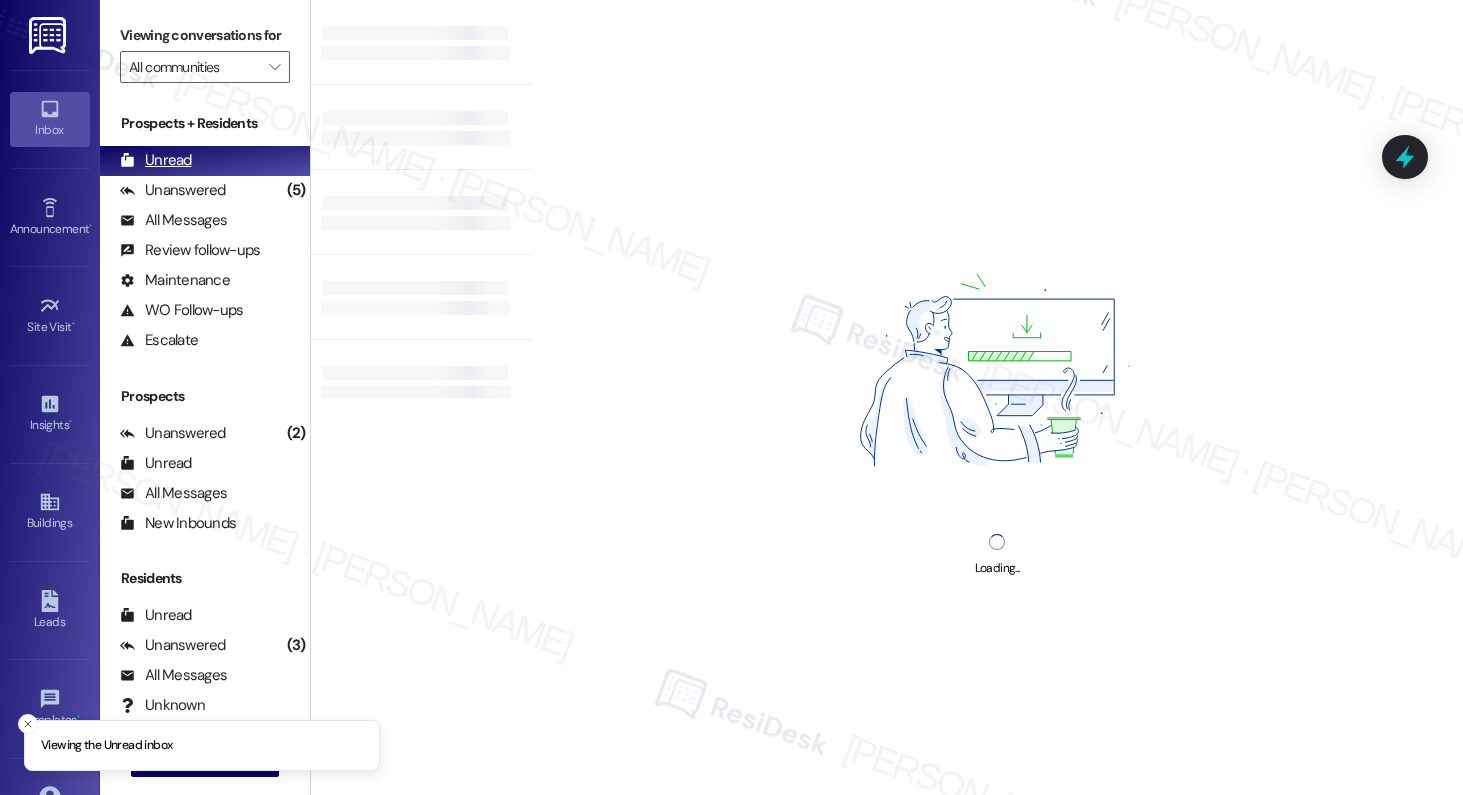 click on "Unanswered (5)" at bounding box center (205, 191) 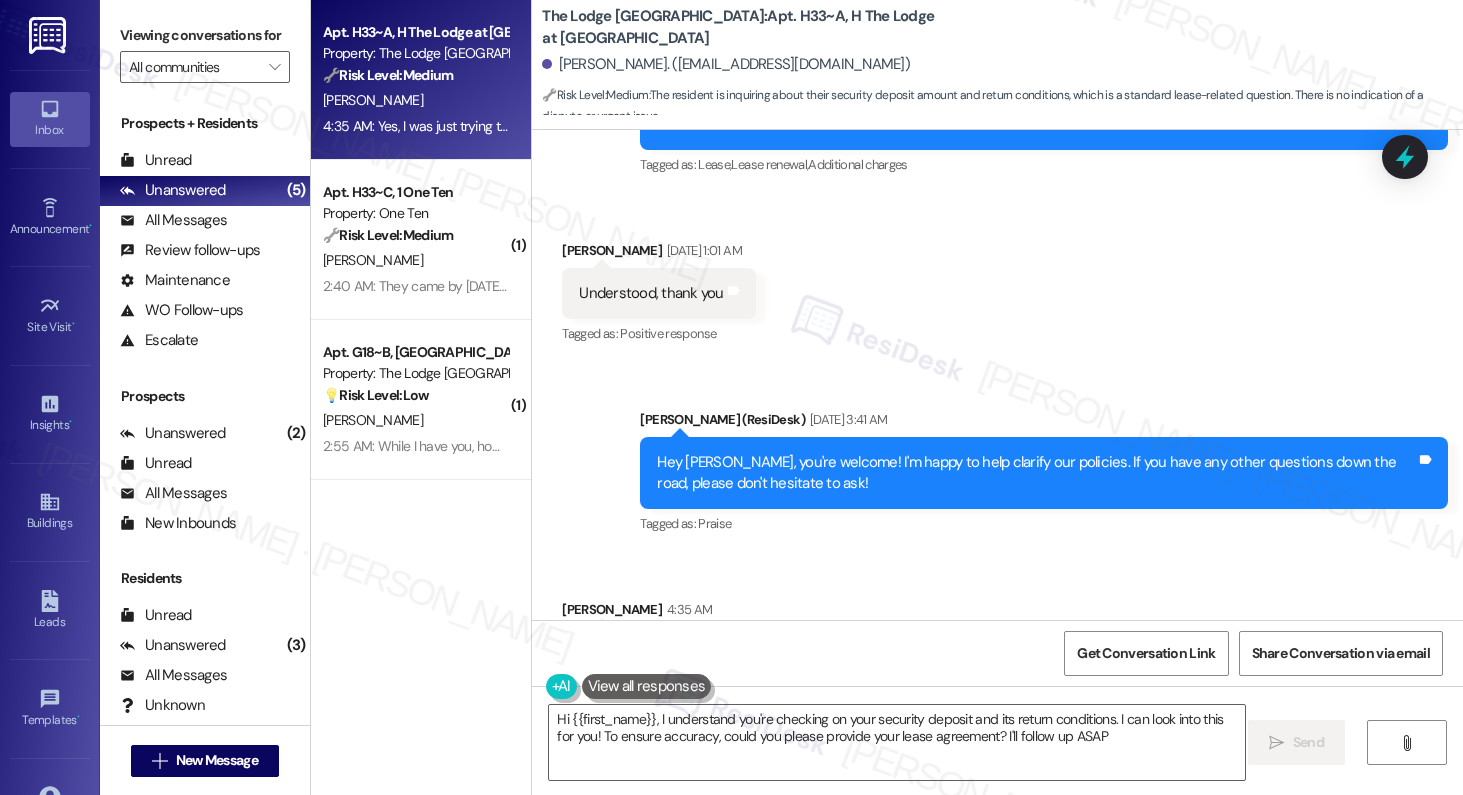type on "Hi {{first_name}}, I understand you're checking on your security deposit and its return conditions. I can look into this for you! To ensure accuracy, could you please provide your lease agreement? I'll follow up ASAP!" 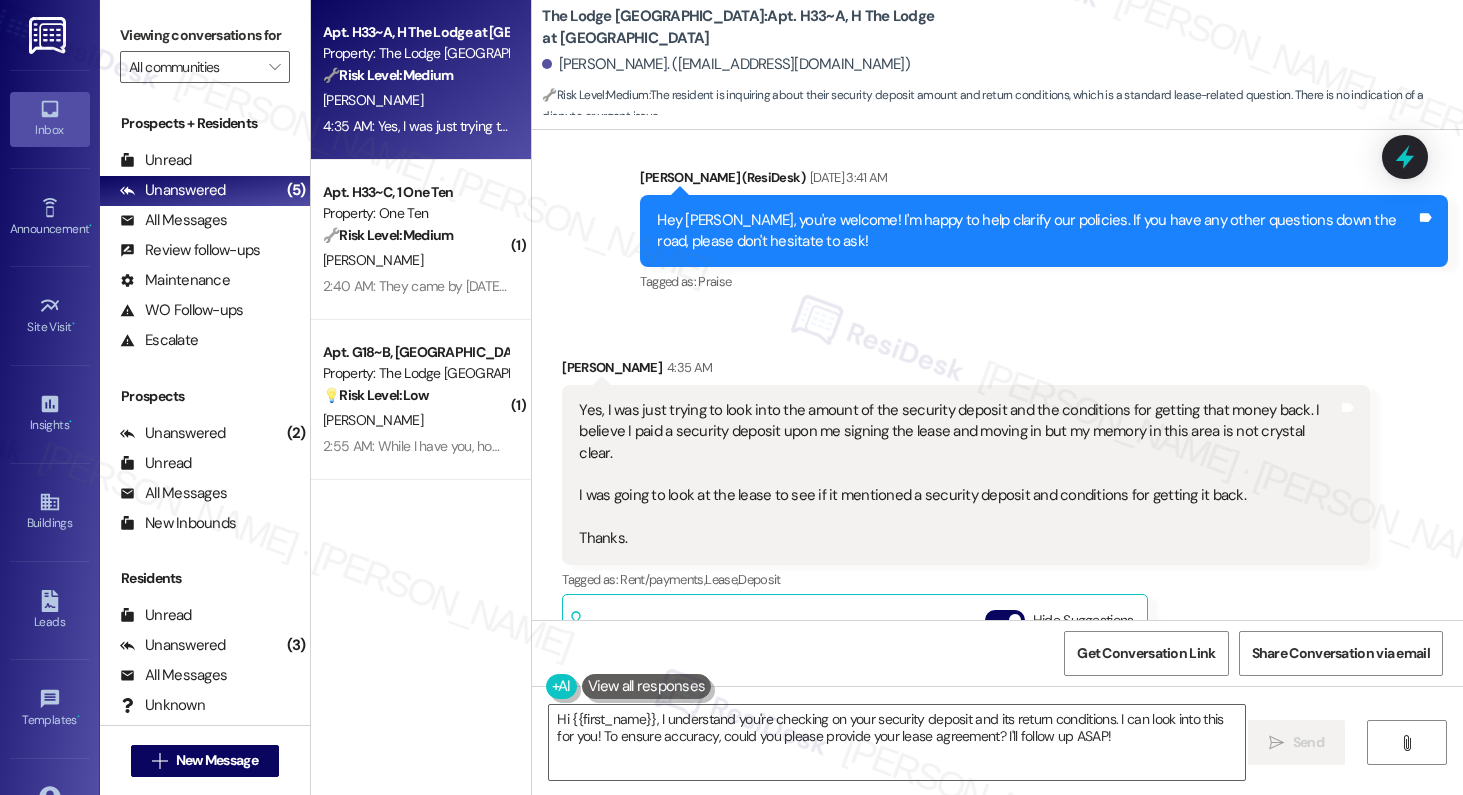 scroll, scrollTop: 4604, scrollLeft: 0, axis: vertical 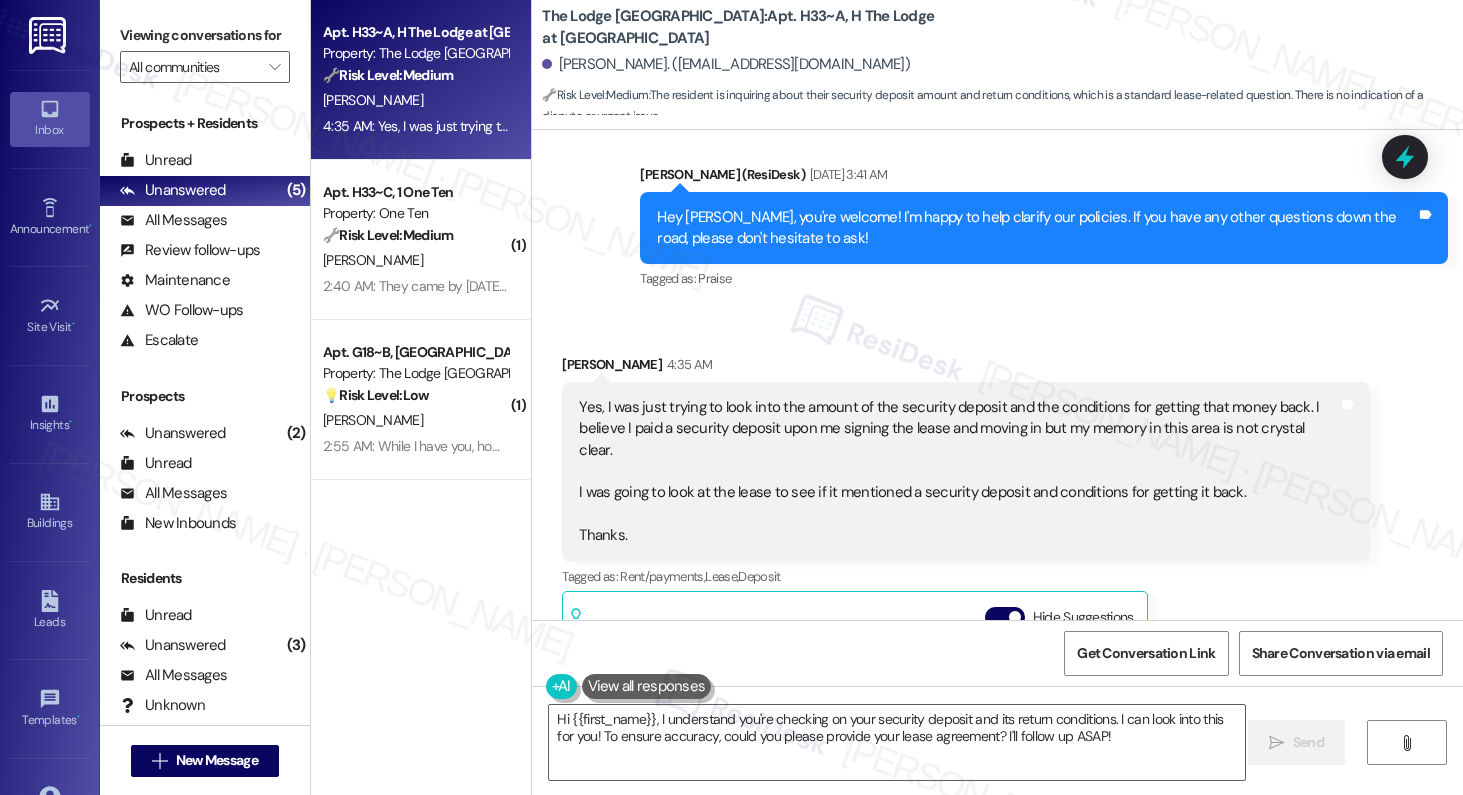 click on "Yes, I was just trying to look into the amount of the security deposit and the conditions for getting that money back. I believe I paid a security deposit upon me signing the lease and moving in but my memory in this area is not crystal clear.
I was going to look at the lease to see if it mentioned a security deposit and conditions for getting it back.
Thanks." at bounding box center [958, 472] 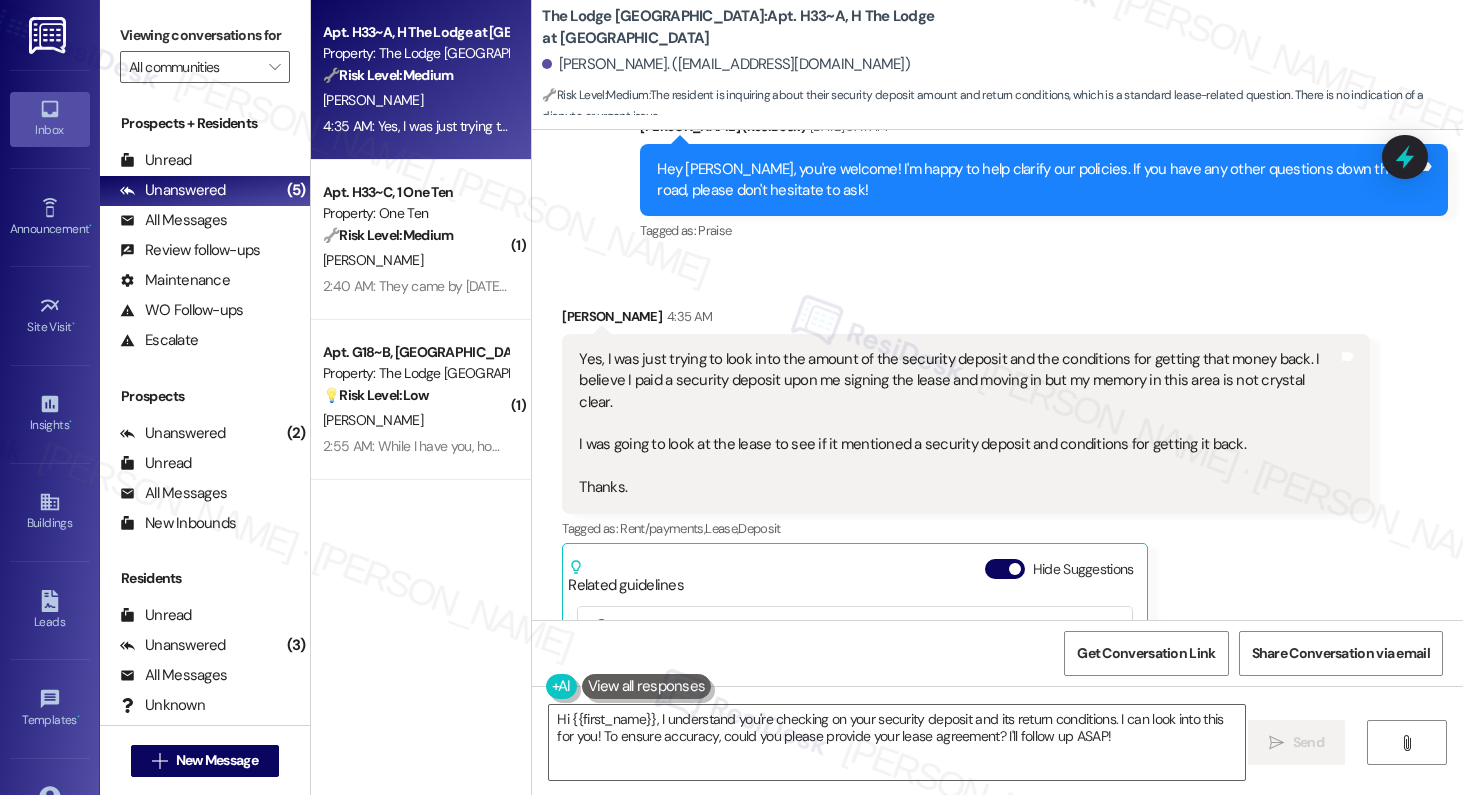 scroll, scrollTop: 4639, scrollLeft: 0, axis: vertical 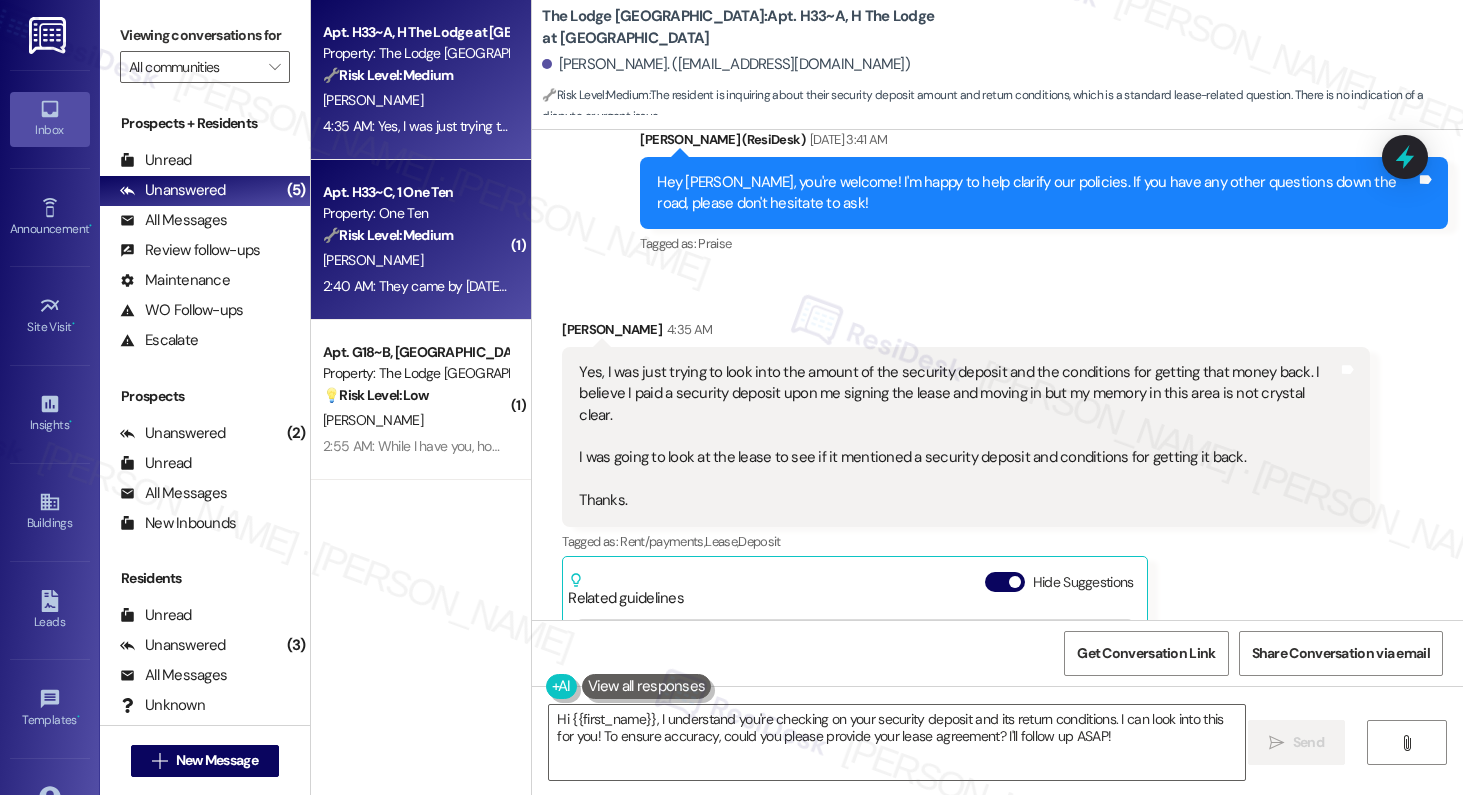click on "Property: One Ten" at bounding box center [415, 213] 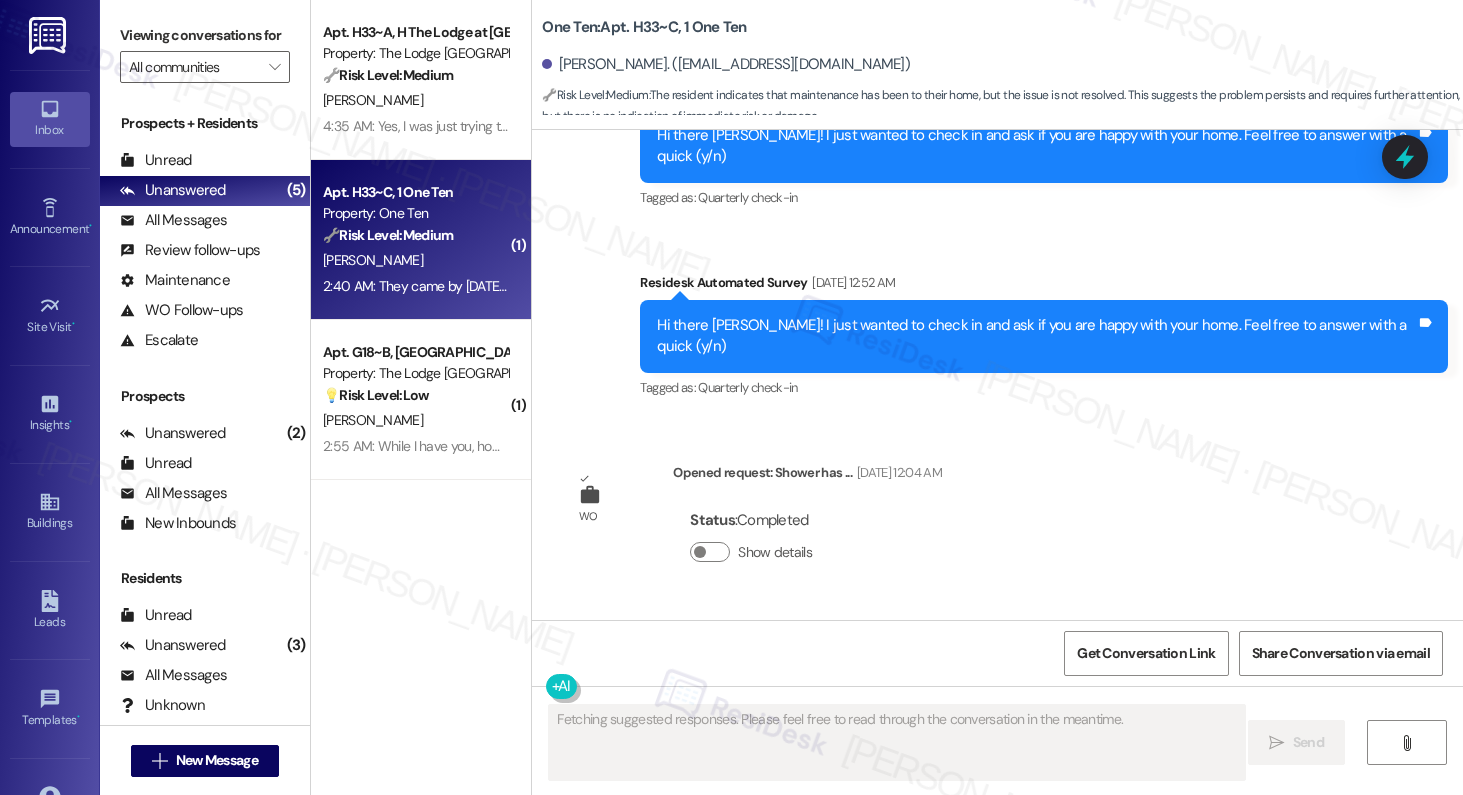scroll, scrollTop: 2575, scrollLeft: 0, axis: vertical 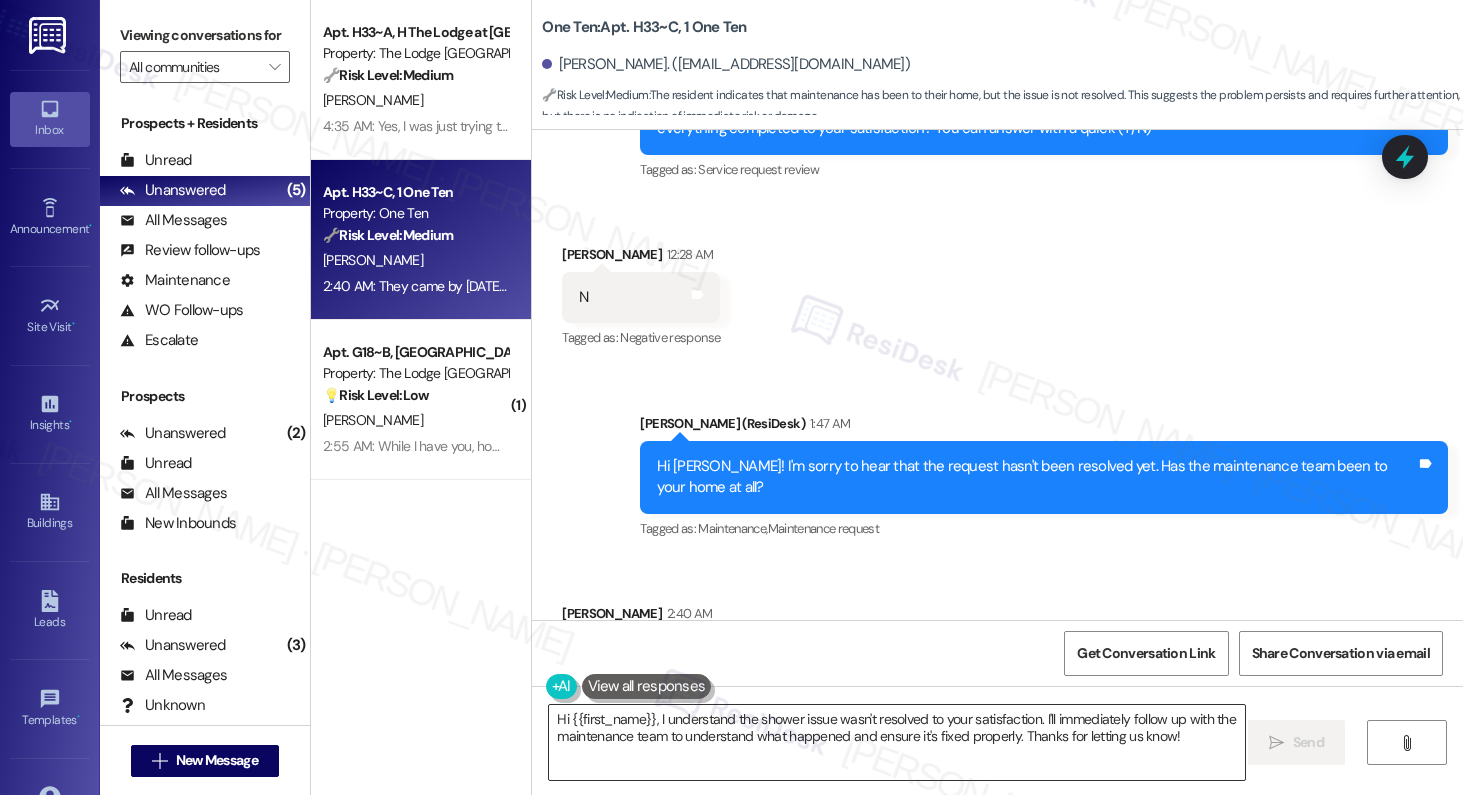 click on "Hi {{first_name}}, I understand the shower issue wasn't resolved to your satisfaction. I'll immediately follow up with the maintenance team to understand what happened and ensure it's fixed properly. Thanks for letting us know!" at bounding box center (897, 742) 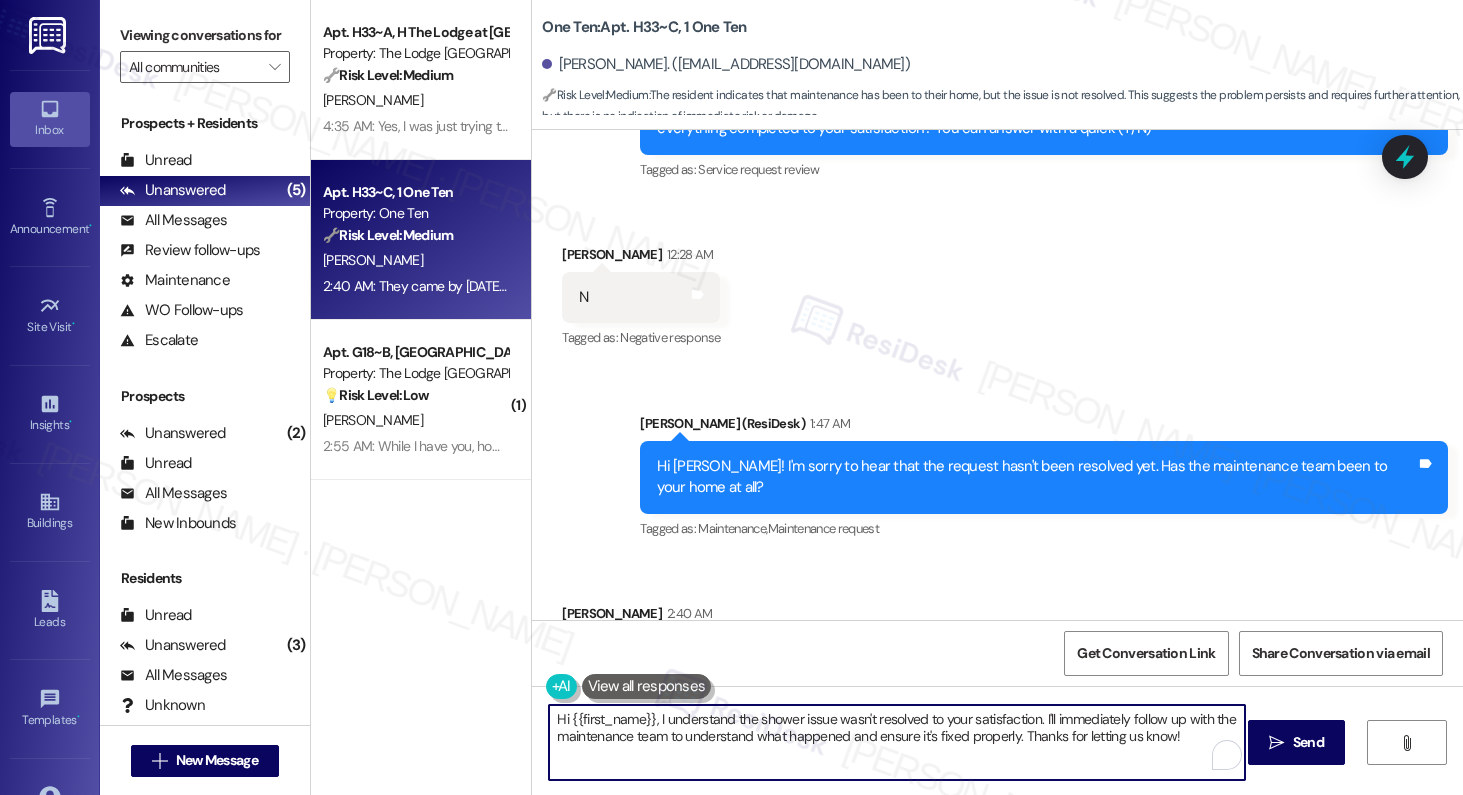 click on "Hi {{first_name}}, I understand the shower issue wasn't resolved to your satisfaction. I'll immediately follow up with the maintenance team to understand what happened and ensure it's fixed properly. Thanks for letting us know!" at bounding box center (897, 742) 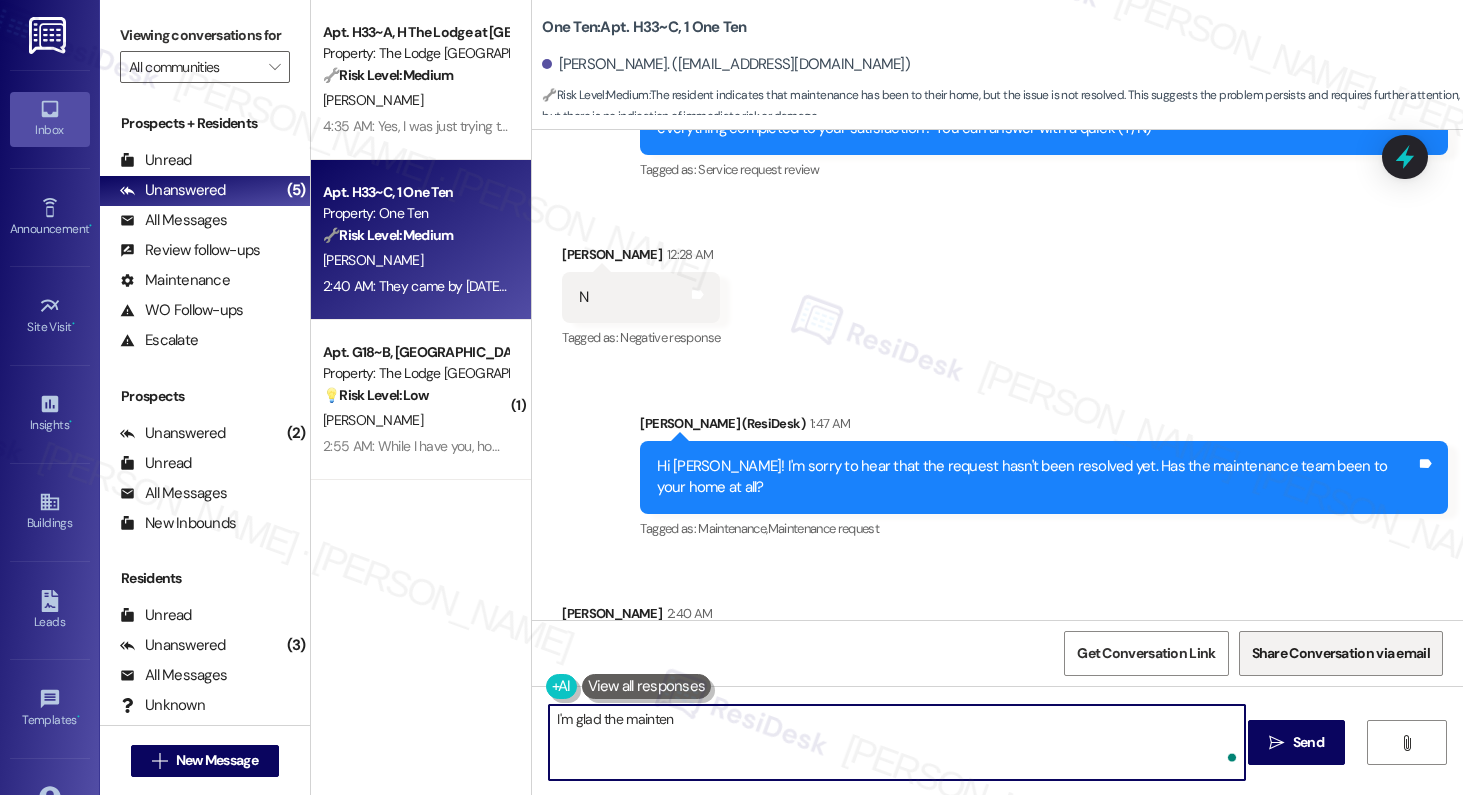 type on "I'm glad the maintena" 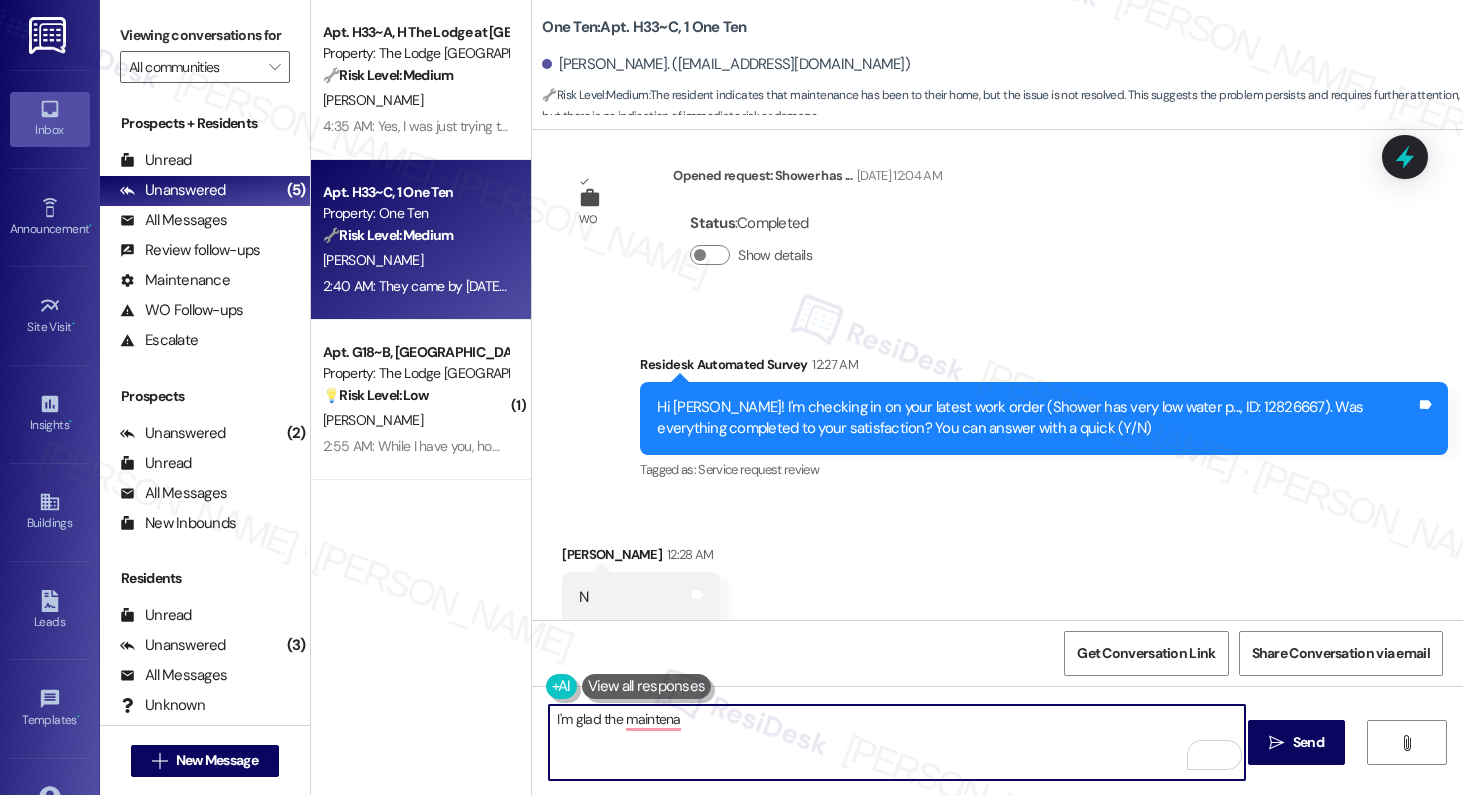 scroll, scrollTop: 2251, scrollLeft: 0, axis: vertical 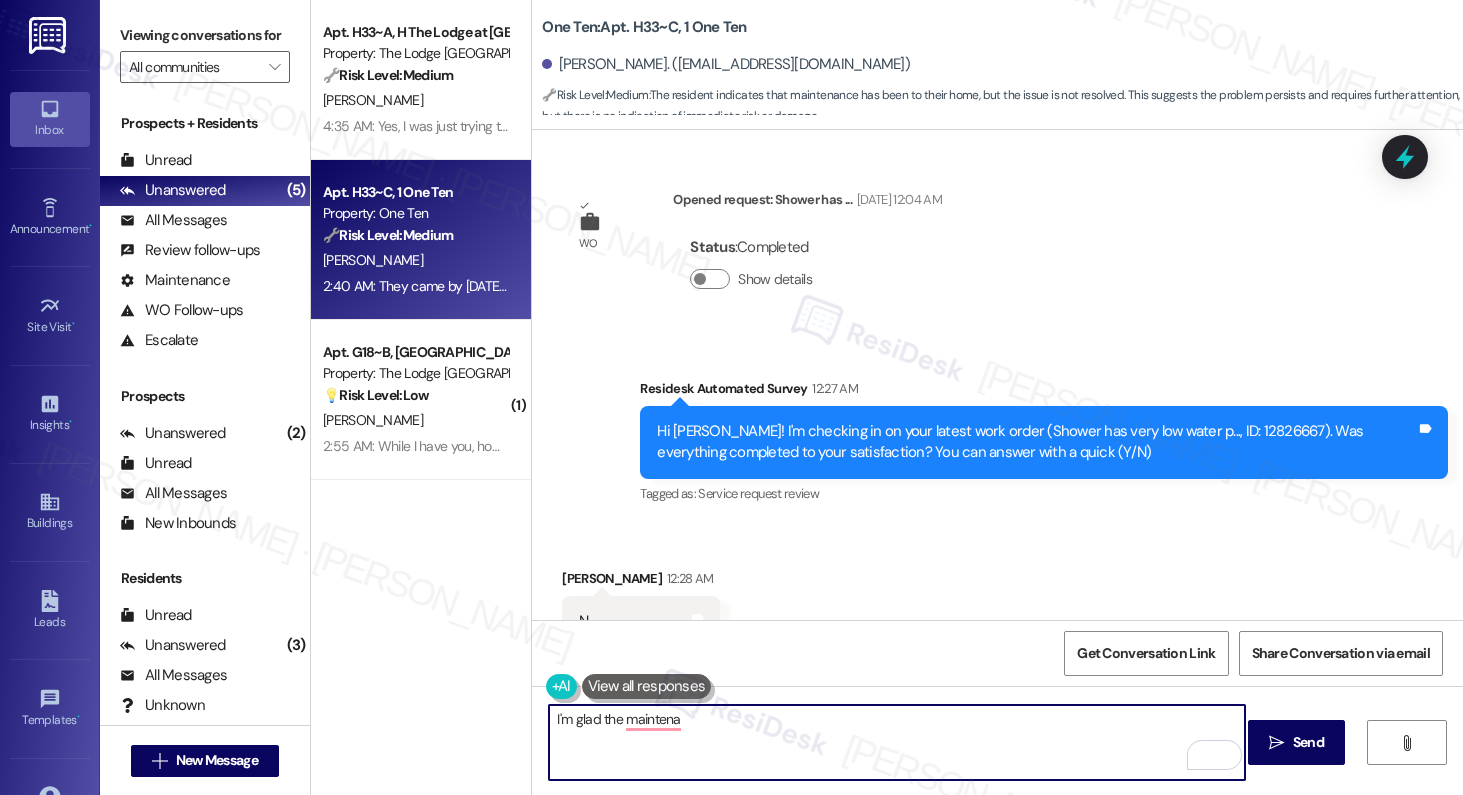 click on "I'm glad the maintena" at bounding box center [897, 742] 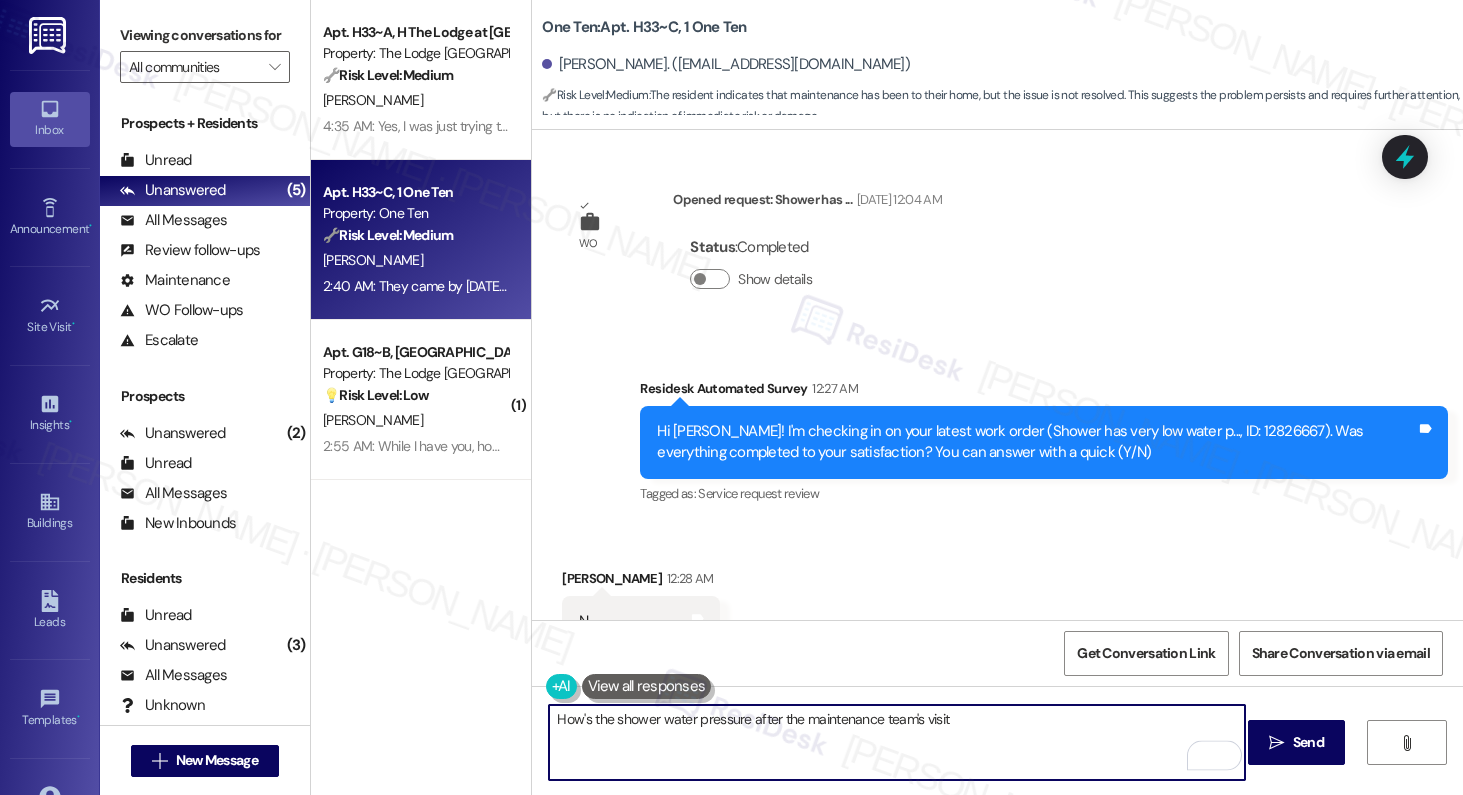 type on "How's the shower water pressure after the maintenance team's visit?" 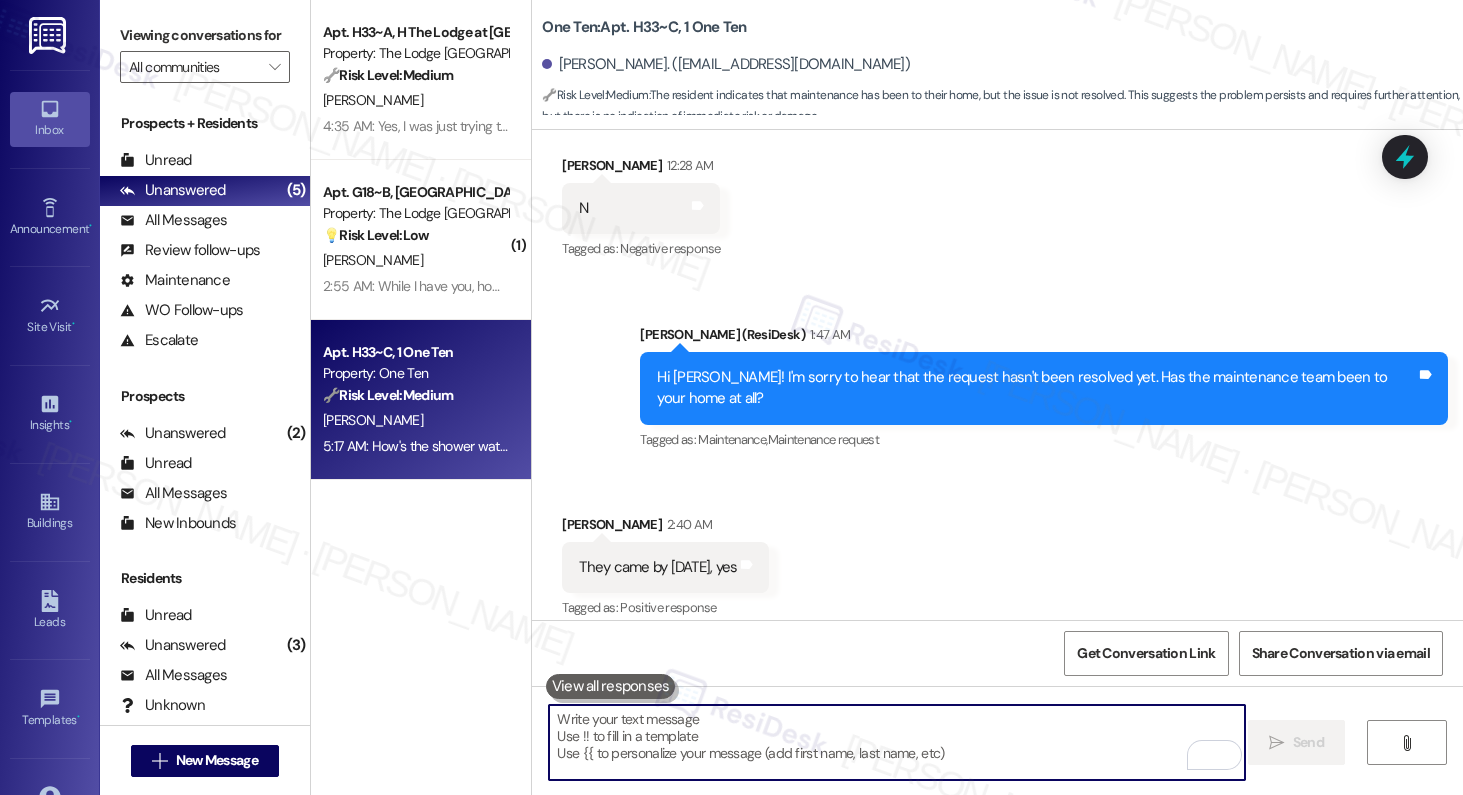scroll, scrollTop: 2715, scrollLeft: 0, axis: vertical 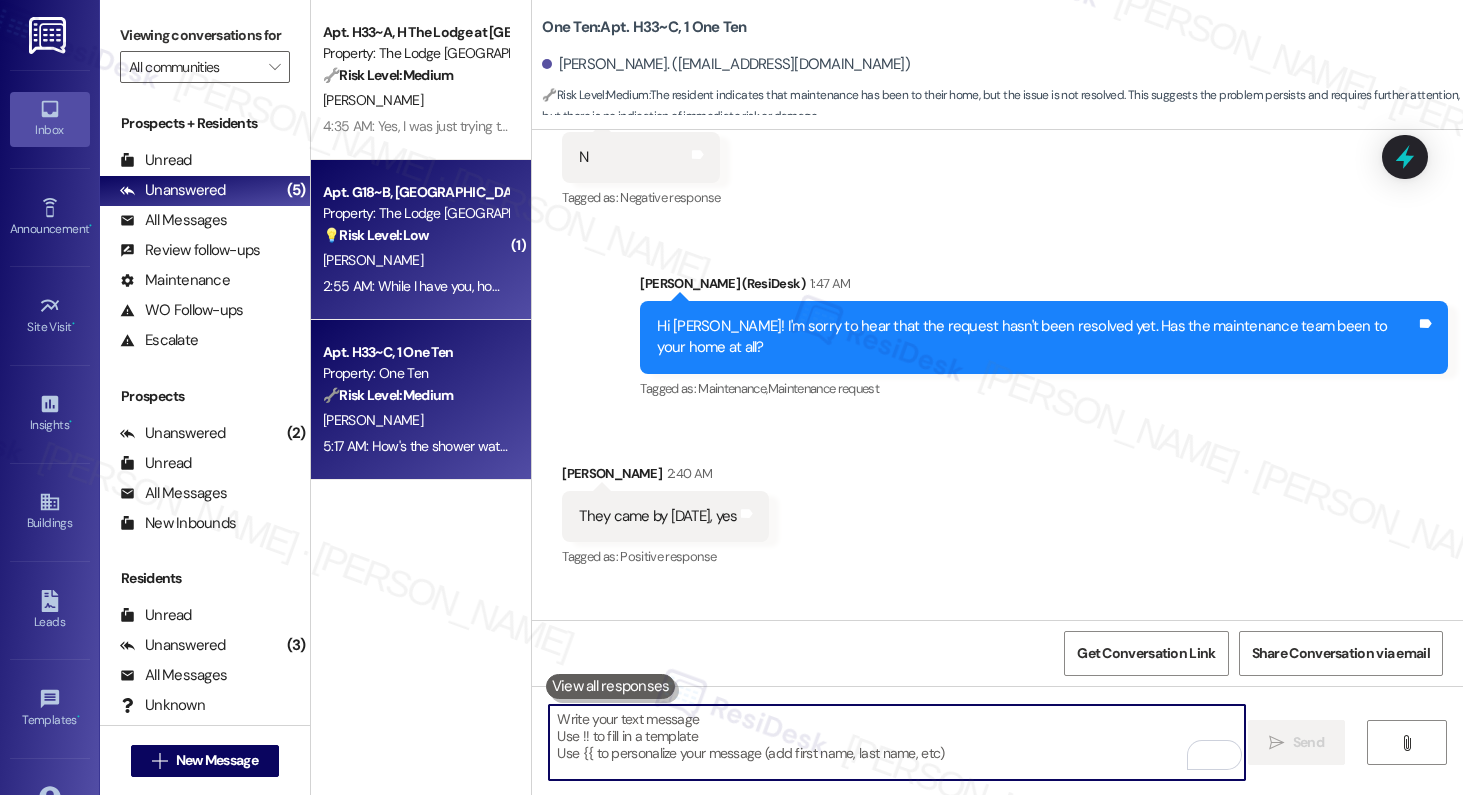 type 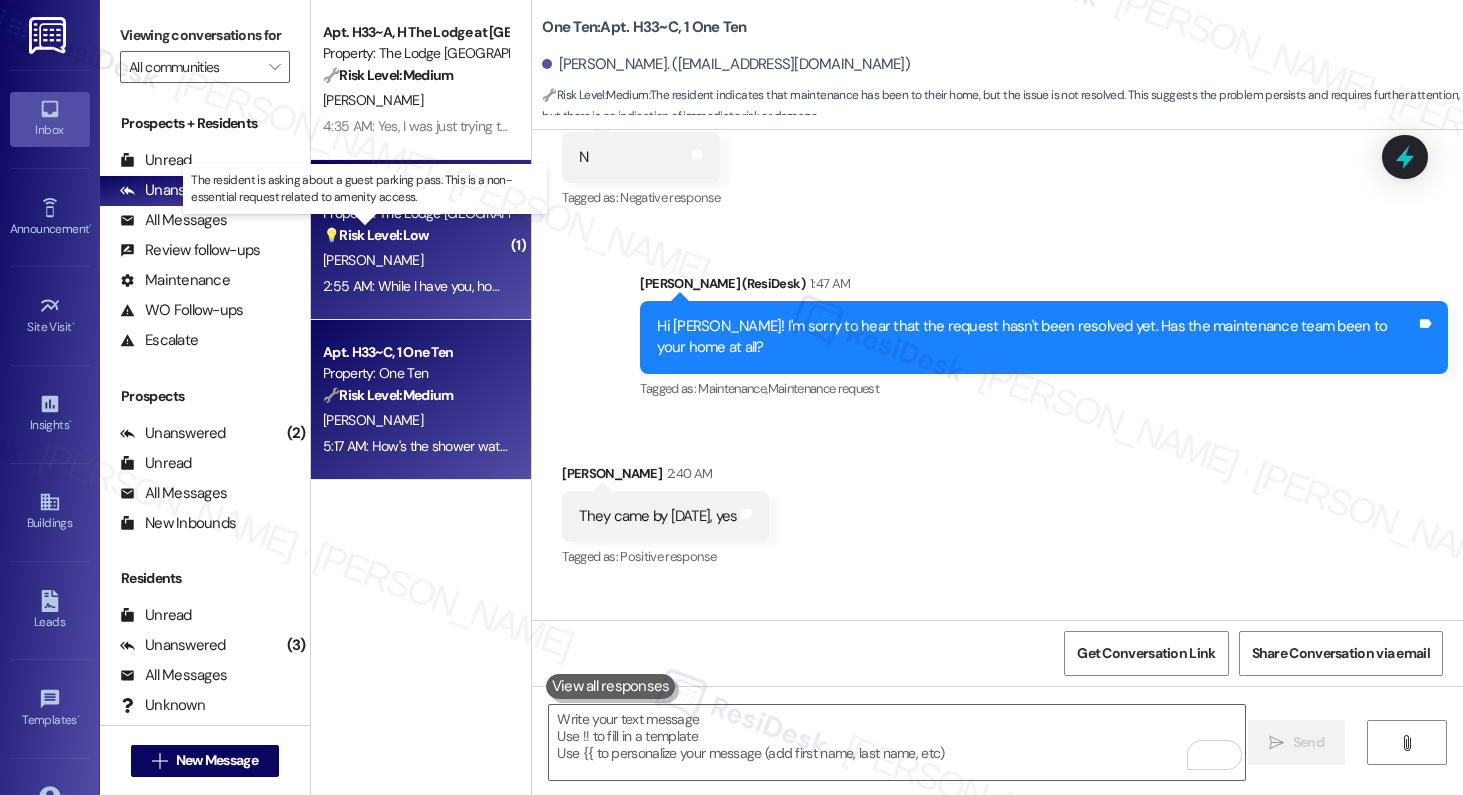 click on "💡  Risk Level:  Low" at bounding box center [376, 235] 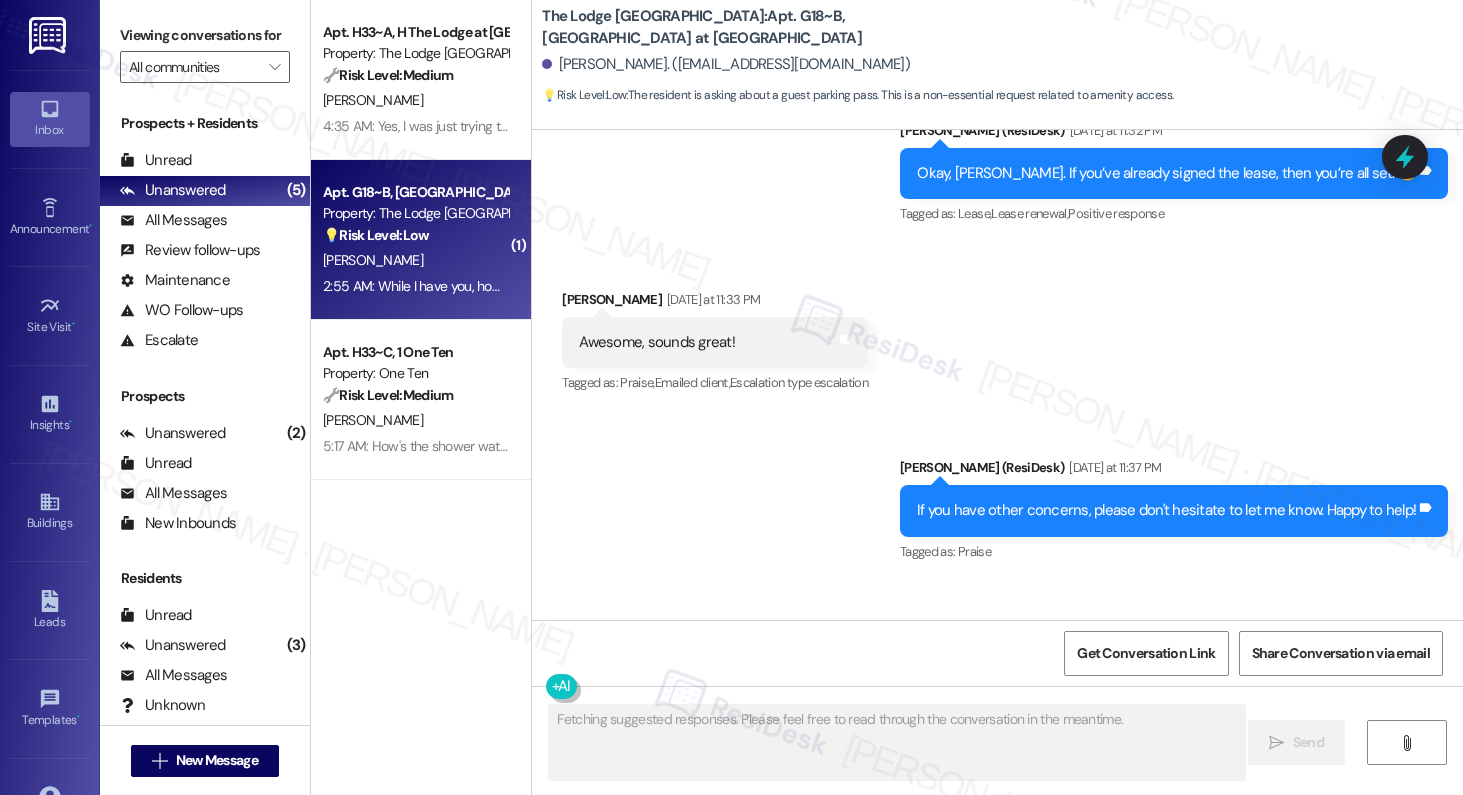 scroll, scrollTop: 4338, scrollLeft: 0, axis: vertical 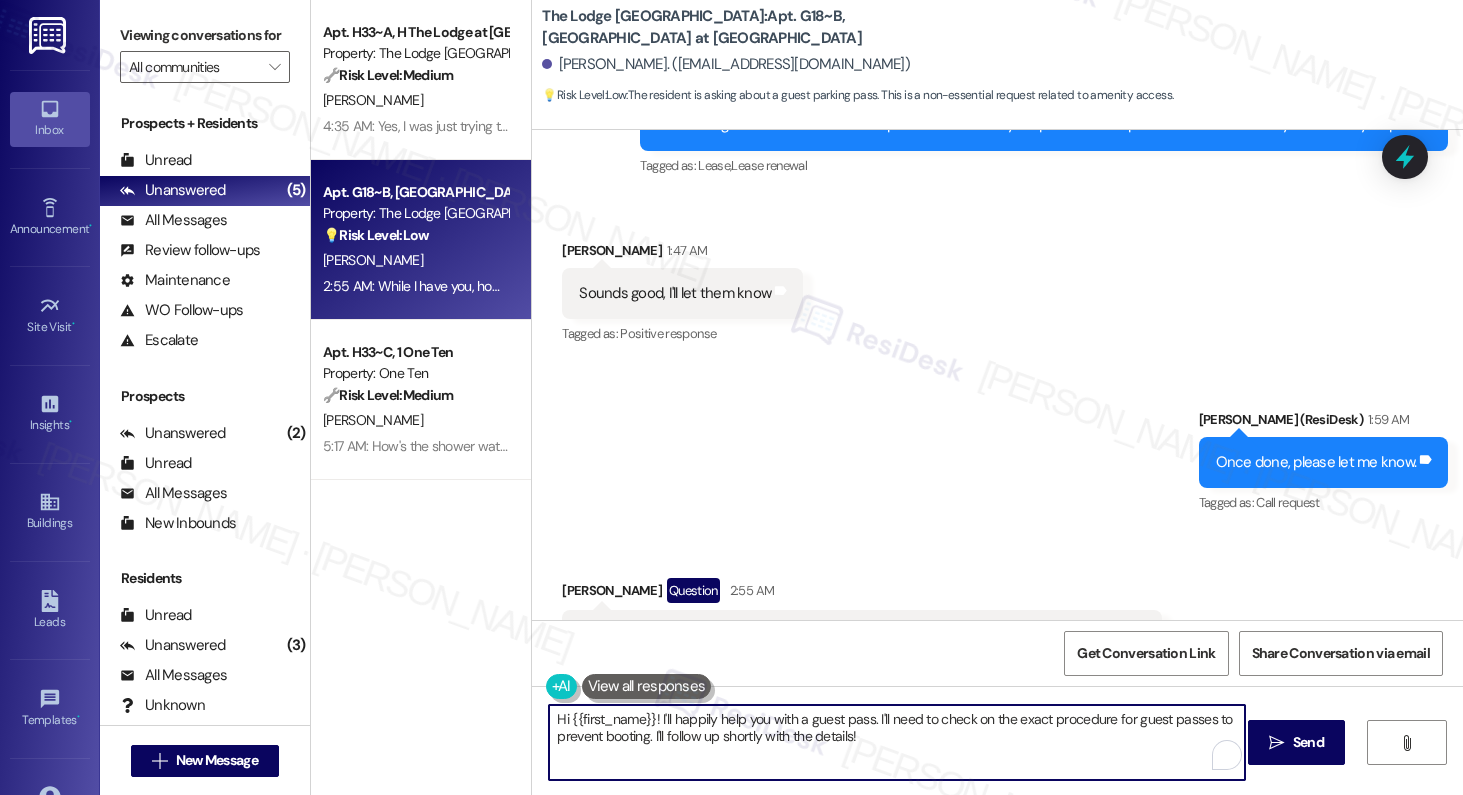 click on "Hi {{first_name}}! I'll happily help you with a guest pass. I'll need to check on the exact procedure for guest passes to prevent booting. I'll follow up shortly with the details!" at bounding box center (897, 742) 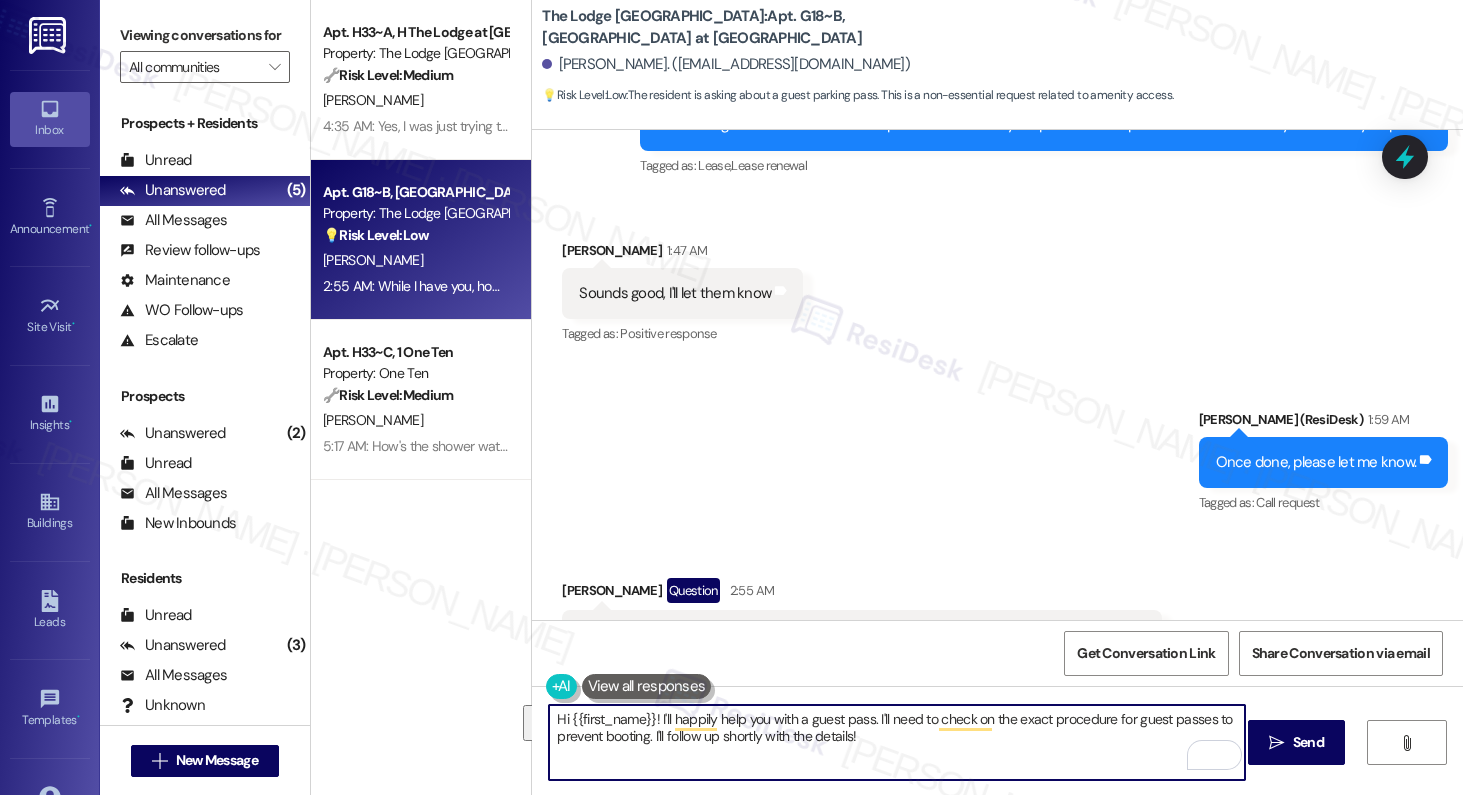drag, startPoint x: 867, startPoint y: 742, endPoint x: 523, endPoint y: 726, distance: 344.3719 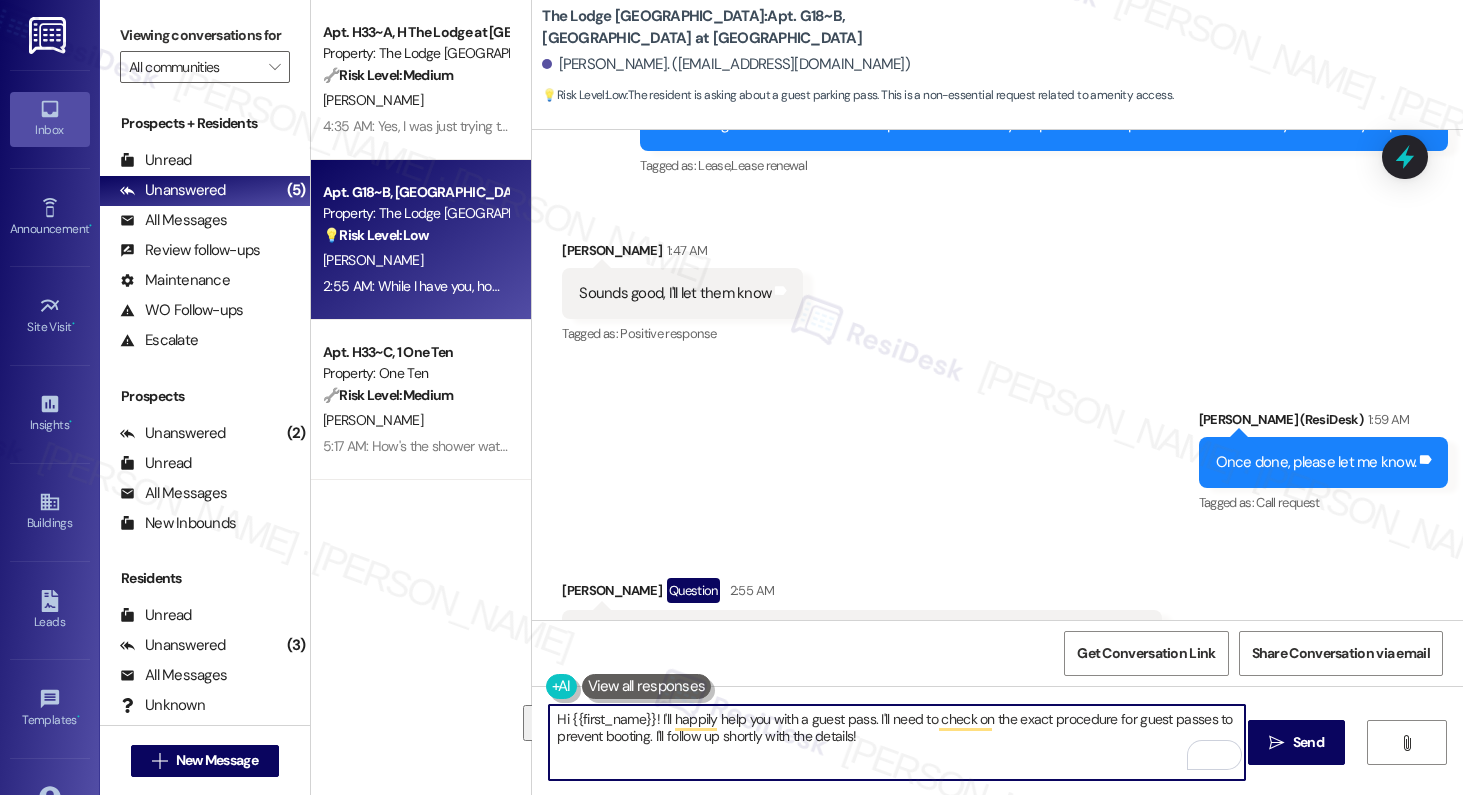 click on "Hi {{first_name}}! I'll happily help you with a guest pass. I'll need to check on the exact procedure for guest passes to prevent booting. I'll follow up shortly with the details!  Send " at bounding box center (997, 761) 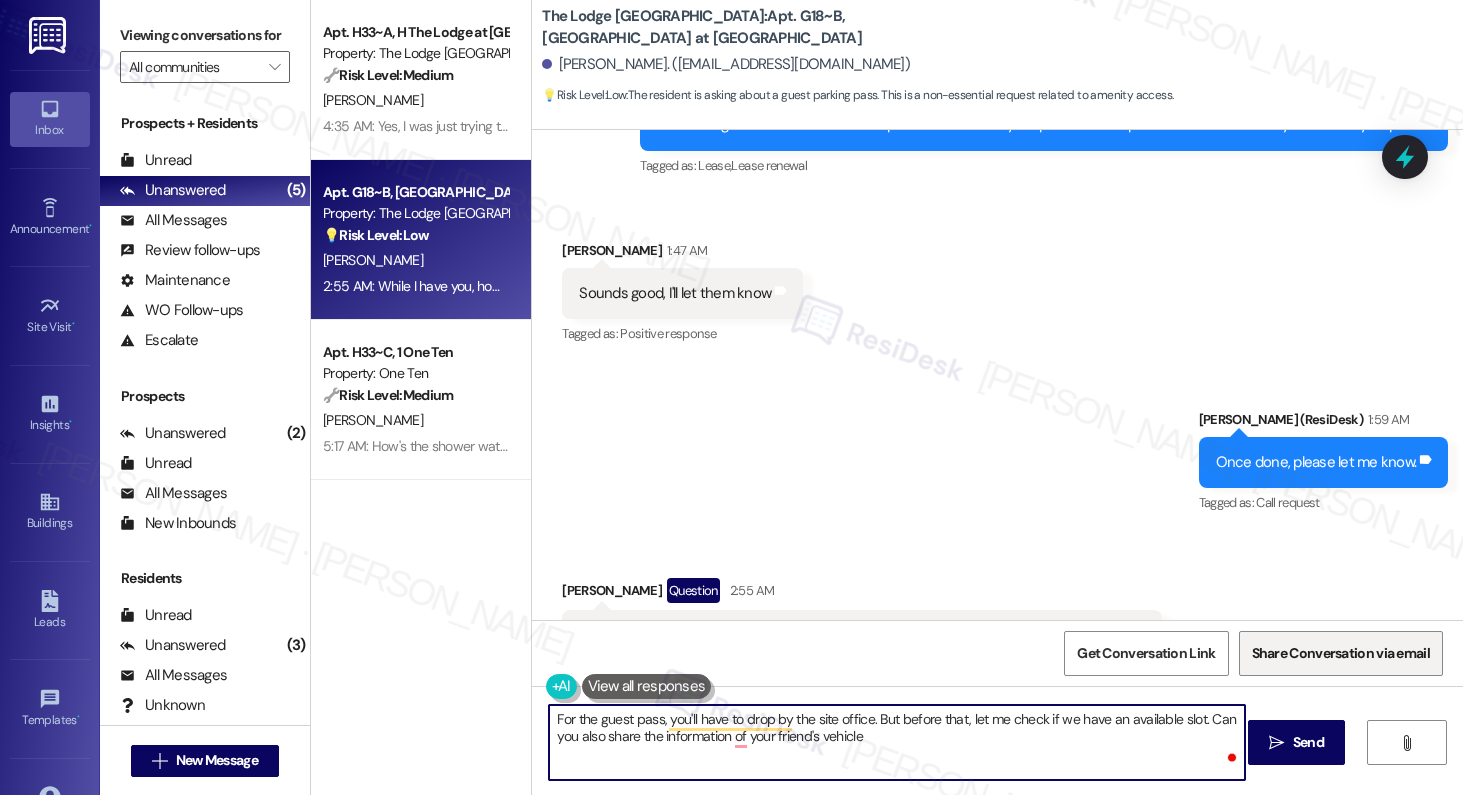 type on "For the guest pass, you'll have to drop by the site office. But before that, let me check if we have an available slot. Can you also share the information of your friend's vehicle?" 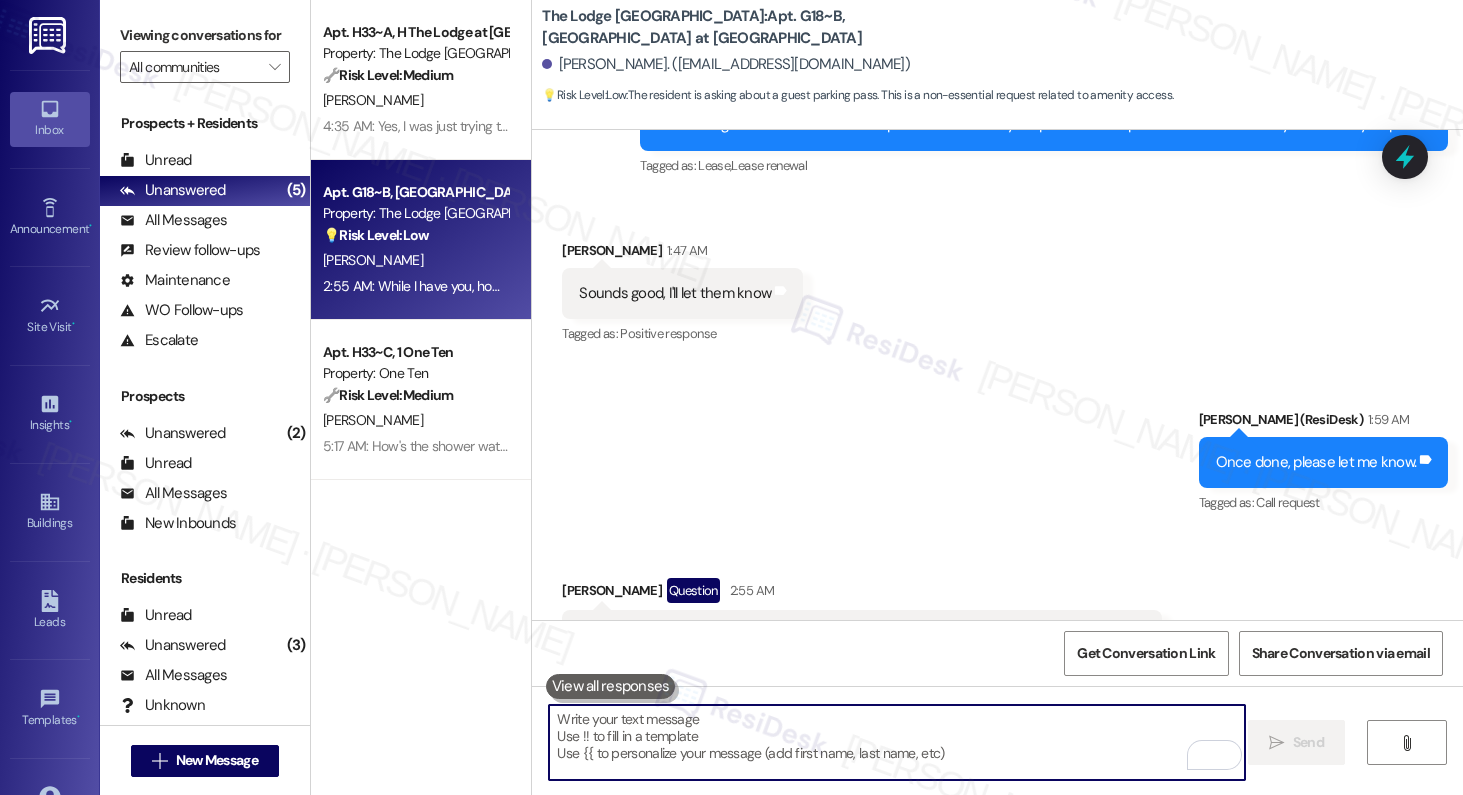 paste on "For the guest pass, you’ll need to stop by the site office. But before that, let me first check if we have an available slot. Could you also share your friend’s vehicle information with me?" 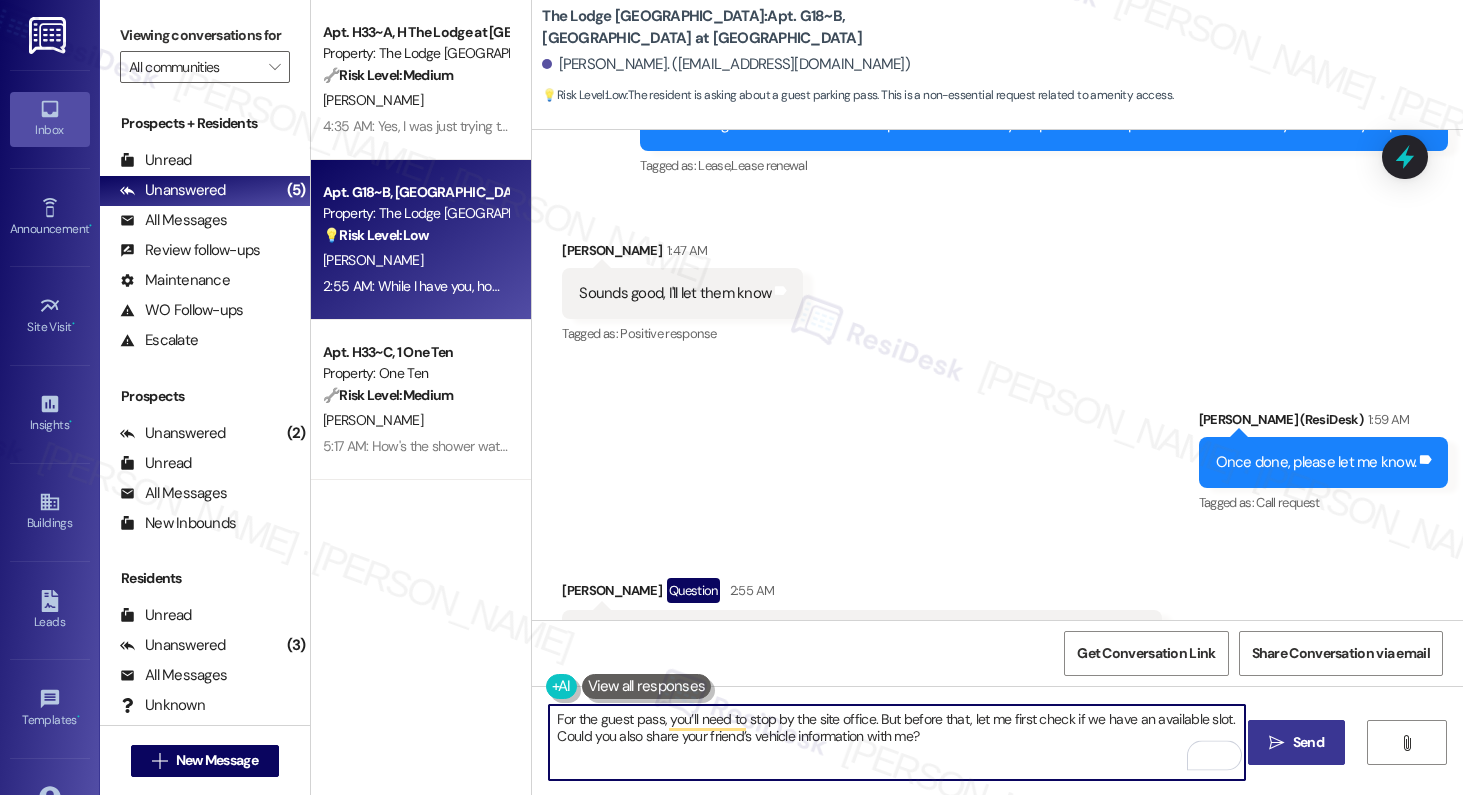 type on "For the guest pass, you’ll need to stop by the site office. But before that, let me first check if we have an available slot. Could you also share your friend’s vehicle information with me?" 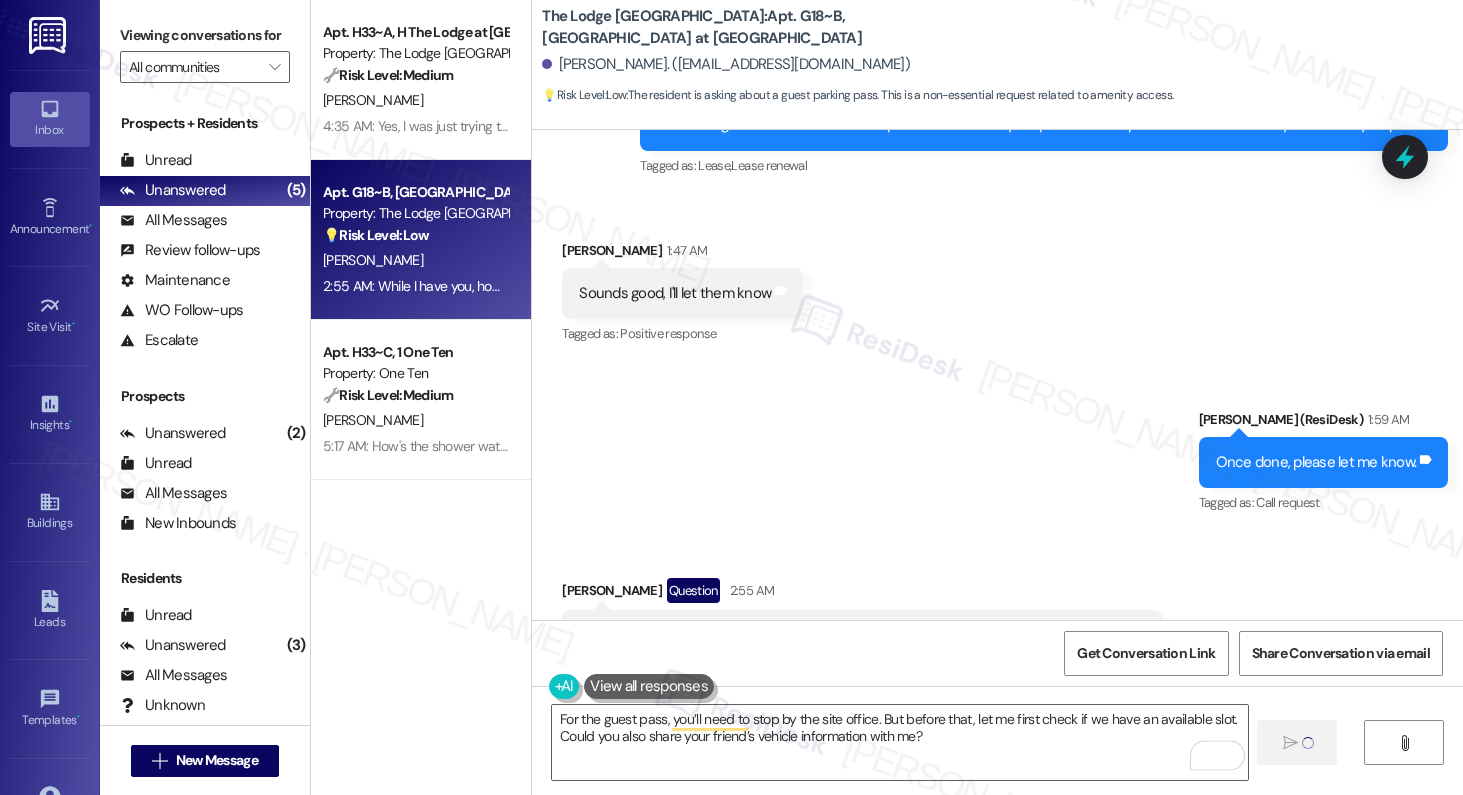 type 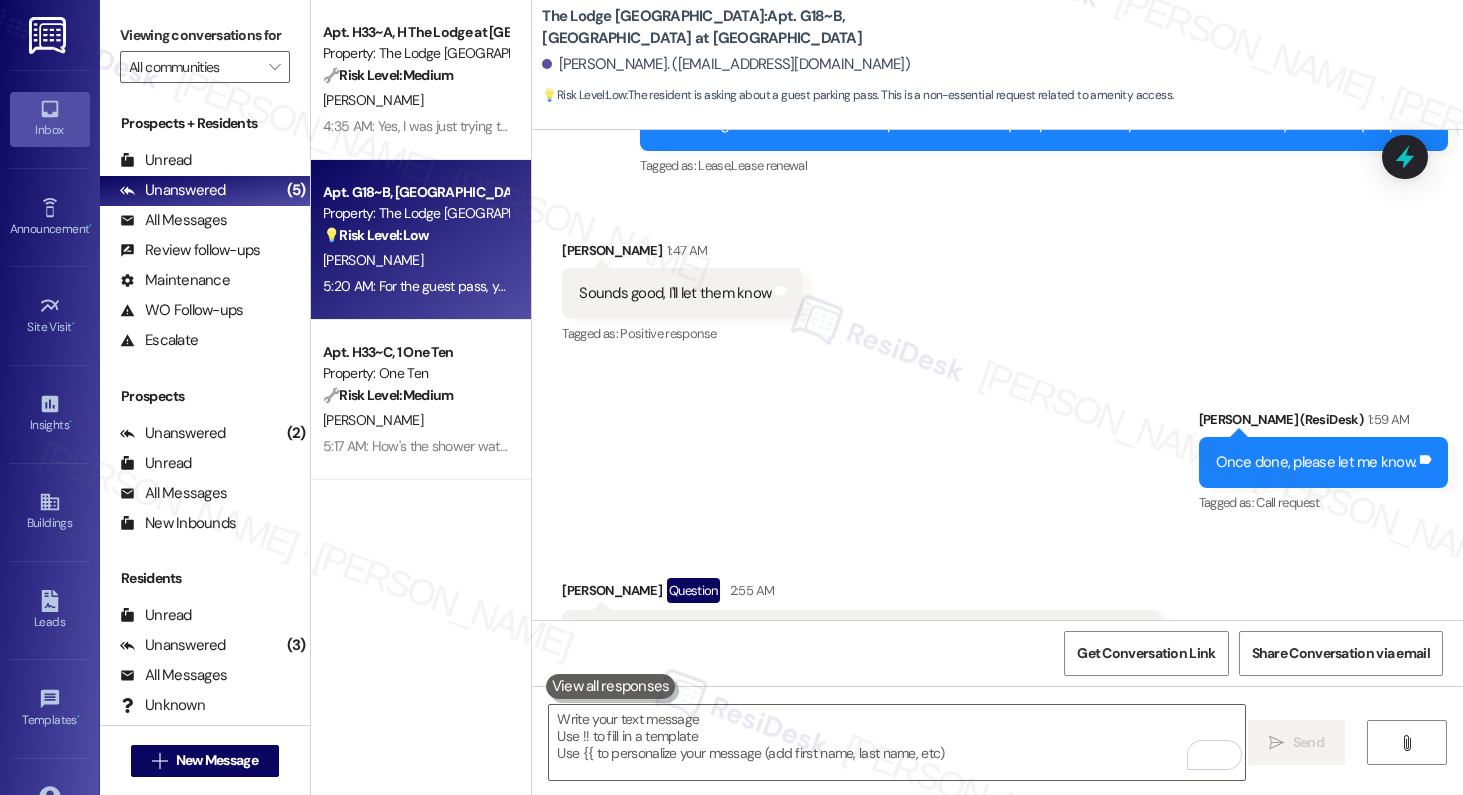 scroll, scrollTop: 4500, scrollLeft: 0, axis: vertical 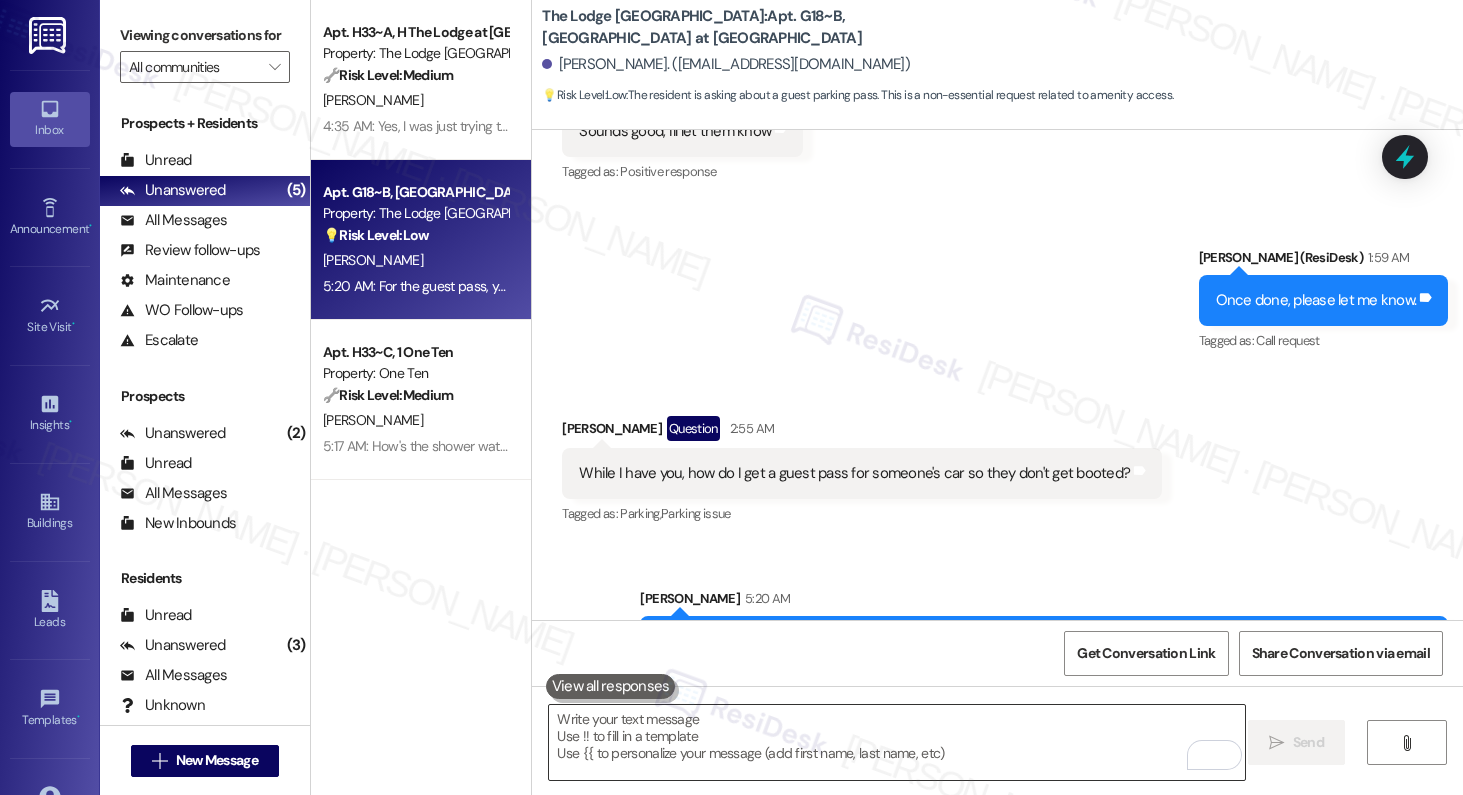 click at bounding box center (897, 742) 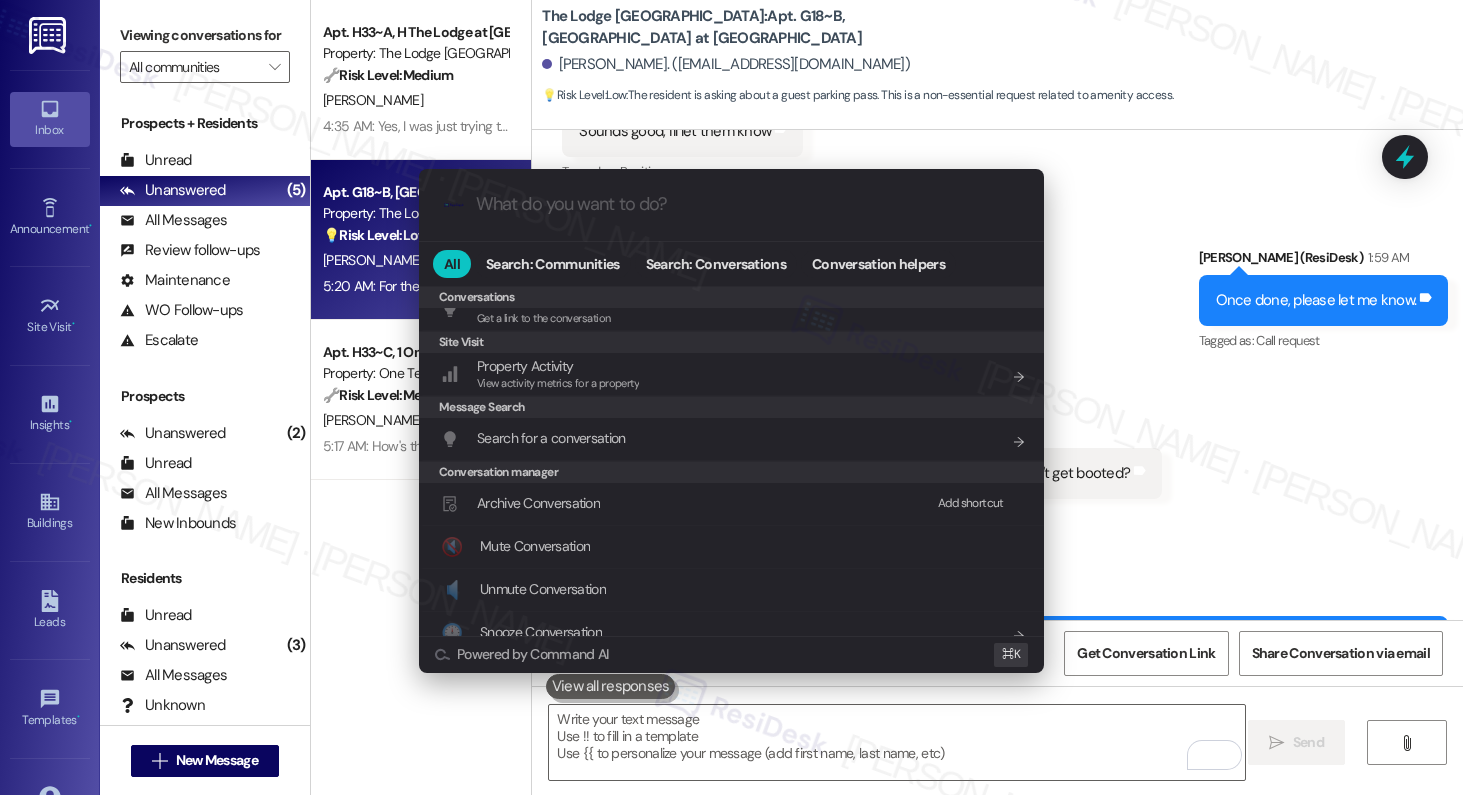 scroll, scrollTop: 937, scrollLeft: 0, axis: vertical 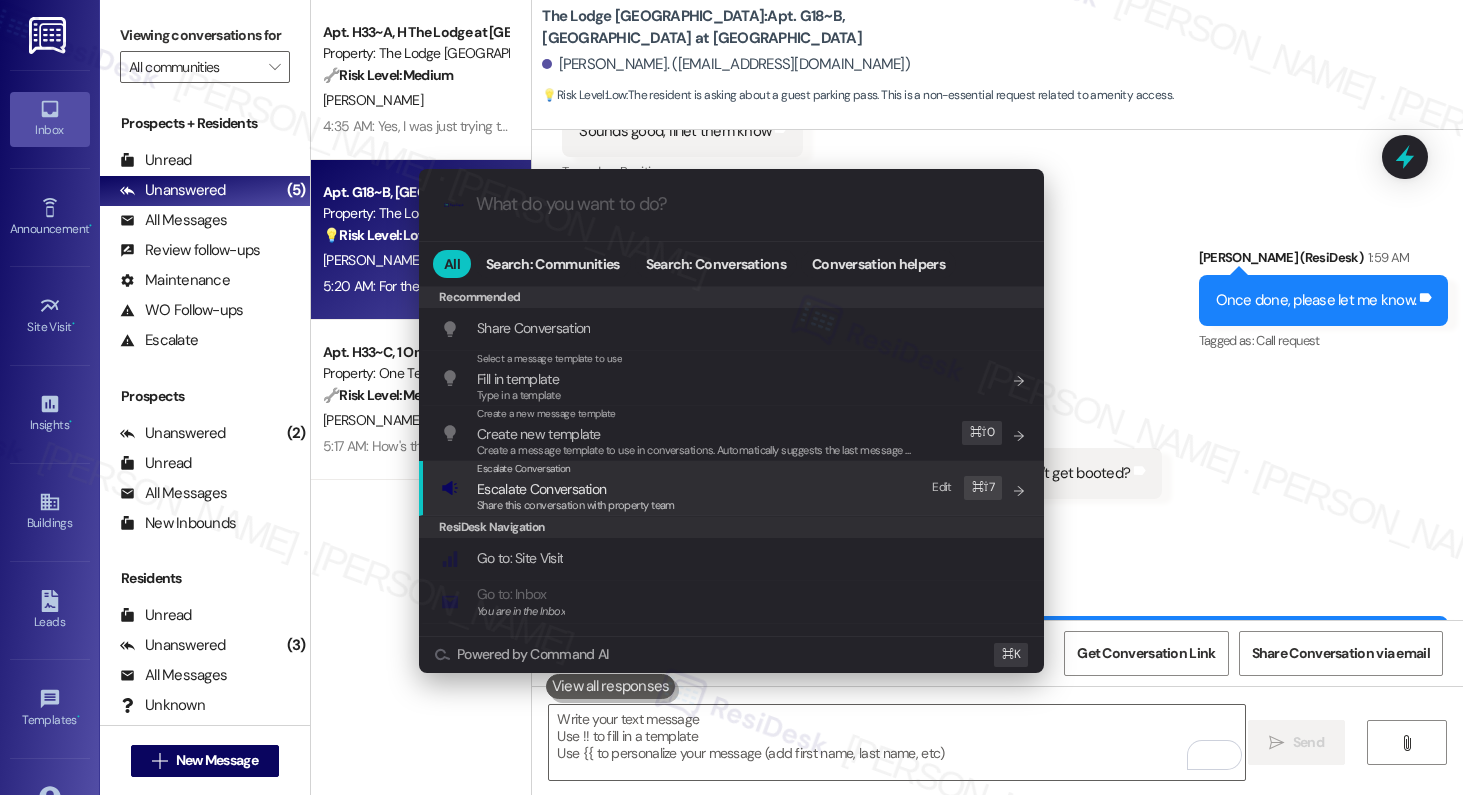 click on "Escalate Conversation Escalate Conversation Share this conversation with property team Edit ⌘ ⇧ 7" at bounding box center [733, 488] 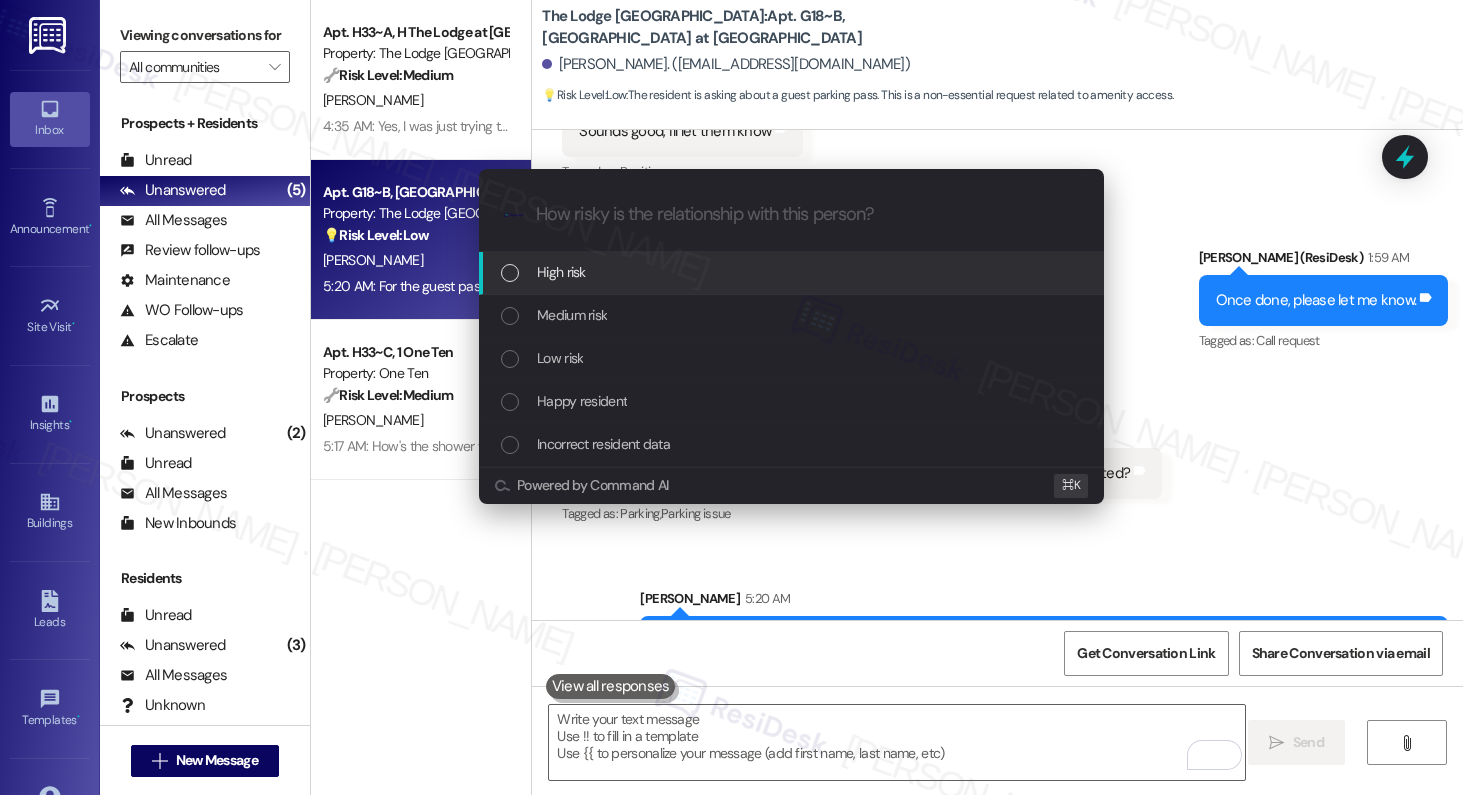 click on "High risk" at bounding box center (793, 272) 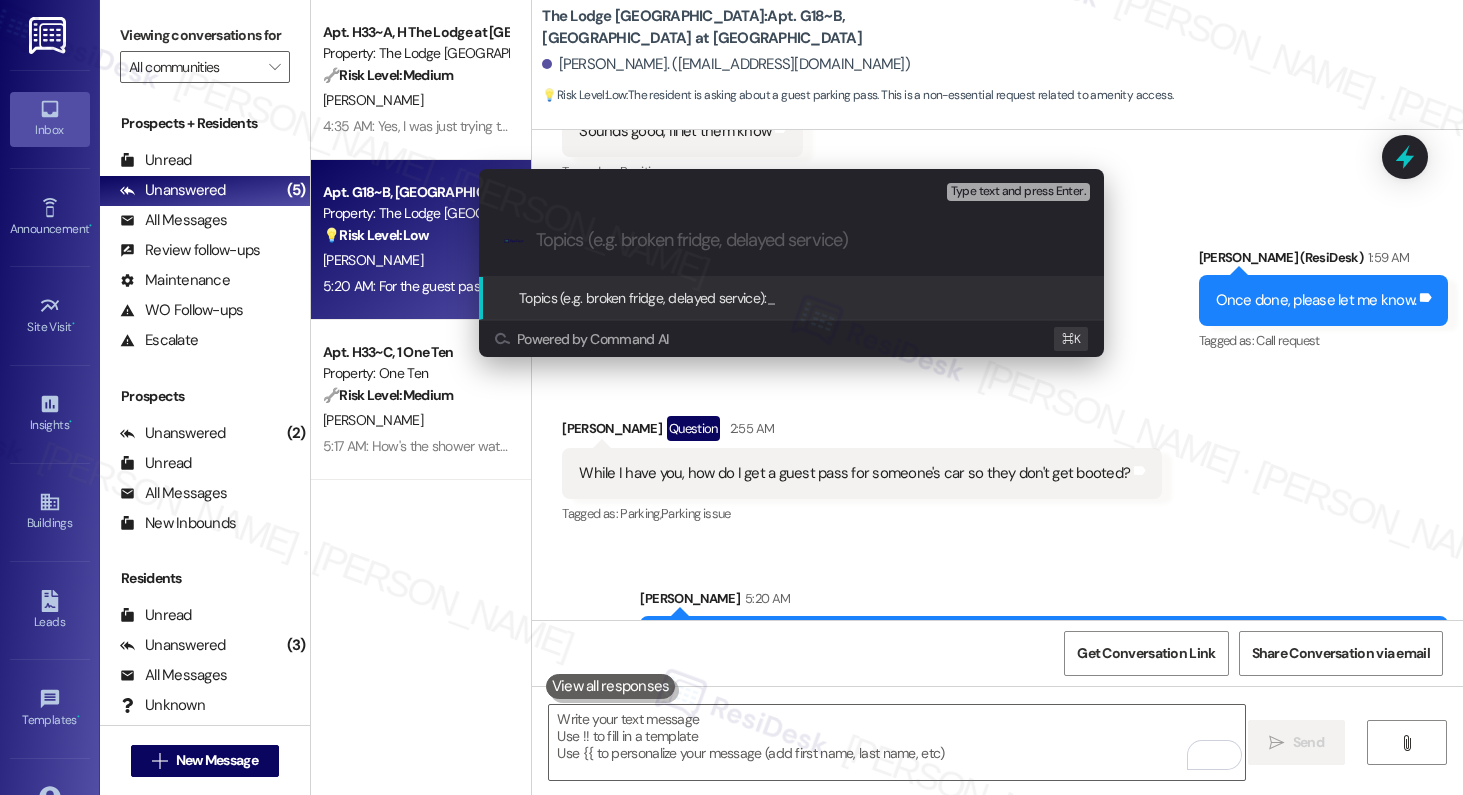 type on "G" 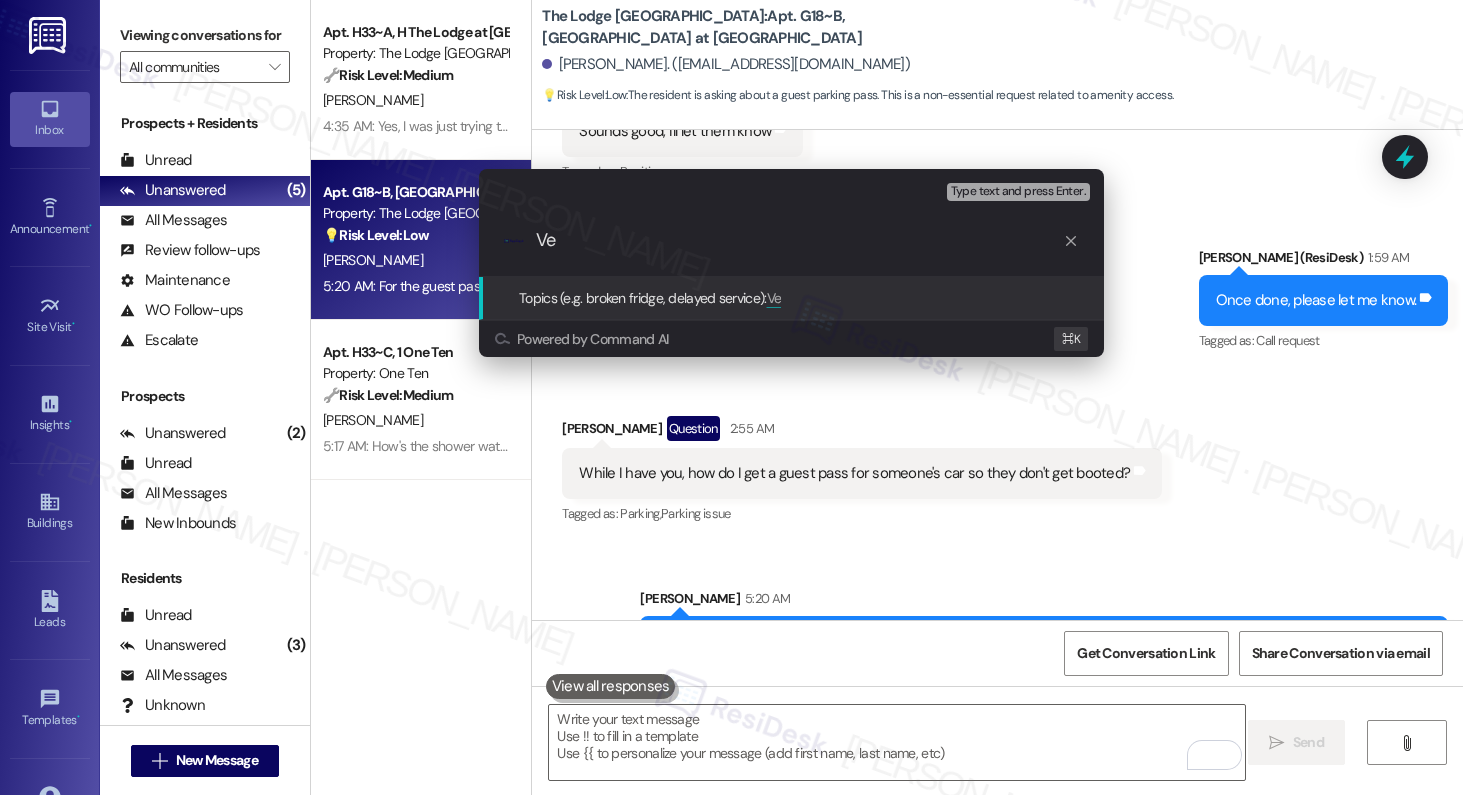 type on "V" 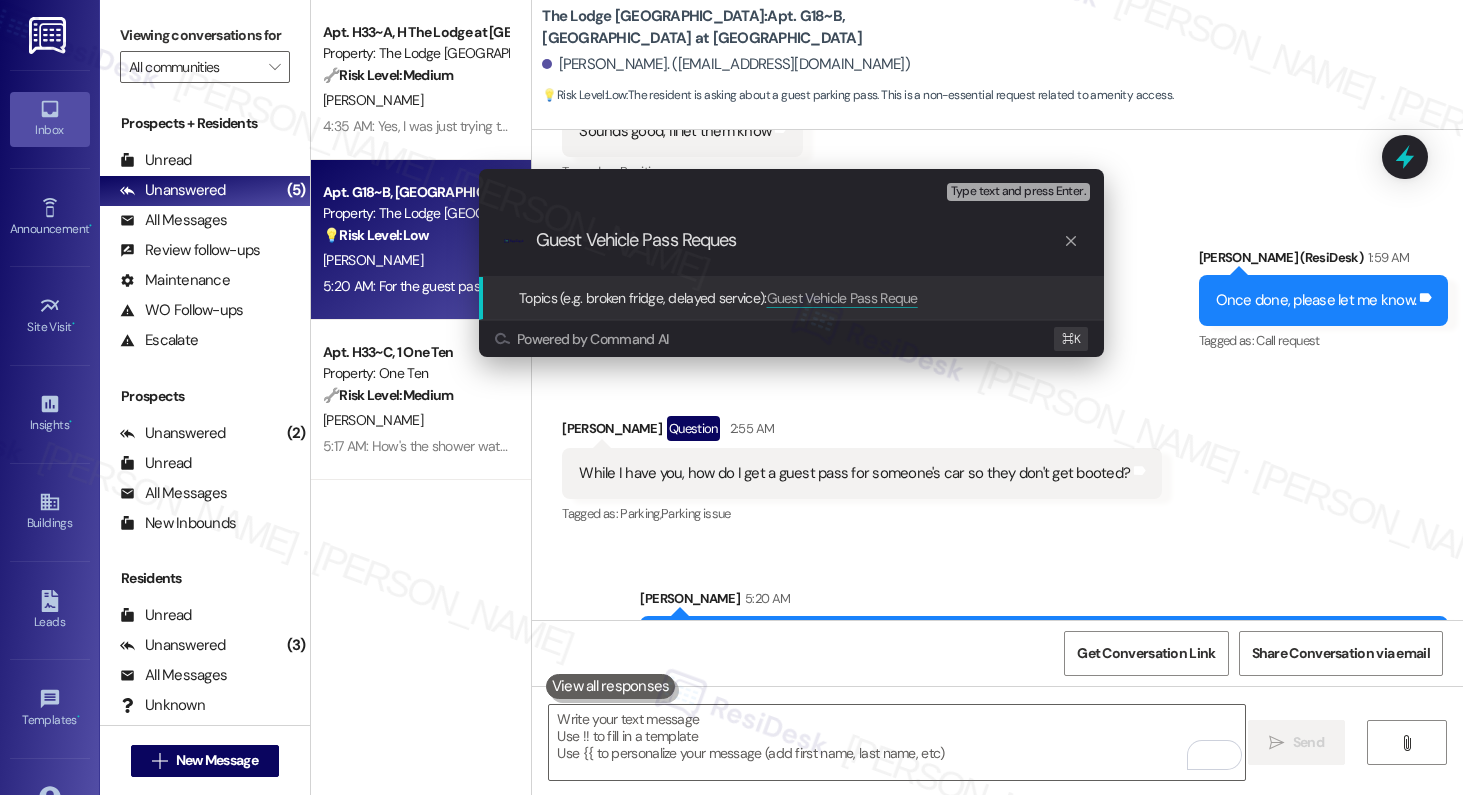 type on "Guest Vehicle Pass Request" 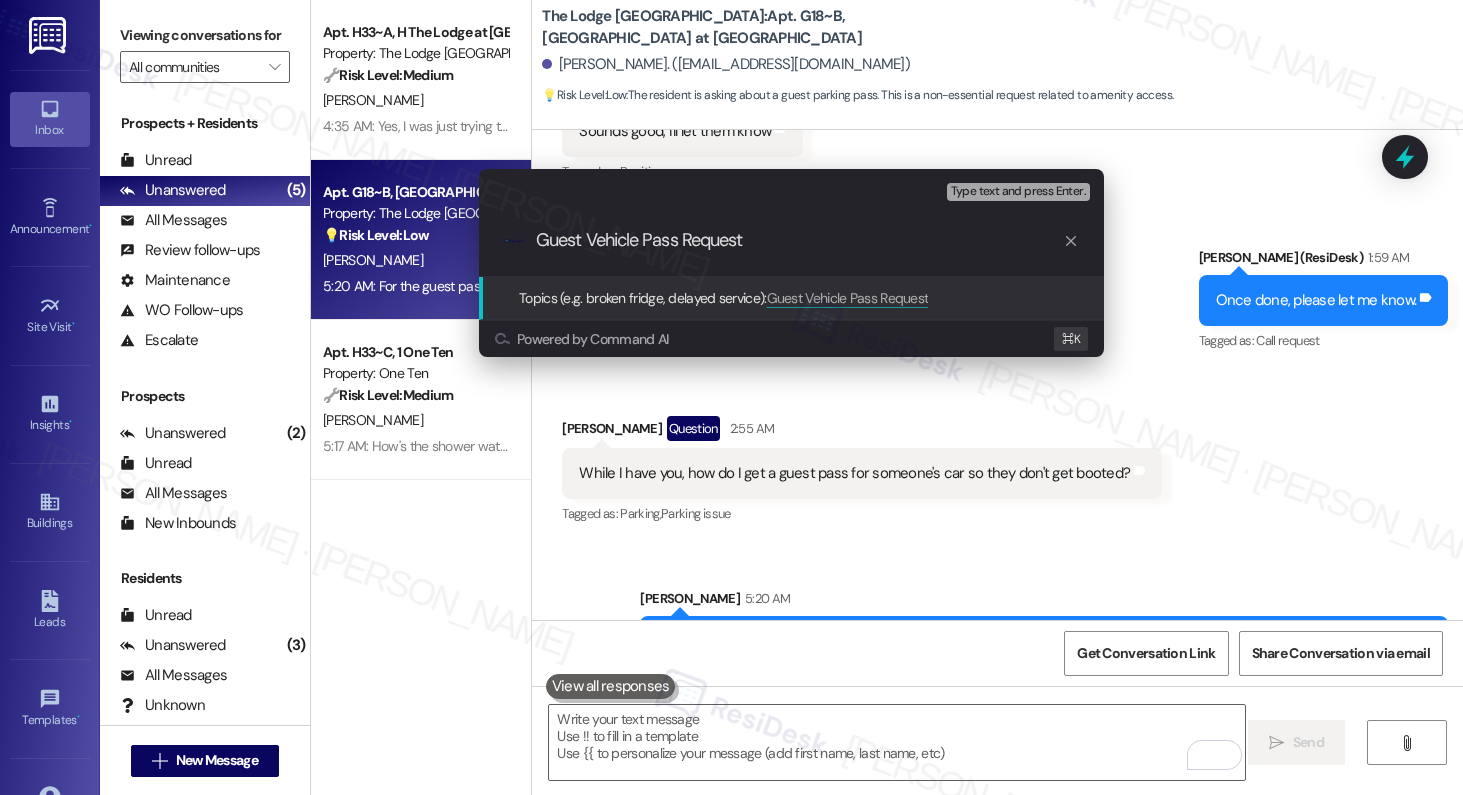 type 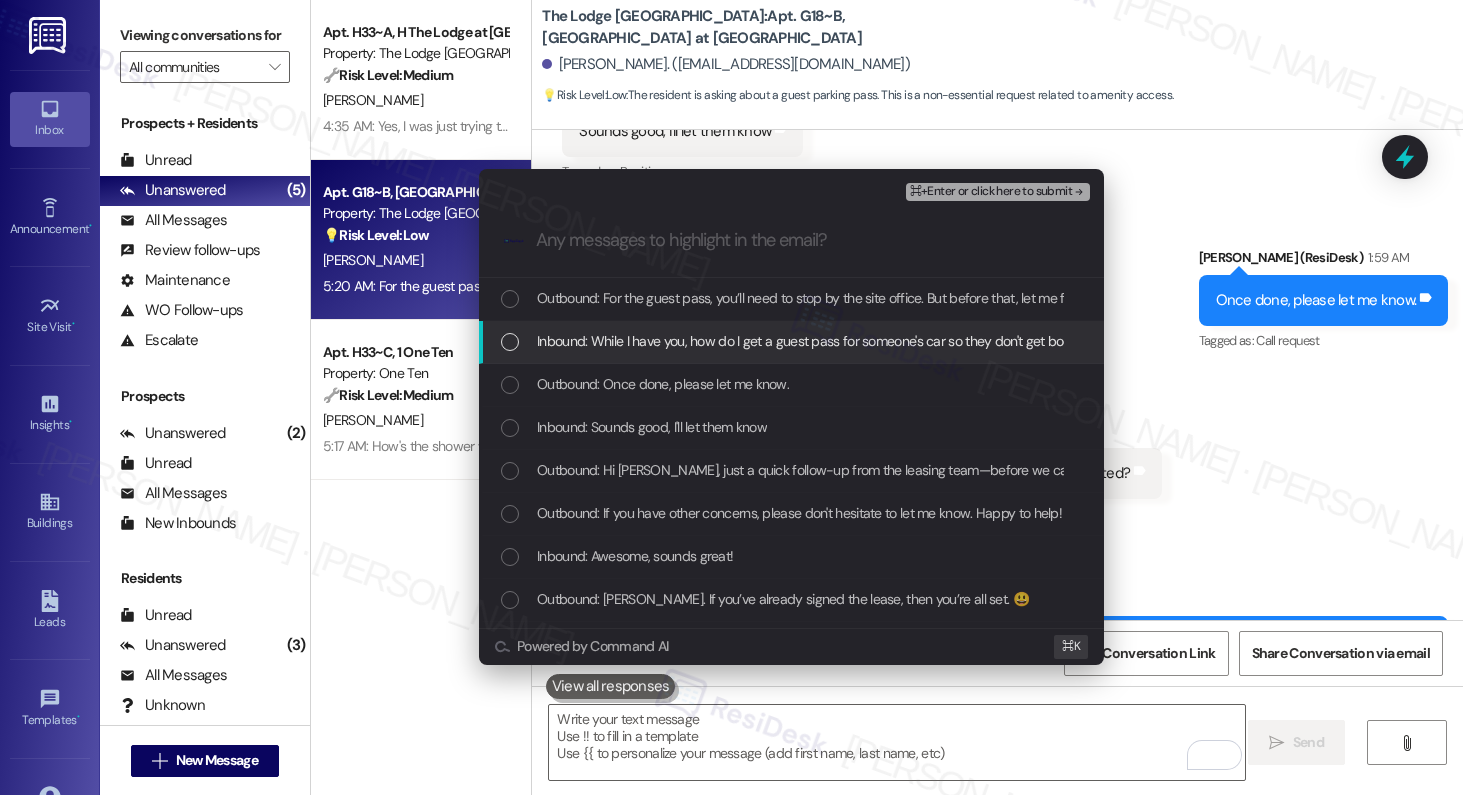 click on "Inbound: While I have you, how do I get a guest pass for someone's car so they don't get booted?" at bounding box center [817, 341] 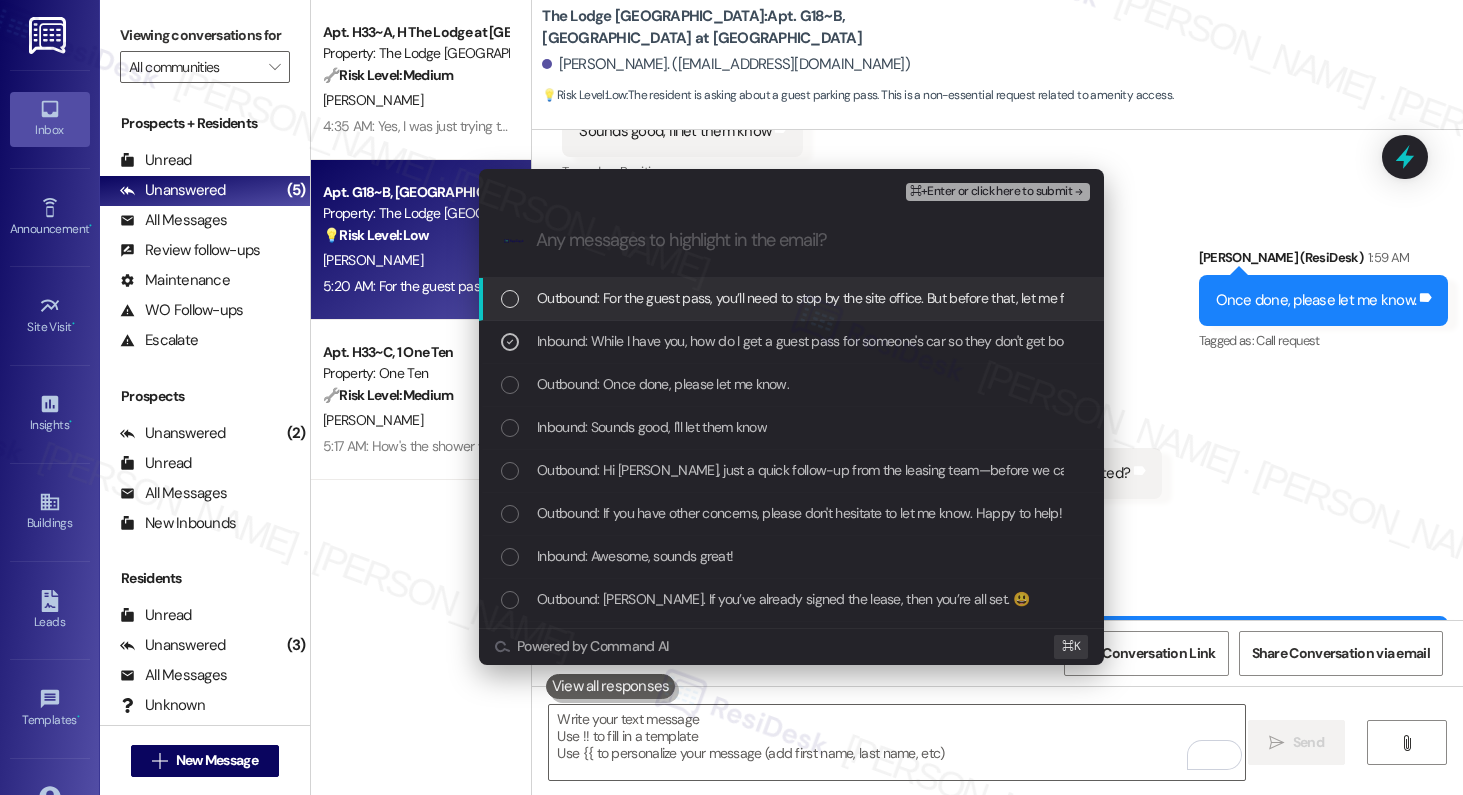 click on "Outbound: For the guest pass, you’ll need to stop by the site office. But before that, let me first check if we have an available slot. Could you also share your friend’s vehicle information with me?" at bounding box center (1091, 298) 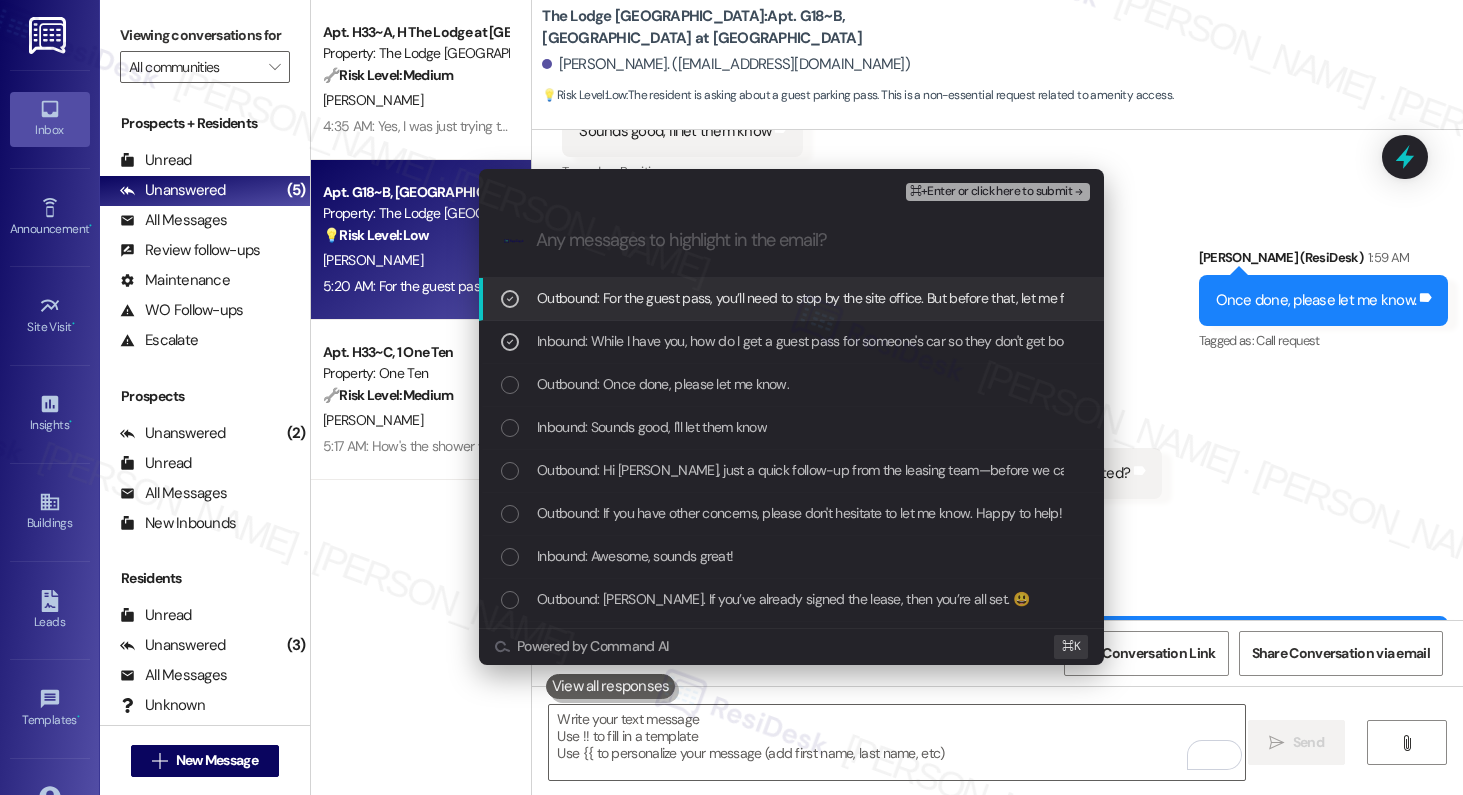 click on "⌘+Enter or click here to submit" at bounding box center [991, 192] 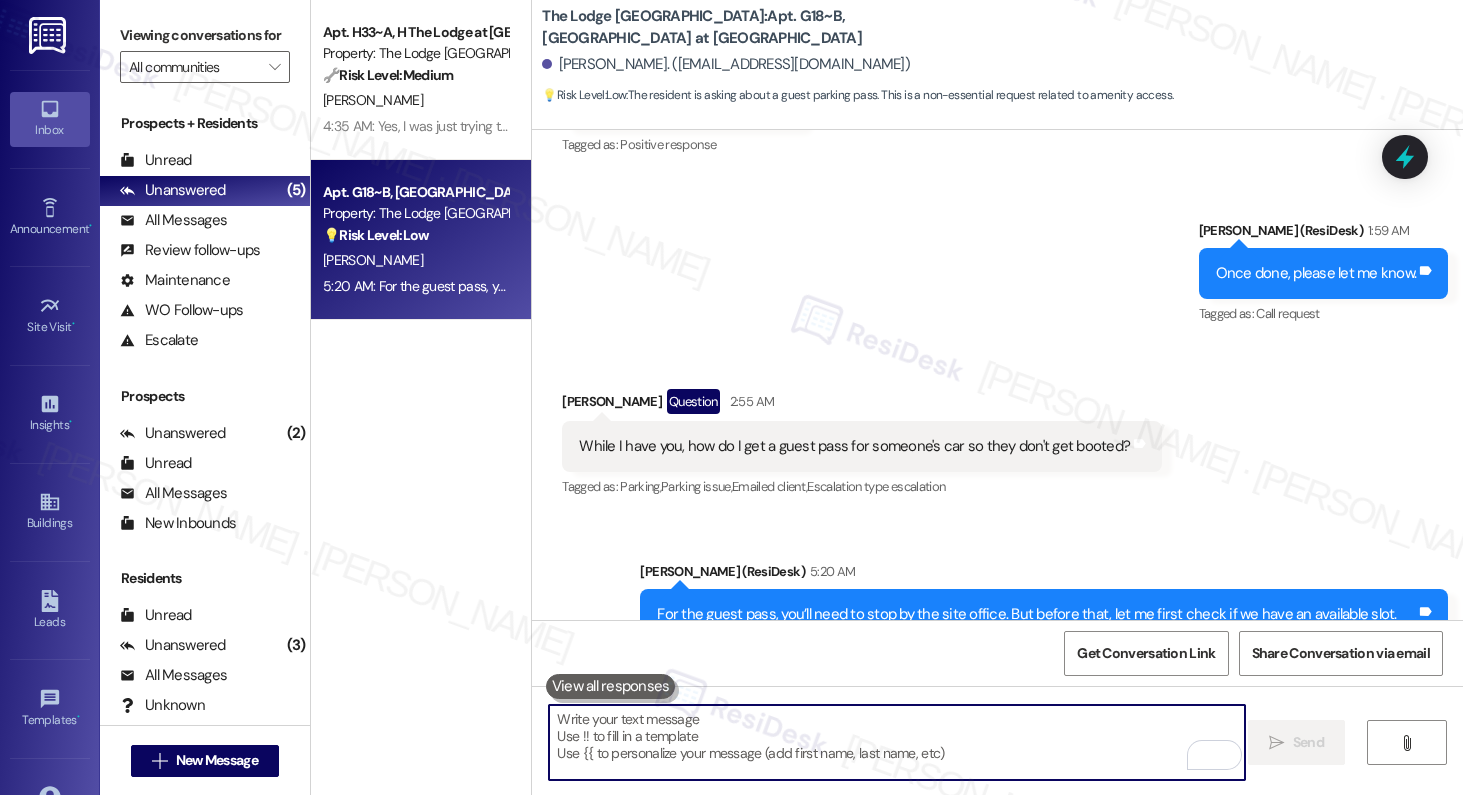 scroll, scrollTop: 4529, scrollLeft: 0, axis: vertical 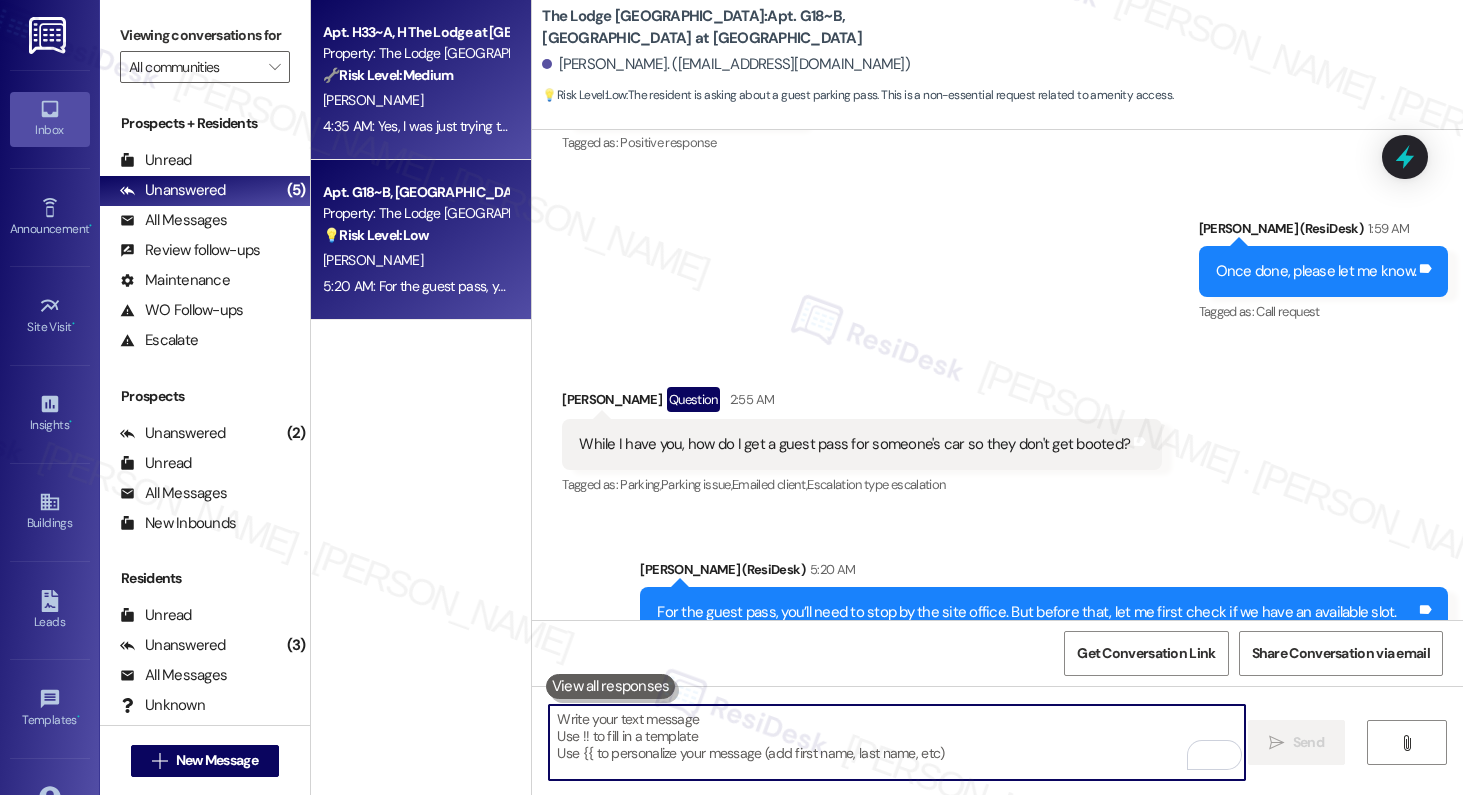 click on "4:35 AM: Yes, I was just trying to look into the amount of the security deposit and the conditions for getting that money back. I believe I paid a security deposit upon me signing the lease and moving in but my memory in this area is not crystal clear.
I was going to look at the lease to see if it mentioned a security deposit and conditions for getting it back.
Thanks.  4:35 AM: Yes, I was just trying to look into the amount of the security deposit and the conditions for getting that money back. I believe I paid a security deposit upon me signing the lease and moving in but my memory in this area is not crystal clear.
I was going to look at the lease to see if it mentioned a security deposit and conditions for getting it back.
Thanks." at bounding box center [1363, 126] 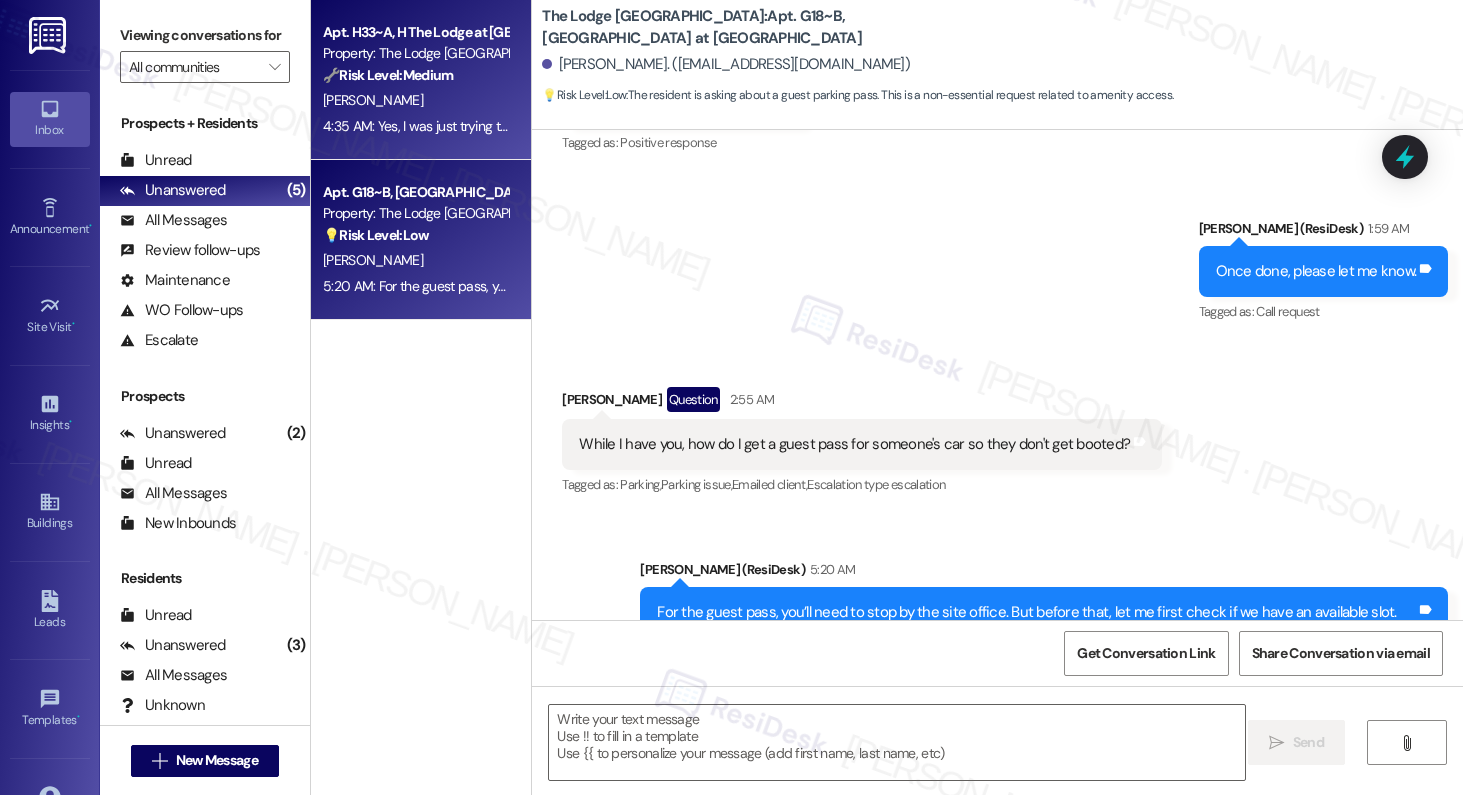 type on "Fetching suggested responses. Please feel free to read through the conversation in the meantime." 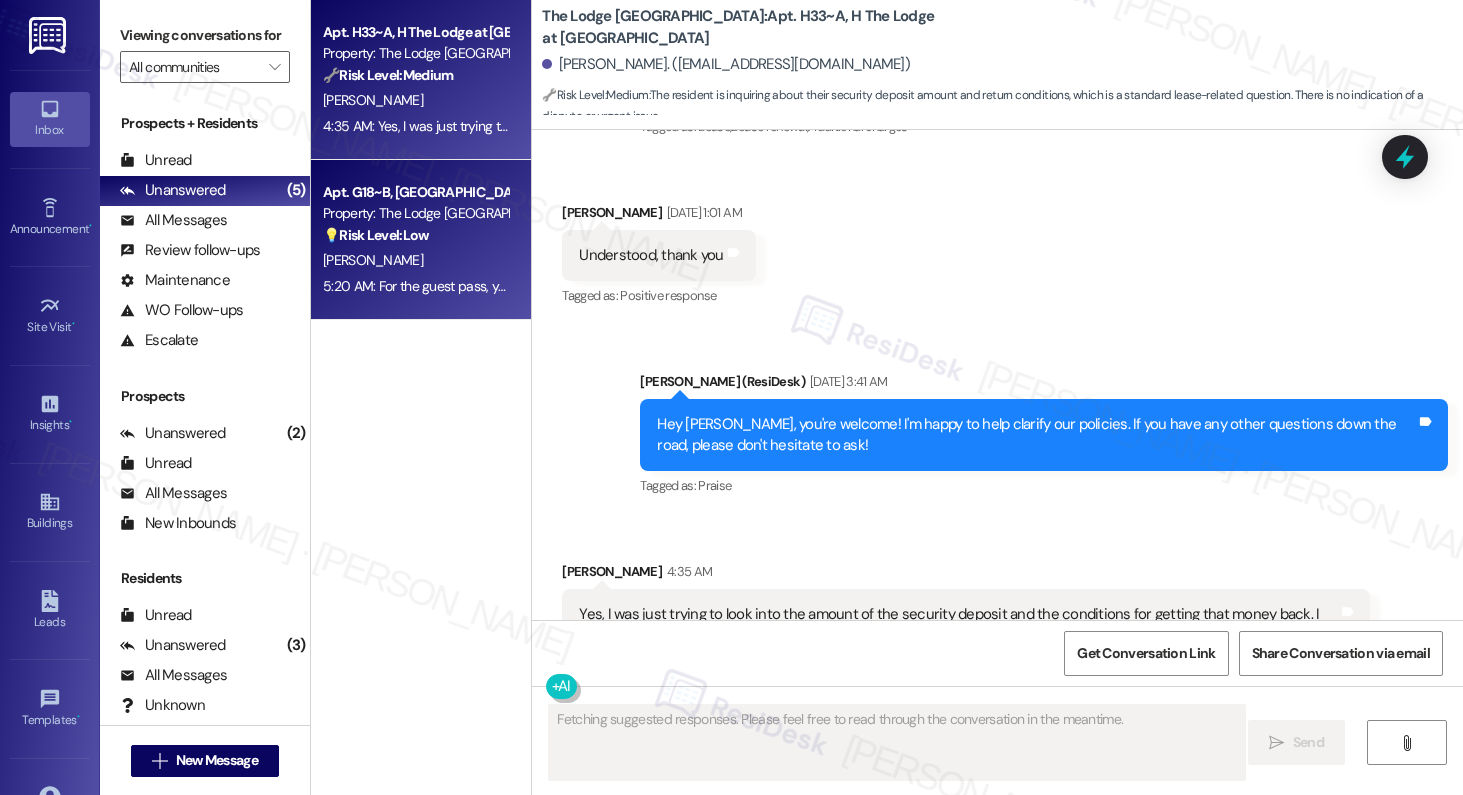 click on "Property: The Lodge [GEOGRAPHIC_DATA]" at bounding box center (415, 213) 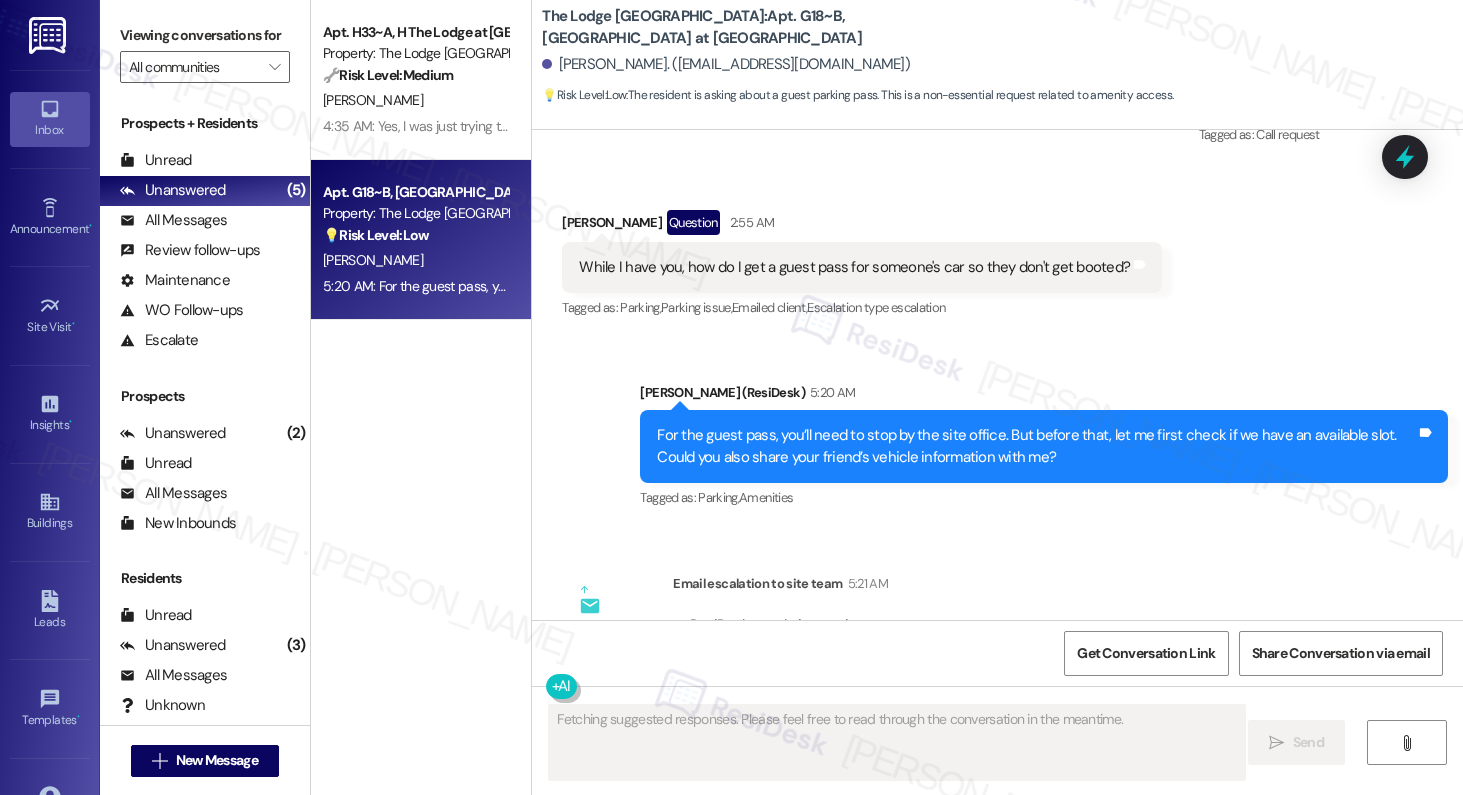 scroll, scrollTop: 4776, scrollLeft: 0, axis: vertical 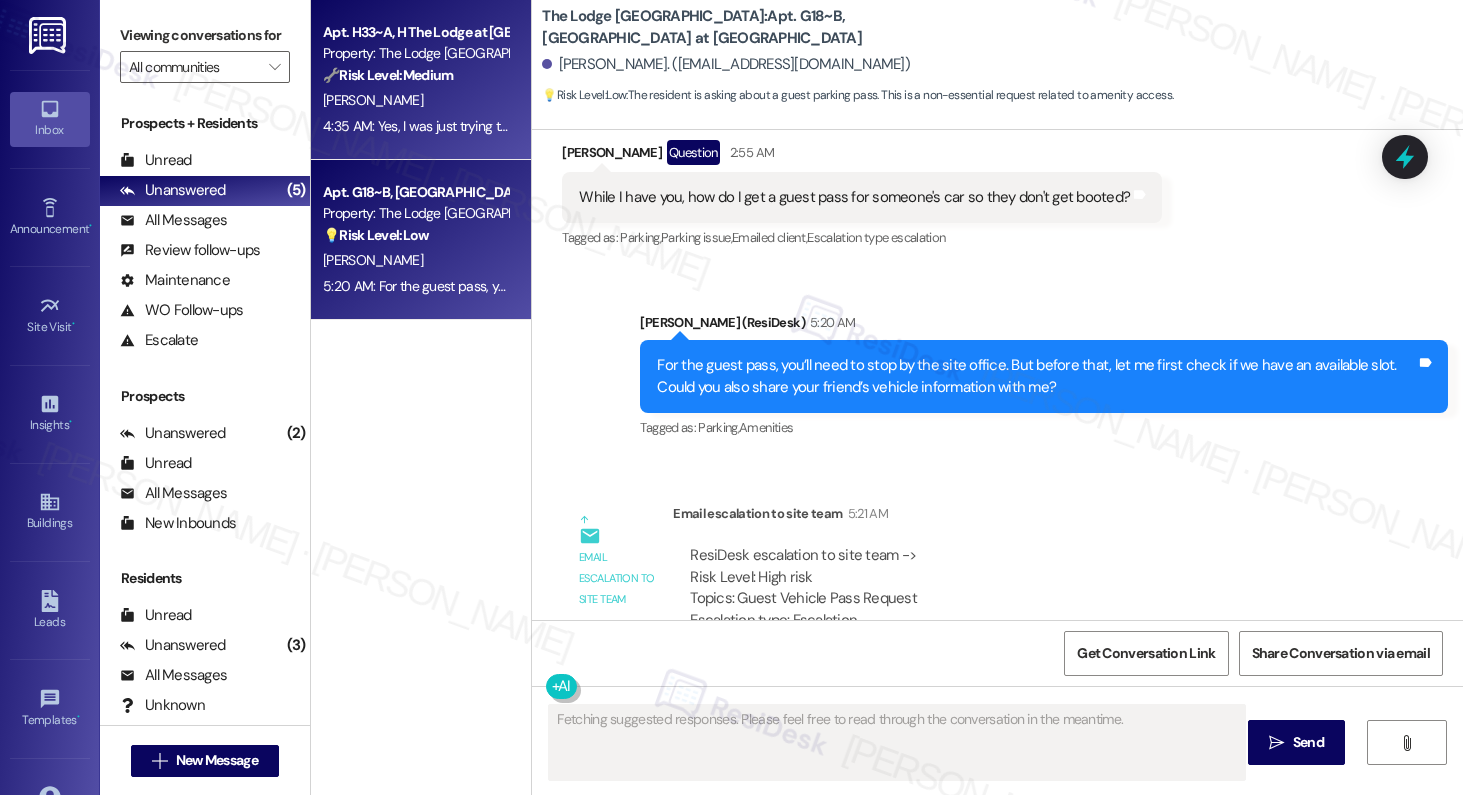 click on "🔧  Risk Level:  Medium The resident is inquiring about their security deposit amount and return conditions, which is a standard lease-related question. There is no indication of a dispute or urgent issue." at bounding box center [415, 75] 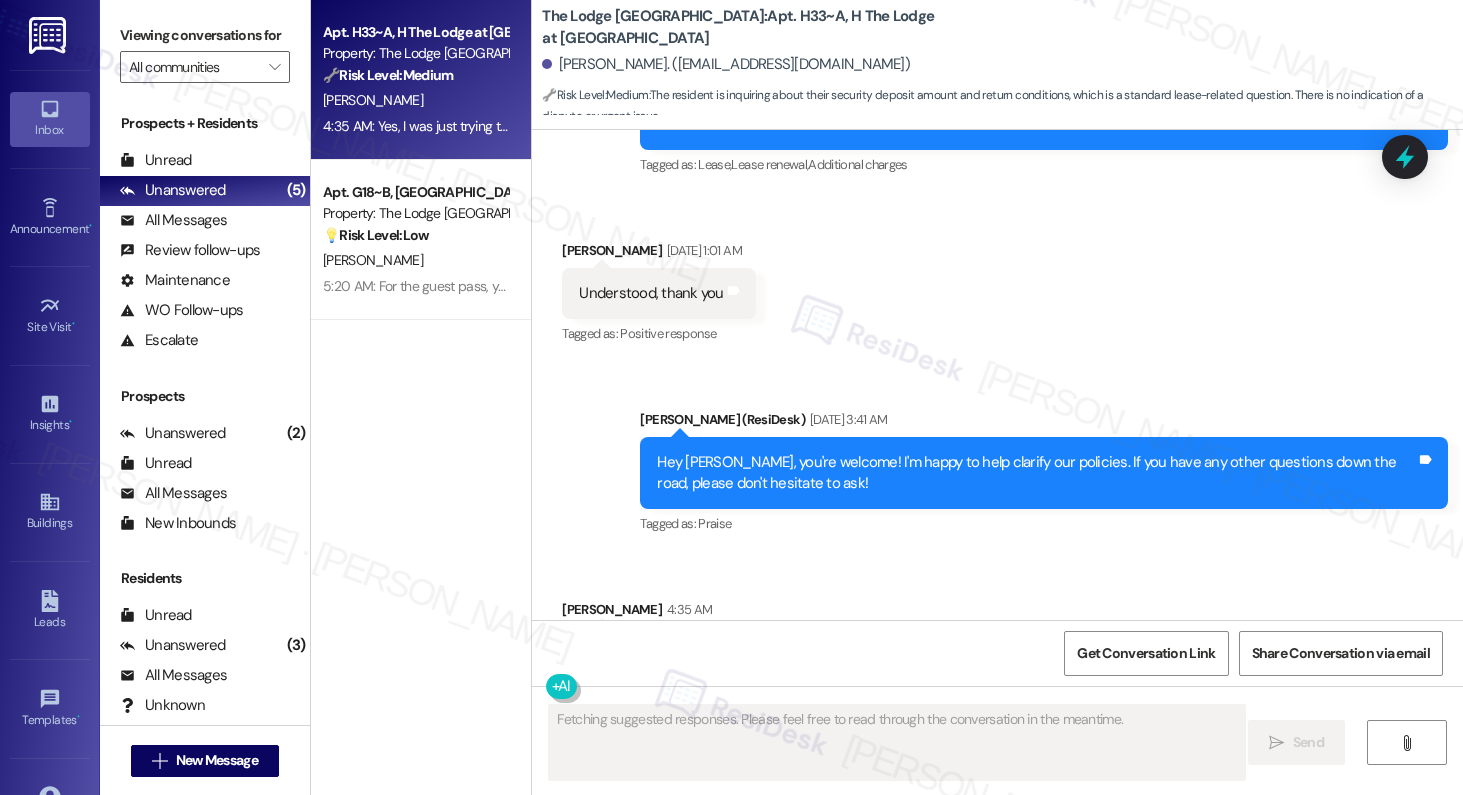 scroll, scrollTop: 4338, scrollLeft: 0, axis: vertical 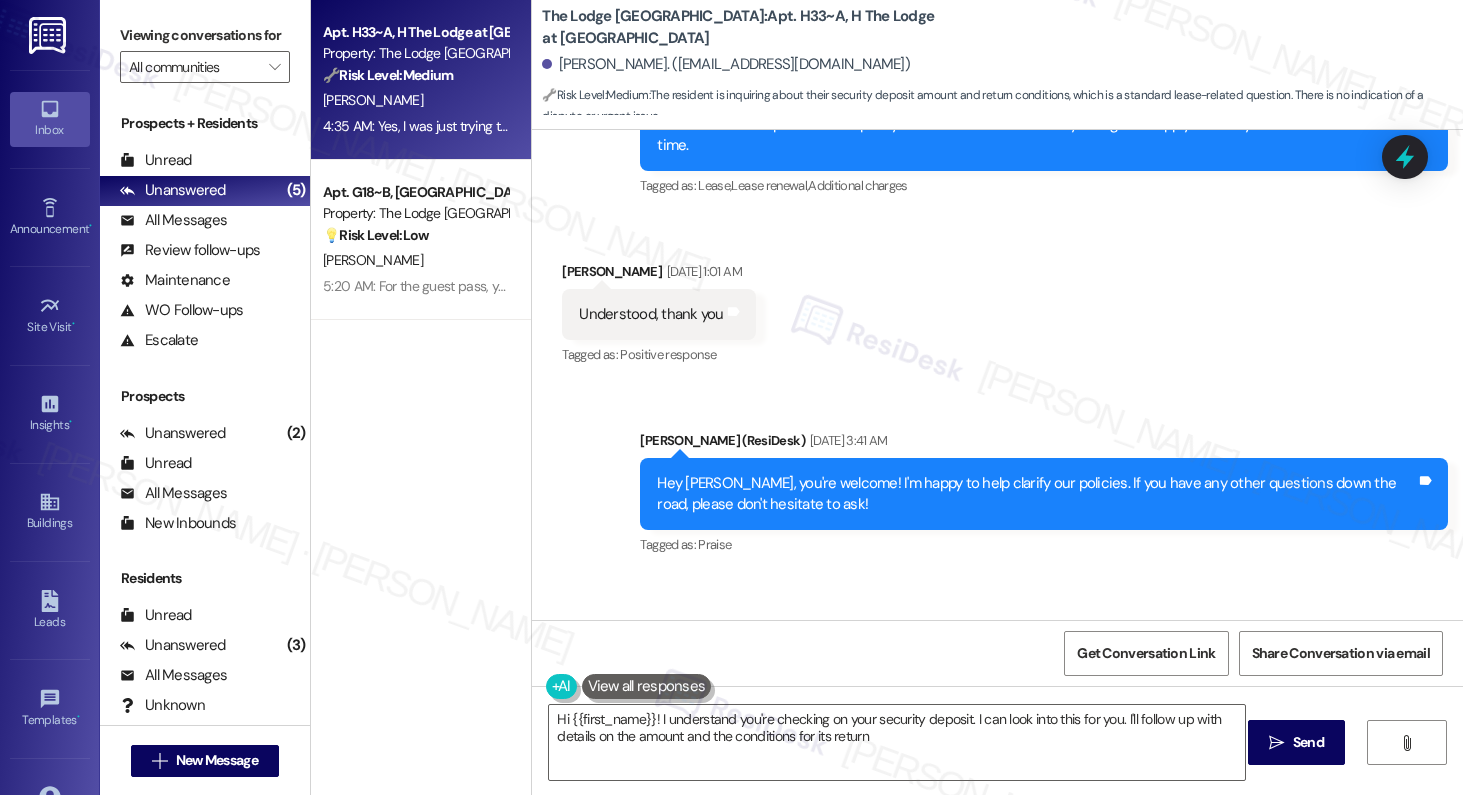 type on "Hi {{first_name}}! I understand you're checking on your security deposit. I can look into this for you. I'll follow up with details on the amount and the conditions for its return!" 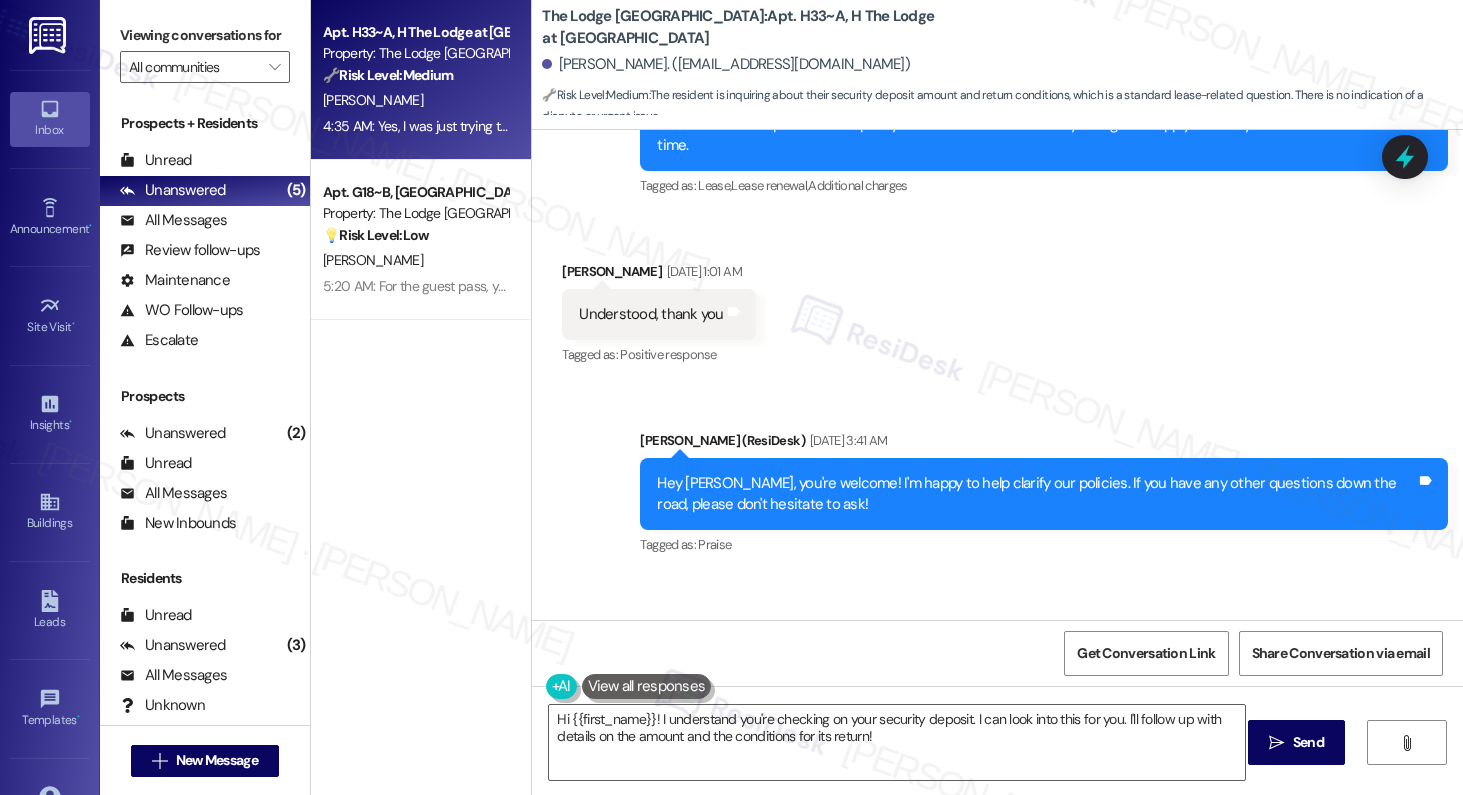 drag, startPoint x: 795, startPoint y: 549, endPoint x: 896, endPoint y: 551, distance: 101.0198 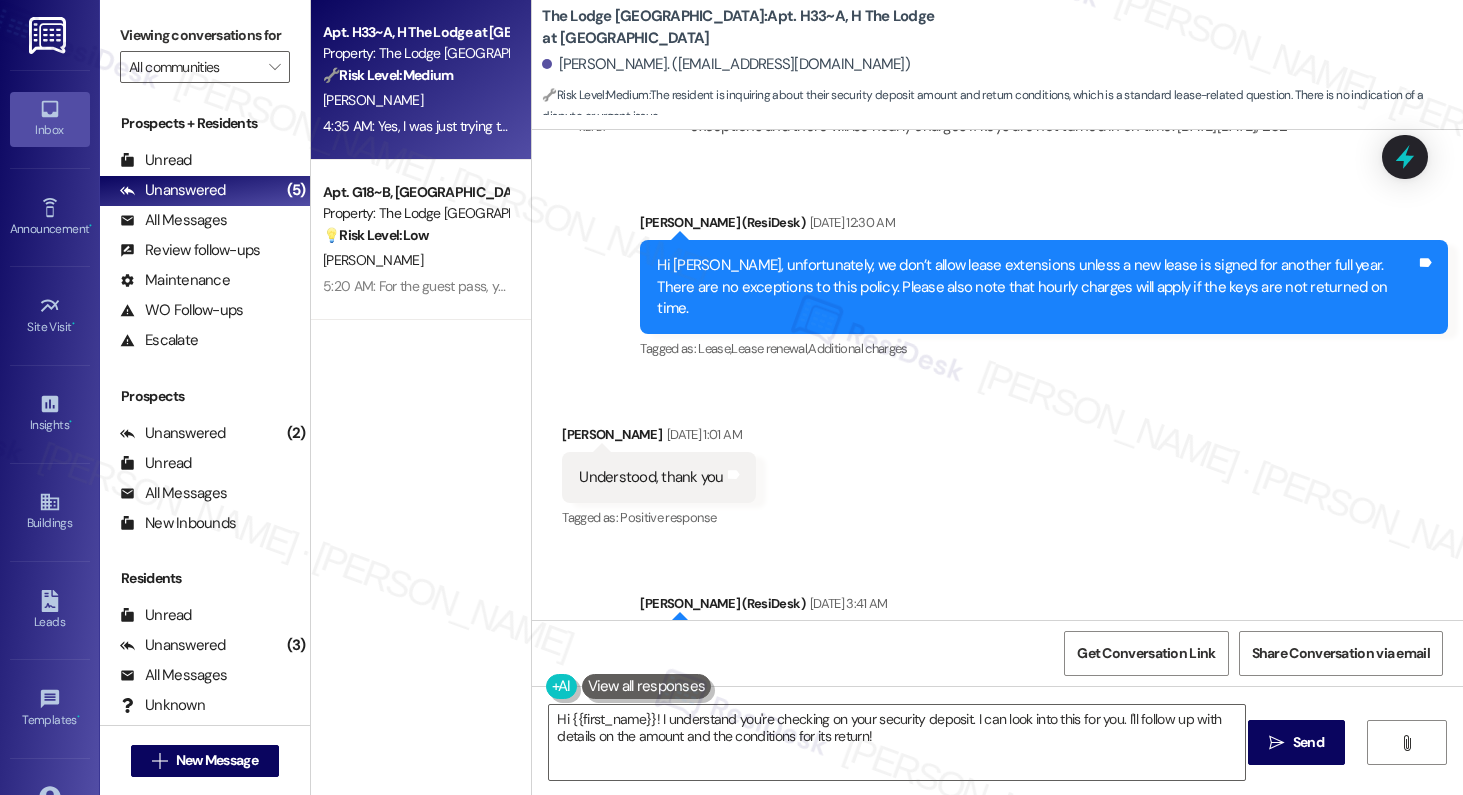 scroll, scrollTop: 4819, scrollLeft: 0, axis: vertical 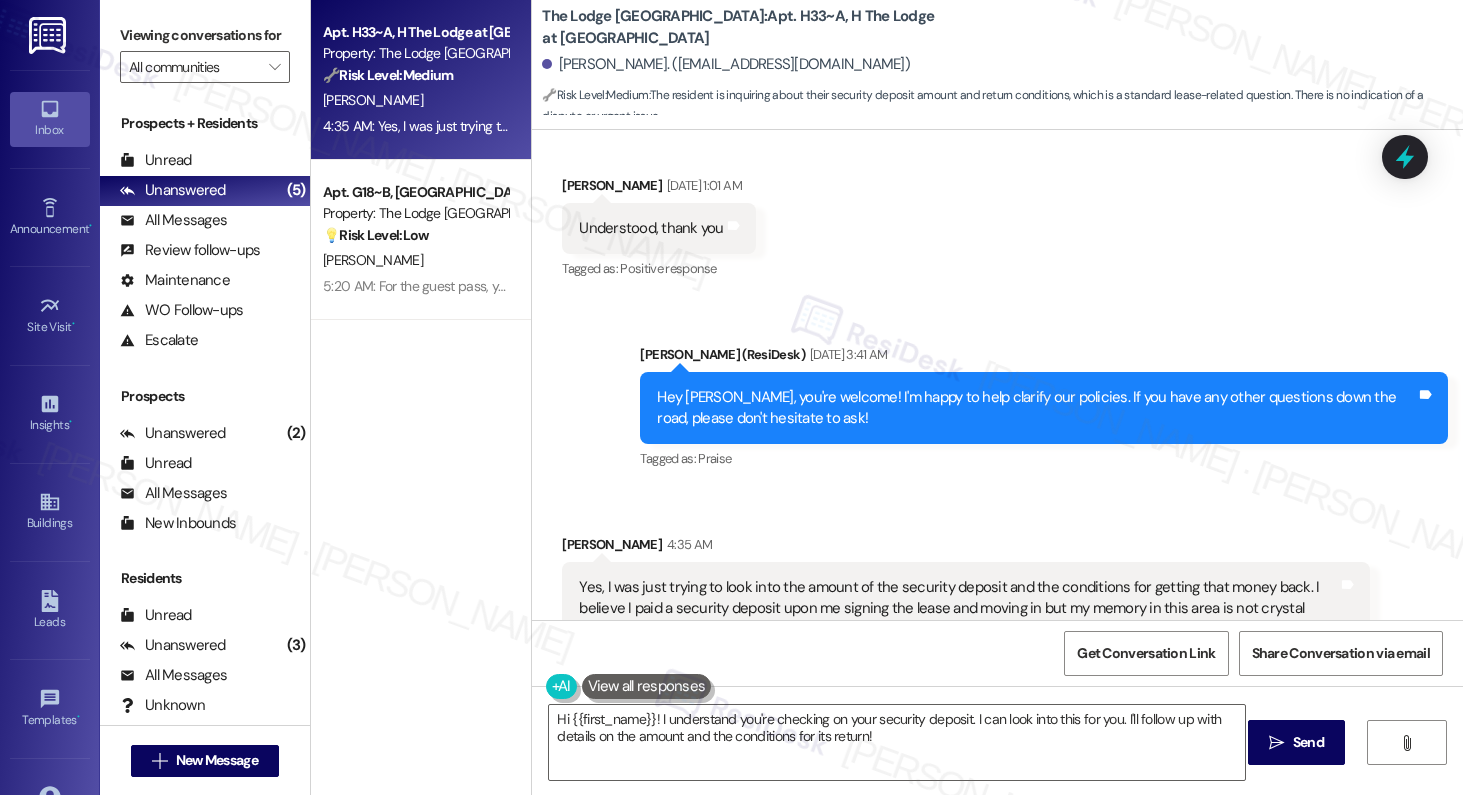 click on "Yes, I was just trying to look into the amount of the security deposit and the conditions for getting that money back. I believe I paid a security deposit upon me signing the lease and moving in but my memory in this area is not crystal clear.
I was going to look at the lease to see if it mentioned a security deposit and conditions for getting it back.
Thanks." at bounding box center (958, 652) 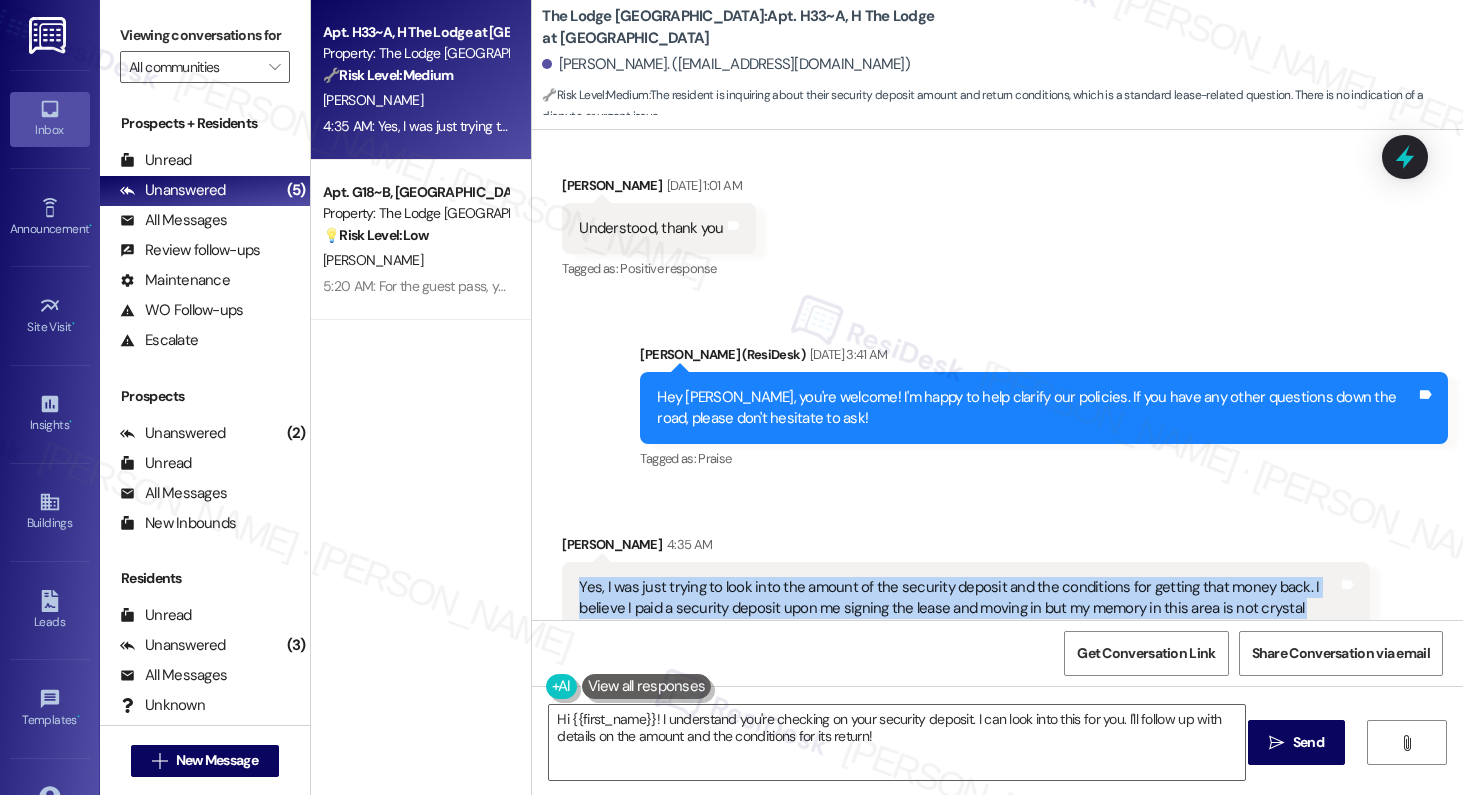 drag, startPoint x: 562, startPoint y: 457, endPoint x: 1236, endPoint y: 538, distance: 678.8498 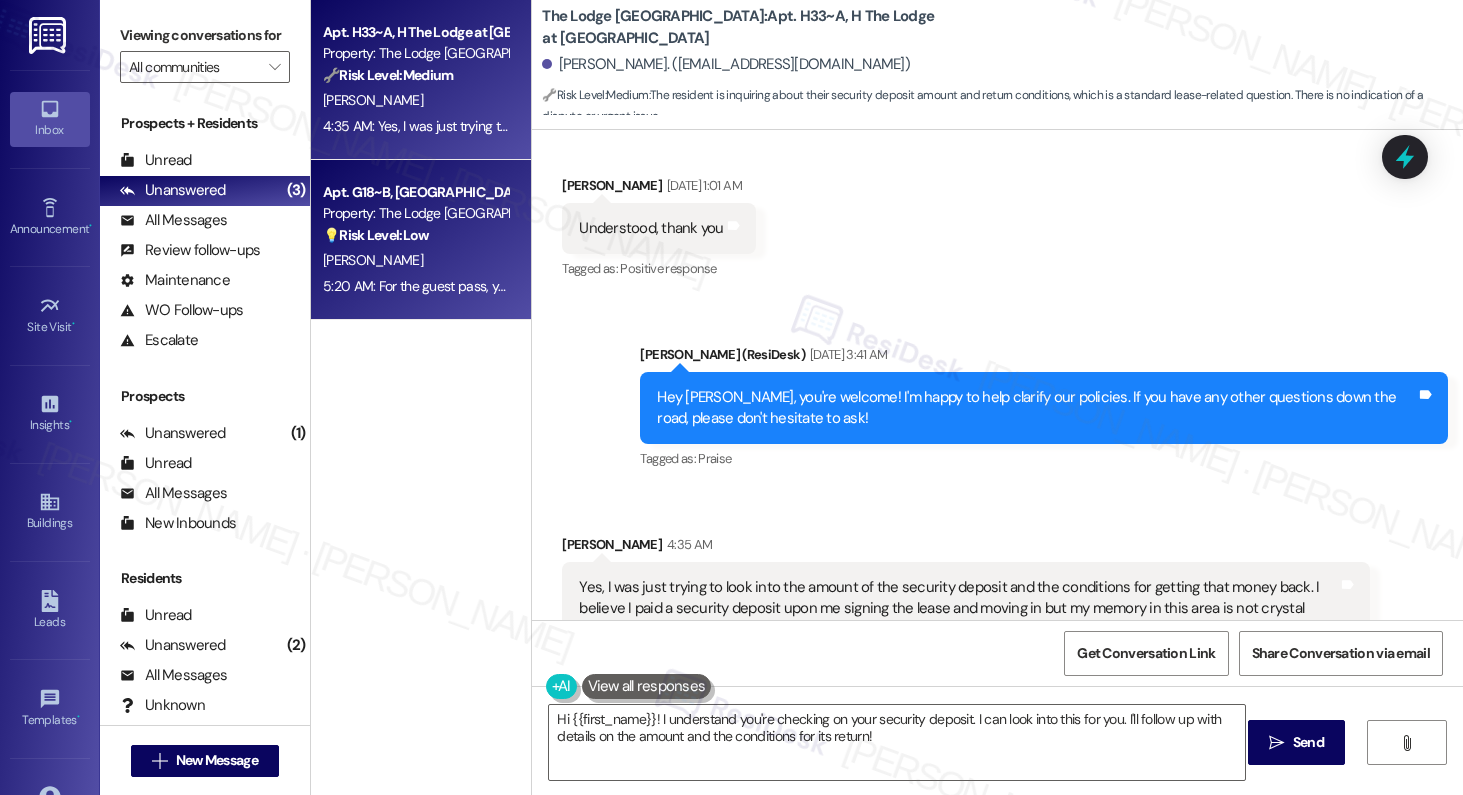 click on "[PERSON_NAME]" at bounding box center [415, 260] 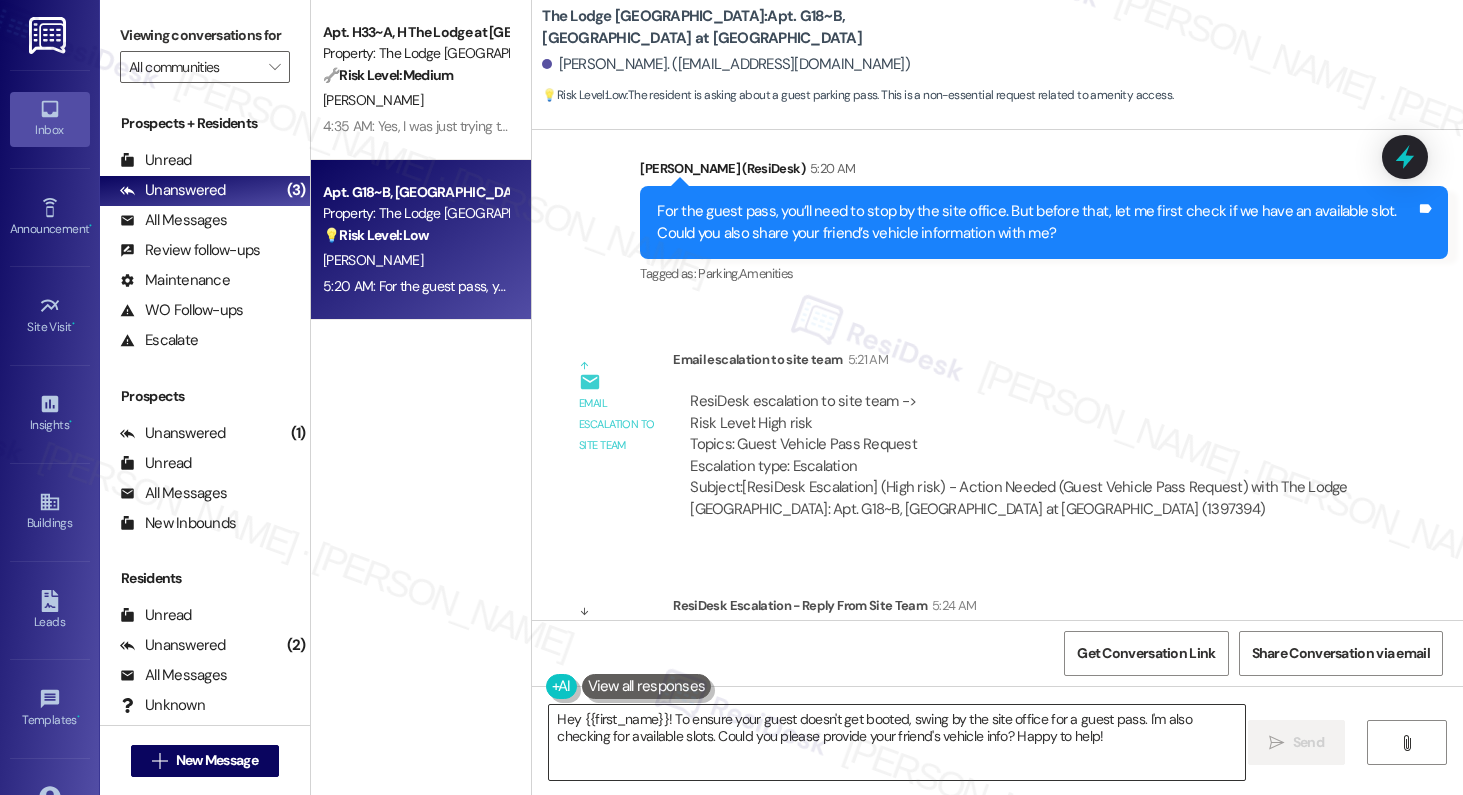 scroll, scrollTop: 4958, scrollLeft: 0, axis: vertical 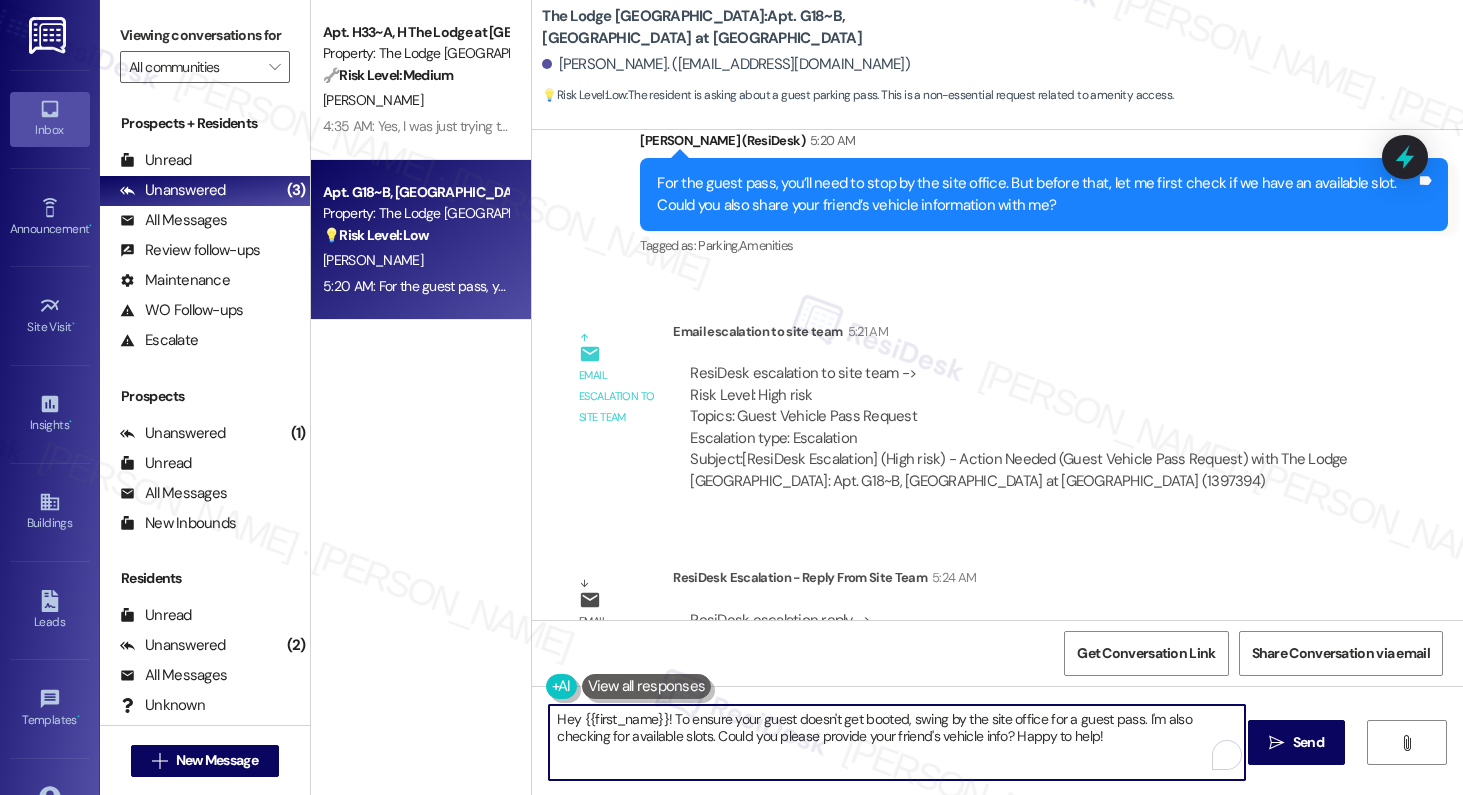 click on "Hey {{first_name}}! To ensure your guest doesn't get booted, swing by the site office for a guest pass. I'm also checking for available slots. Could you please provide your friend's vehicle info? Happy to help!" at bounding box center [897, 742] 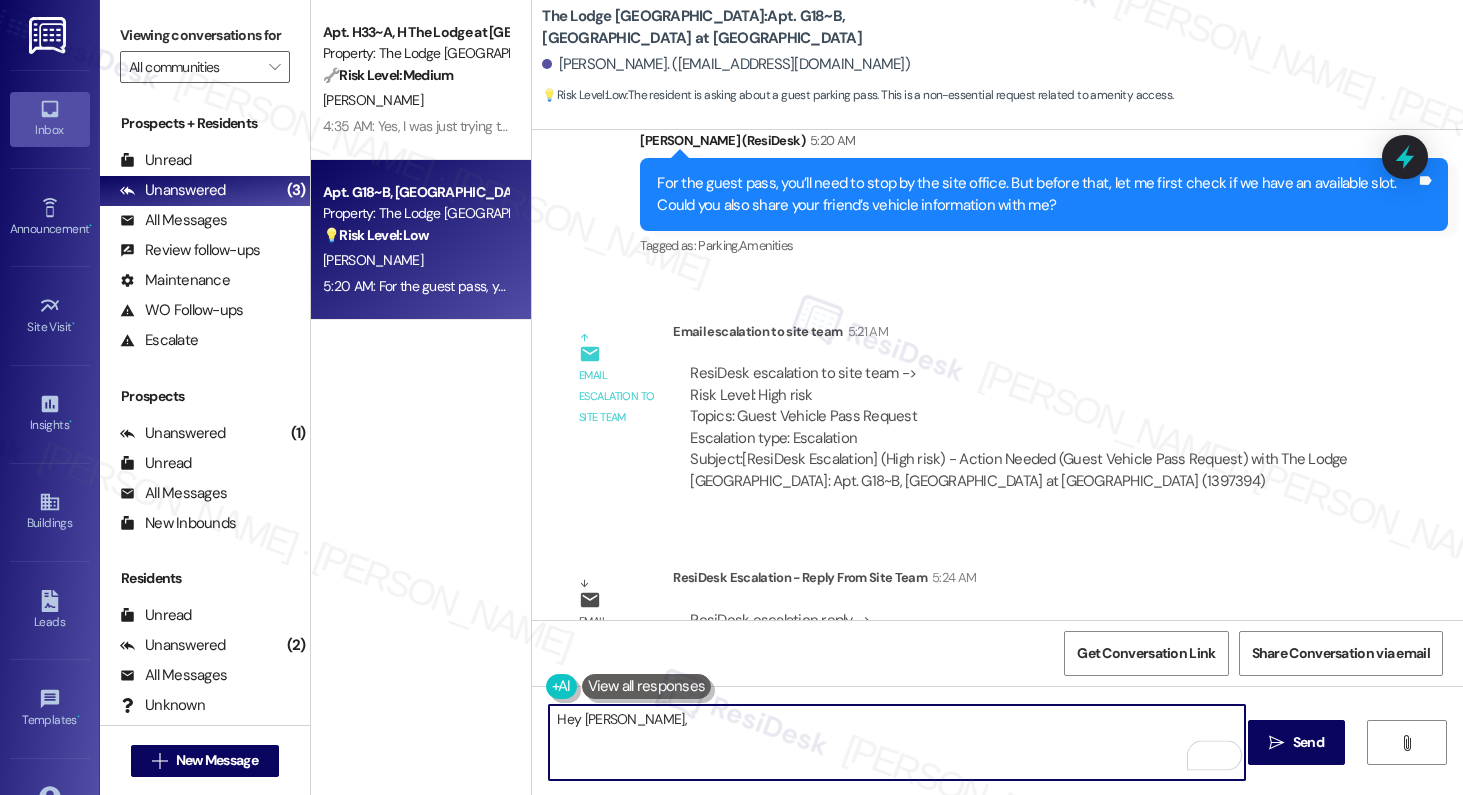 paste on "all guest parking is in the front of the leasing office. there is no guest
pass" 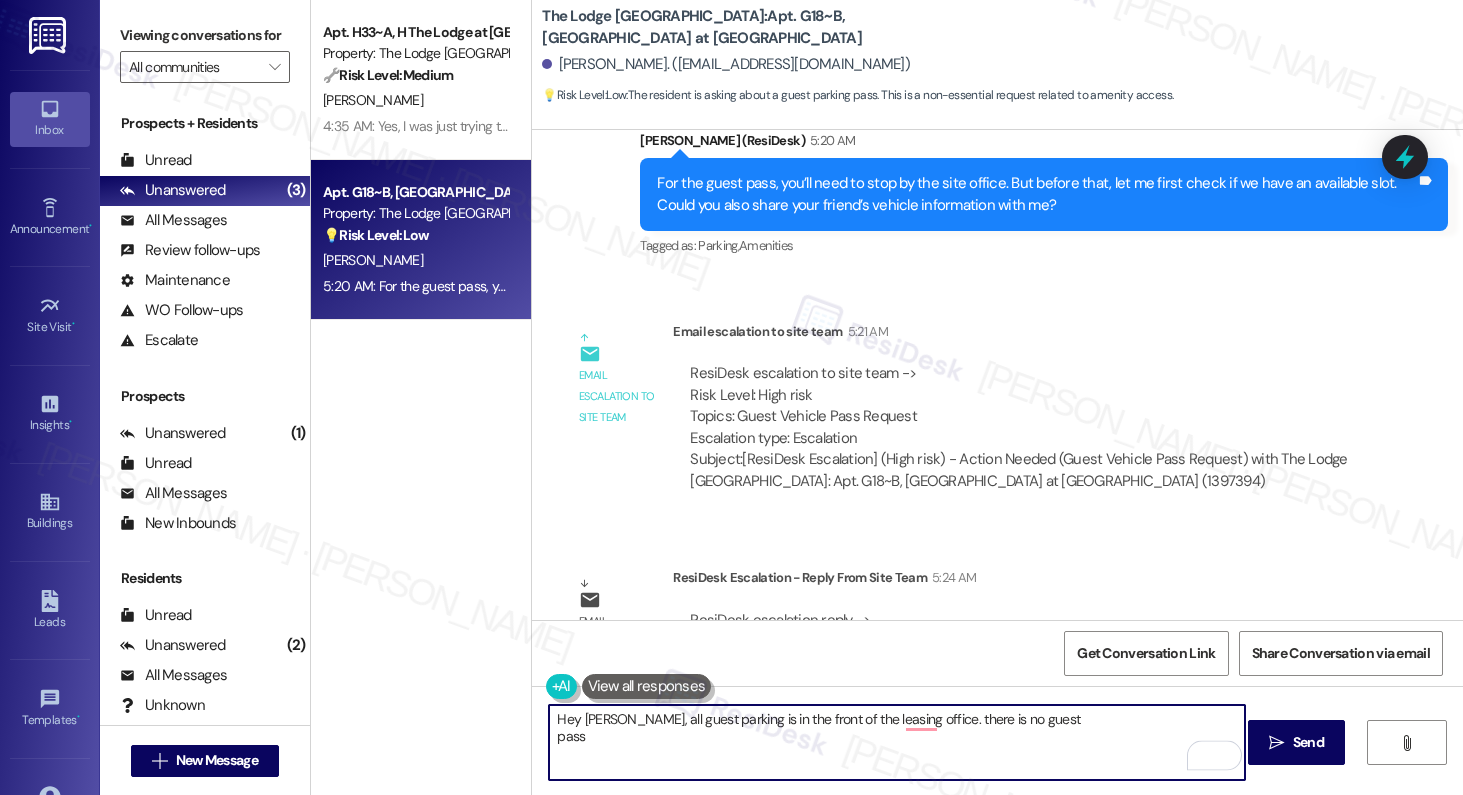 click on "Hey [PERSON_NAME], all guest parking is in the front of the leasing office. there is no guest
pass" at bounding box center (897, 742) 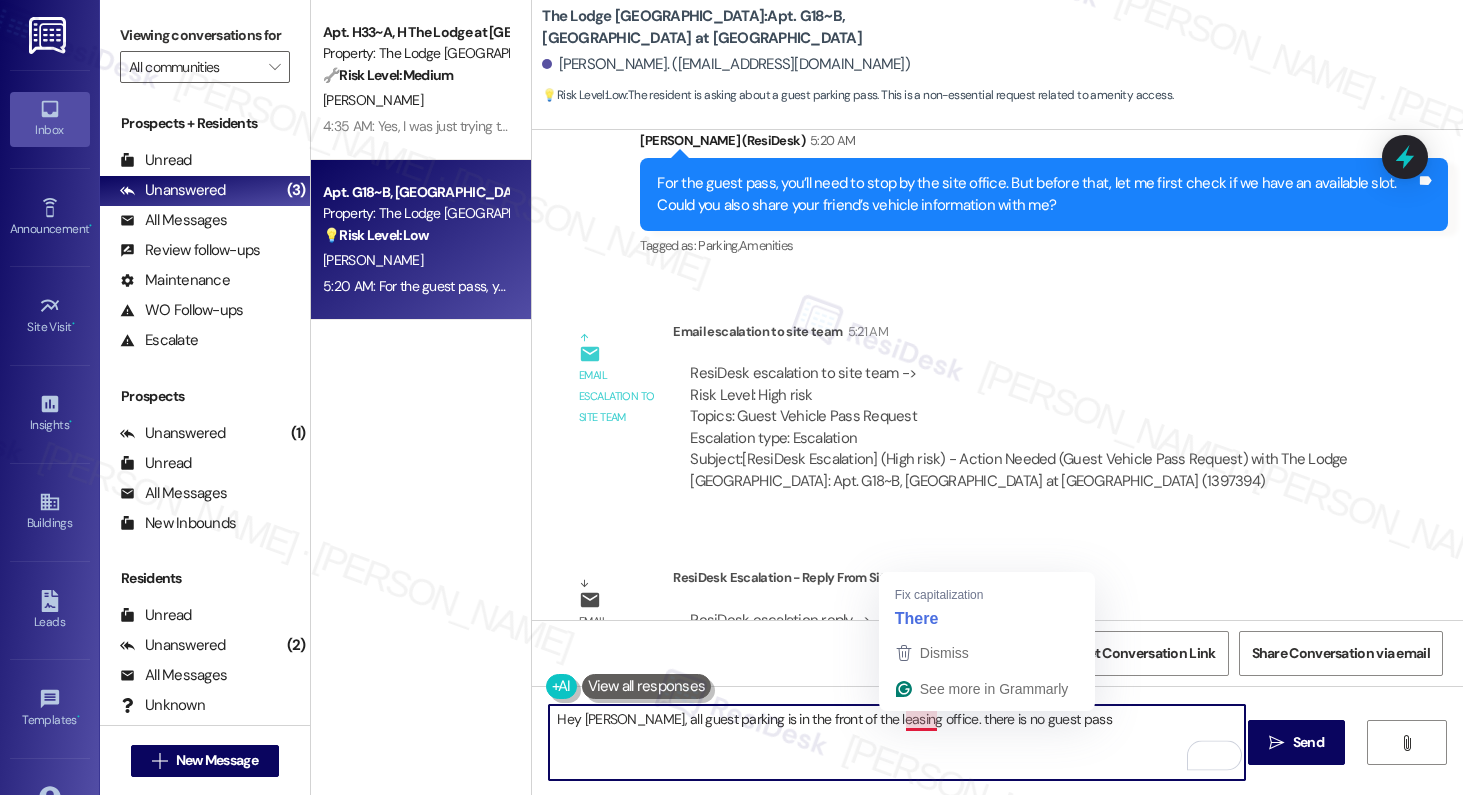 click on "Hey [PERSON_NAME], all guest parking is in the front of the leasing office. there is no guest pass" at bounding box center (897, 742) 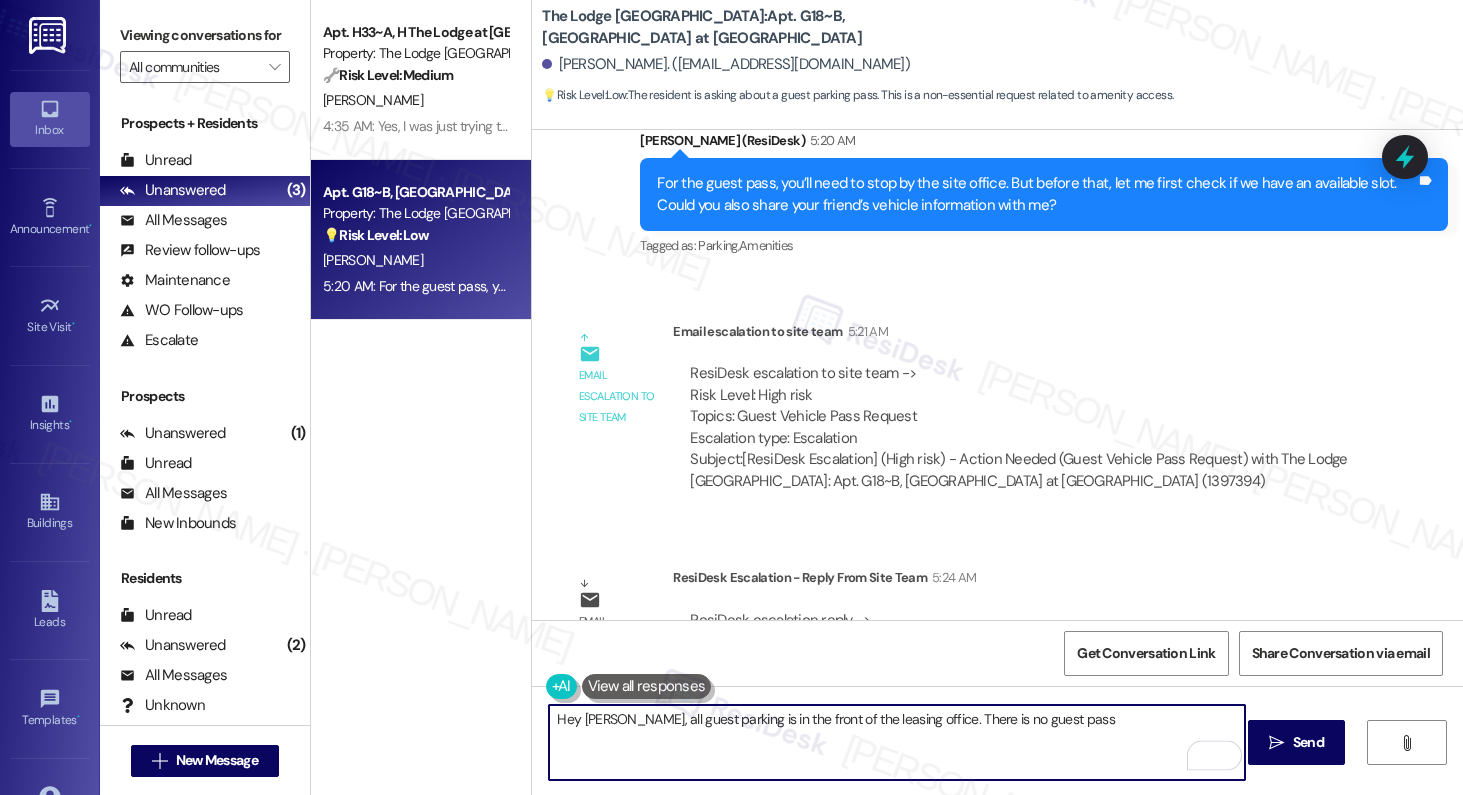 click on "Hey [PERSON_NAME], all guest parking is in the front of the leasing office. There is no guest pass" at bounding box center [897, 742] 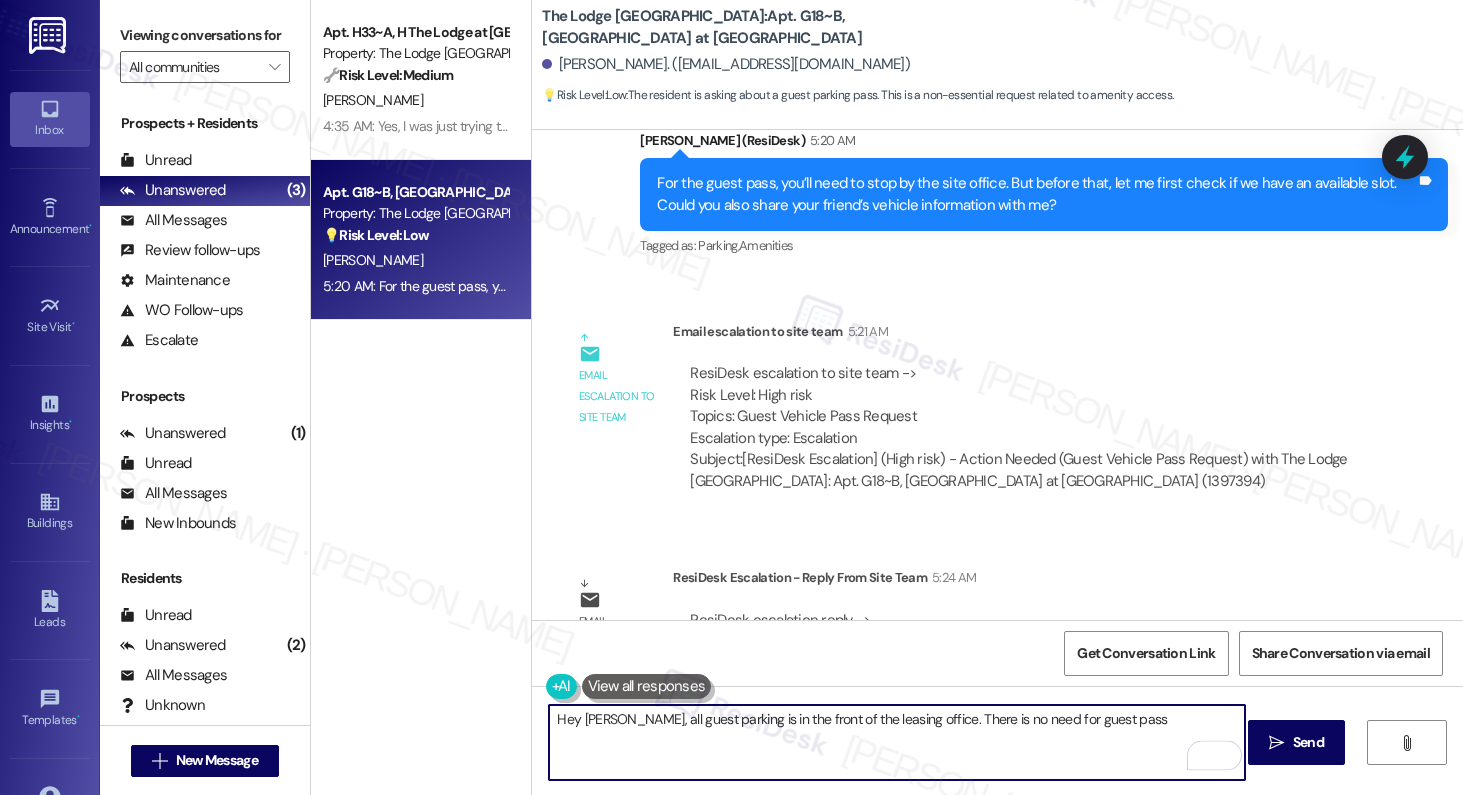 click on "Hey [PERSON_NAME], all guest parking is in the front of the leasing office. There is no need for guest pass" at bounding box center [897, 742] 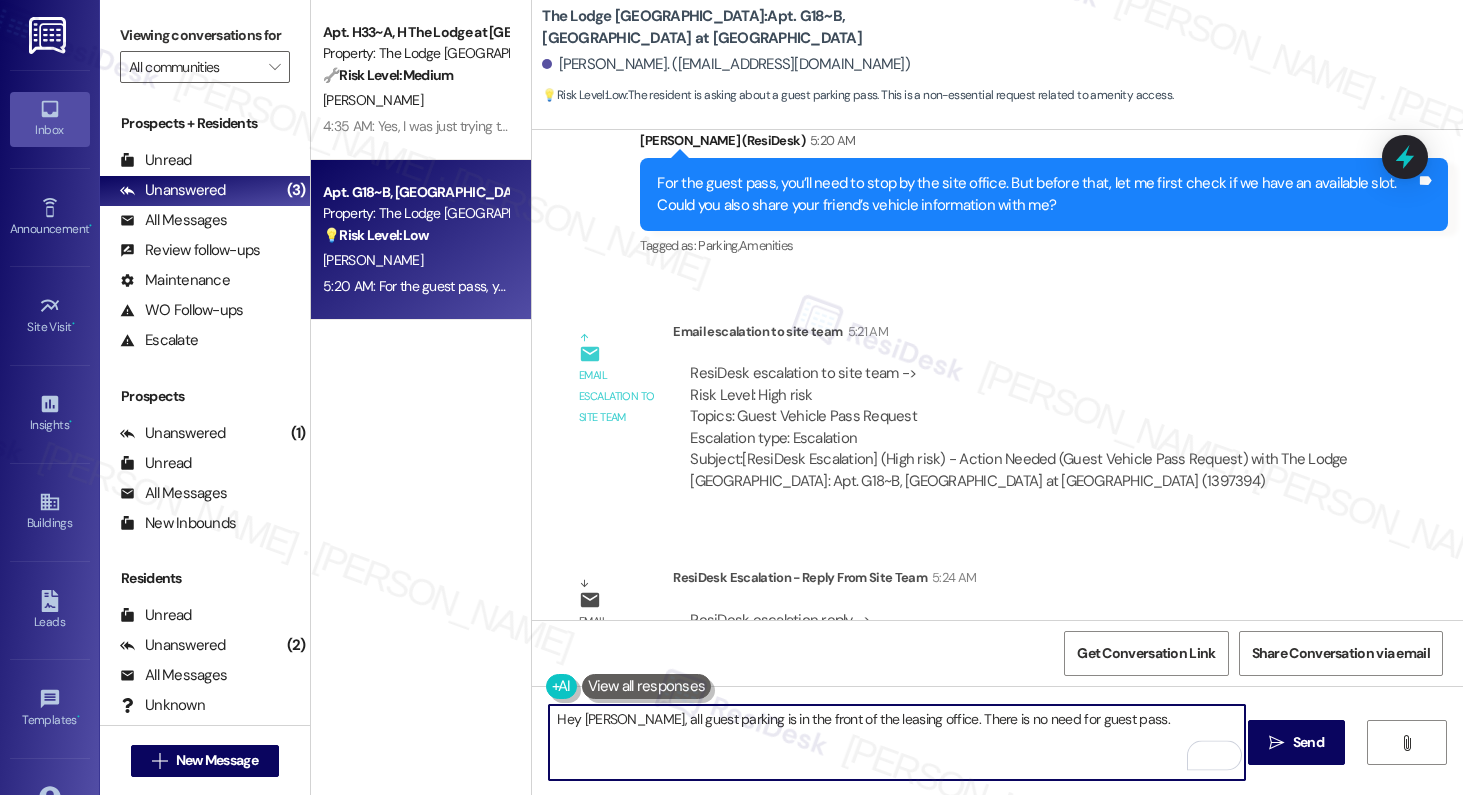 type on "Hey [PERSON_NAME], all guest parking is in the front of the leasing office. There is no need for guest pass." 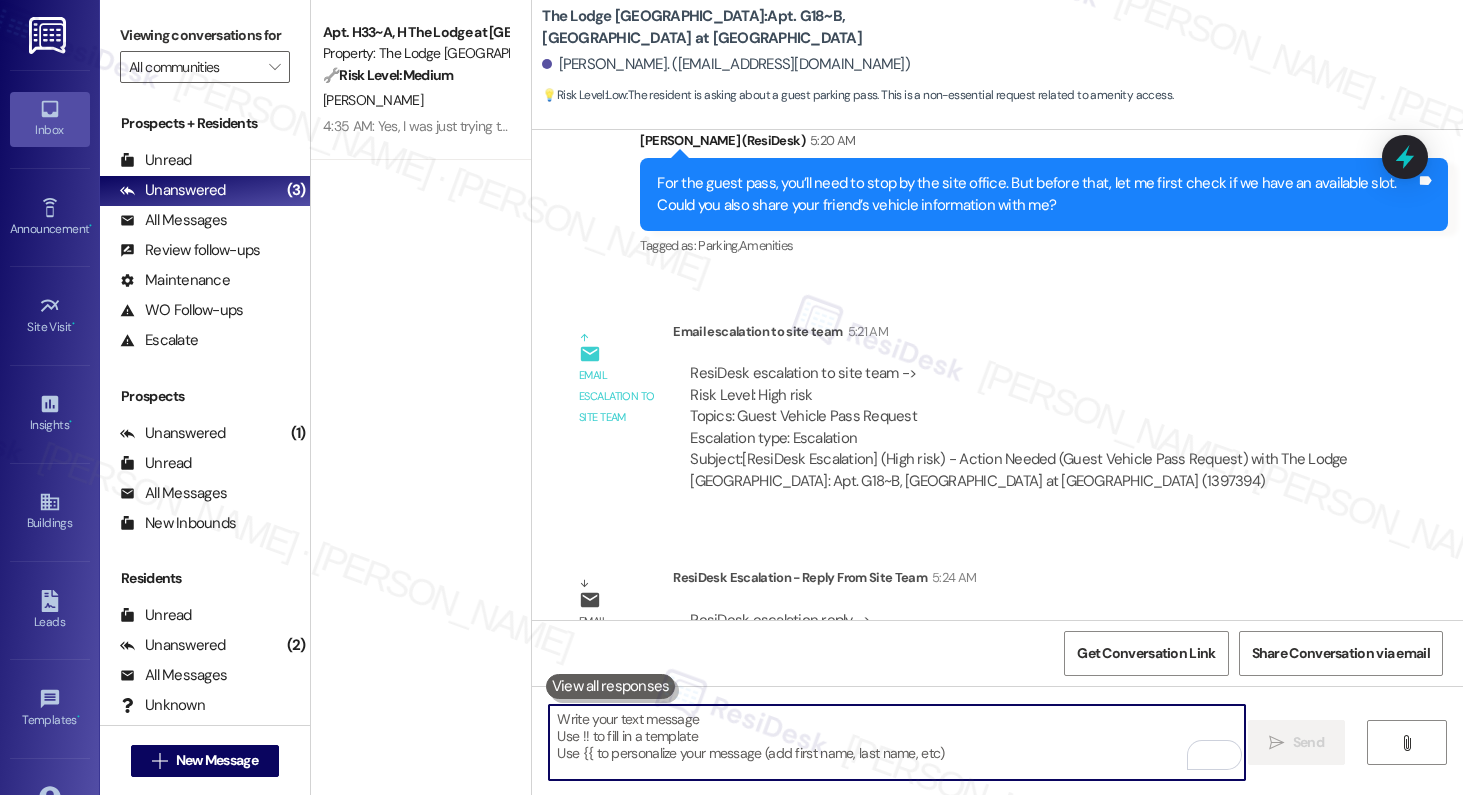 paste on "Hey [PERSON_NAME],
All guest parking is located in front of the leasing office, and no guest pass is required." 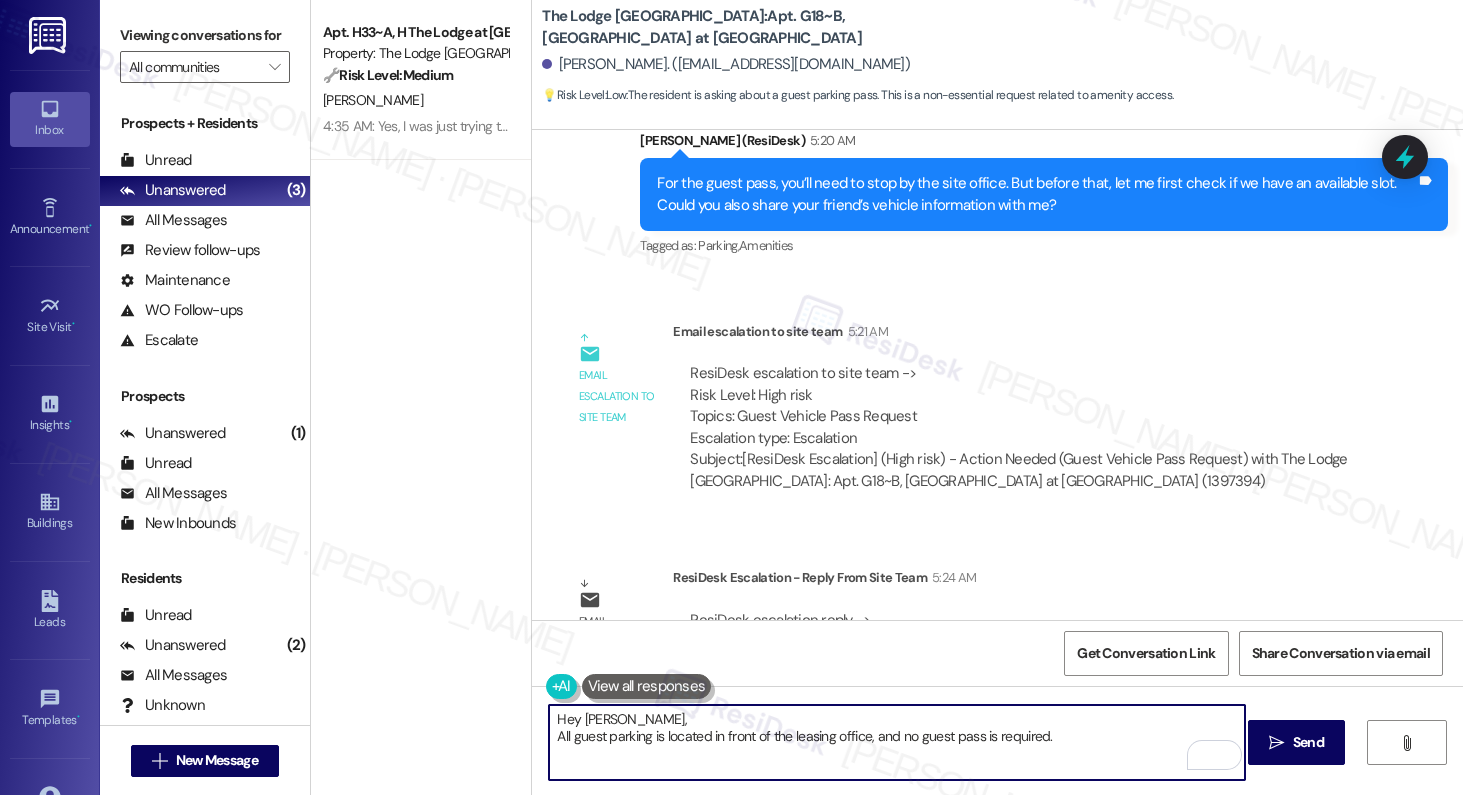click on "Hey [PERSON_NAME],
All guest parking is located in front of the leasing office, and no guest pass is required." at bounding box center (897, 742) 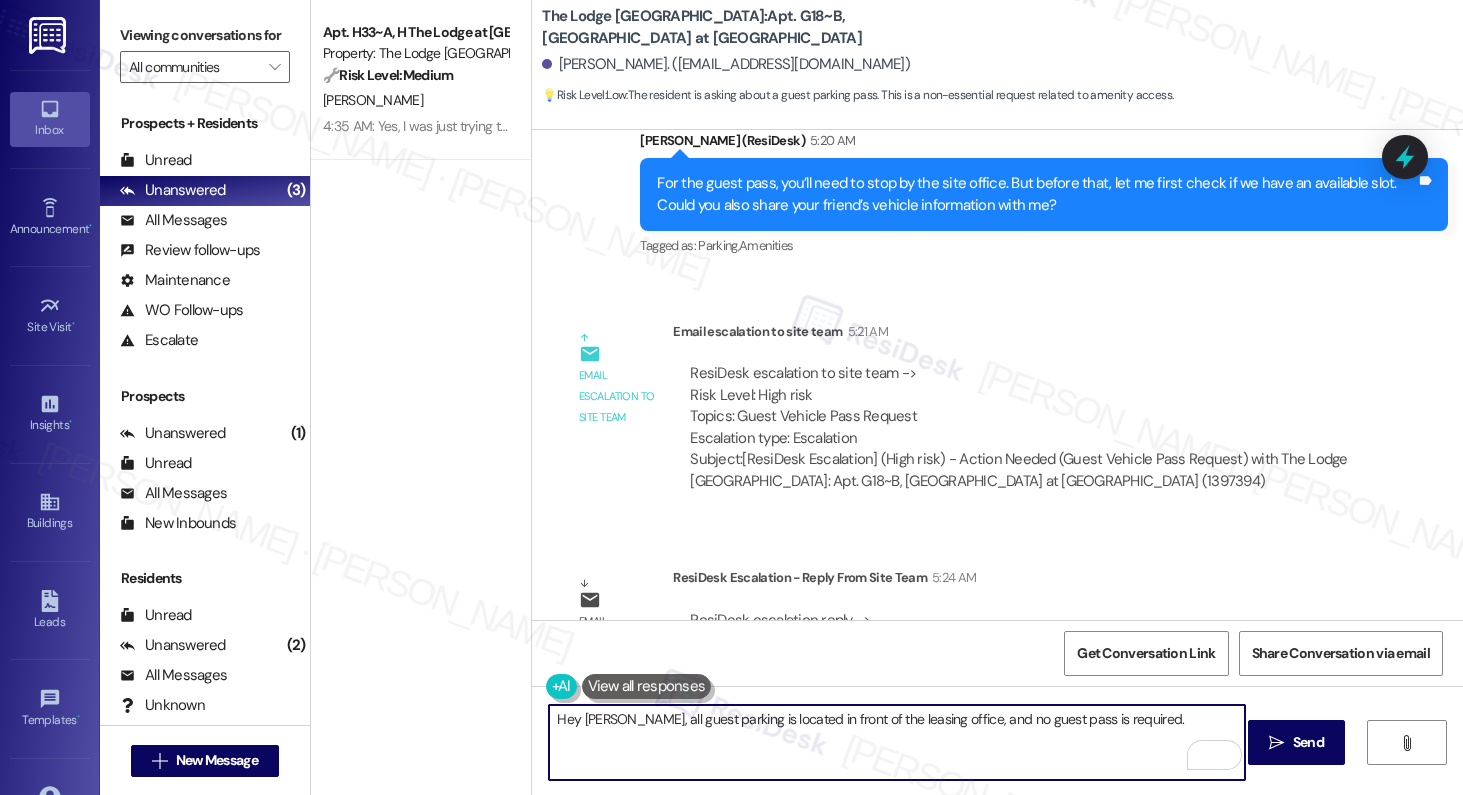 click on "Hey [PERSON_NAME], all guest parking is located in front of the leasing office, and no guest pass is required." at bounding box center (897, 742) 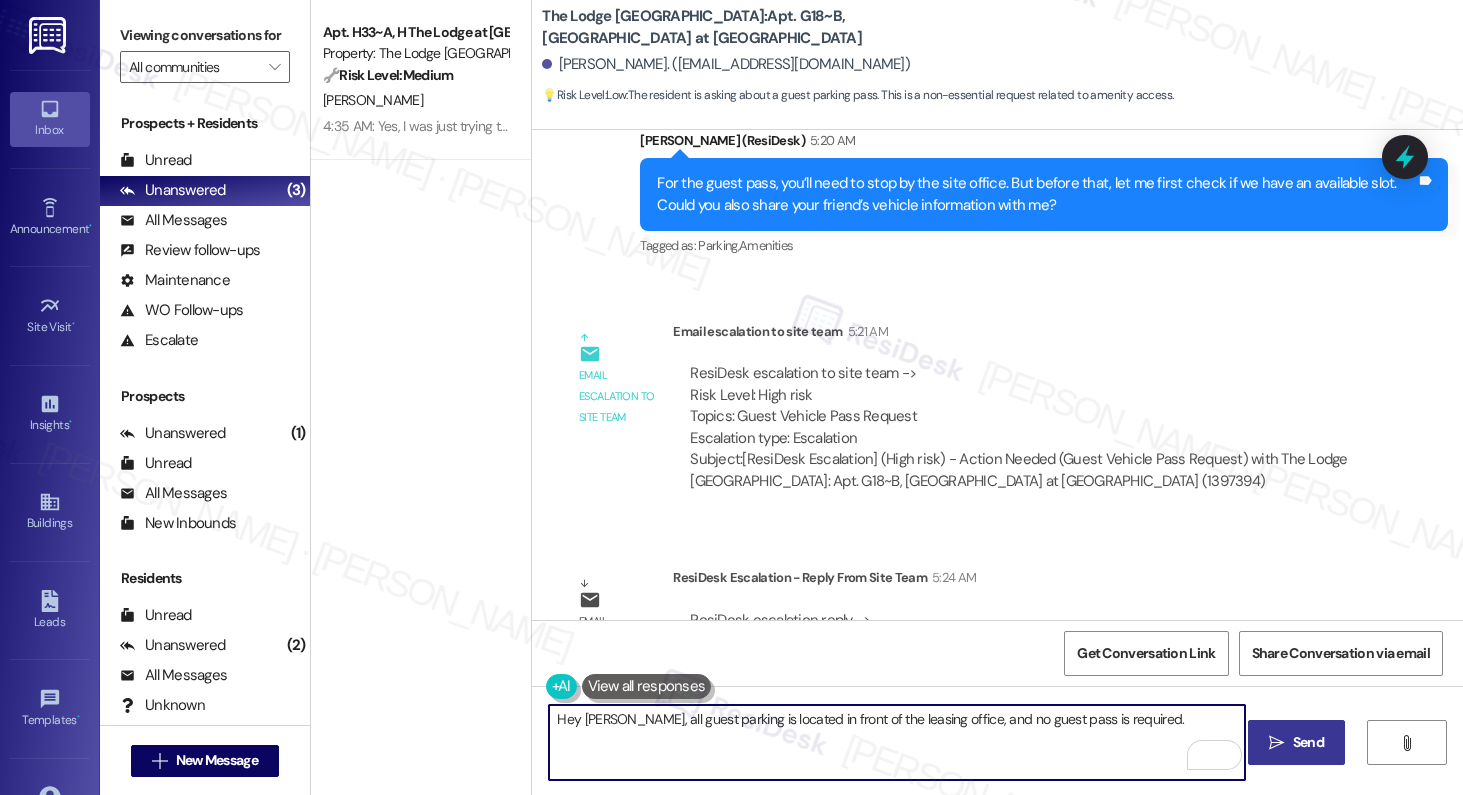 type on "Hey [PERSON_NAME], all guest parking is located in front of the leasing office, and no guest pass is required." 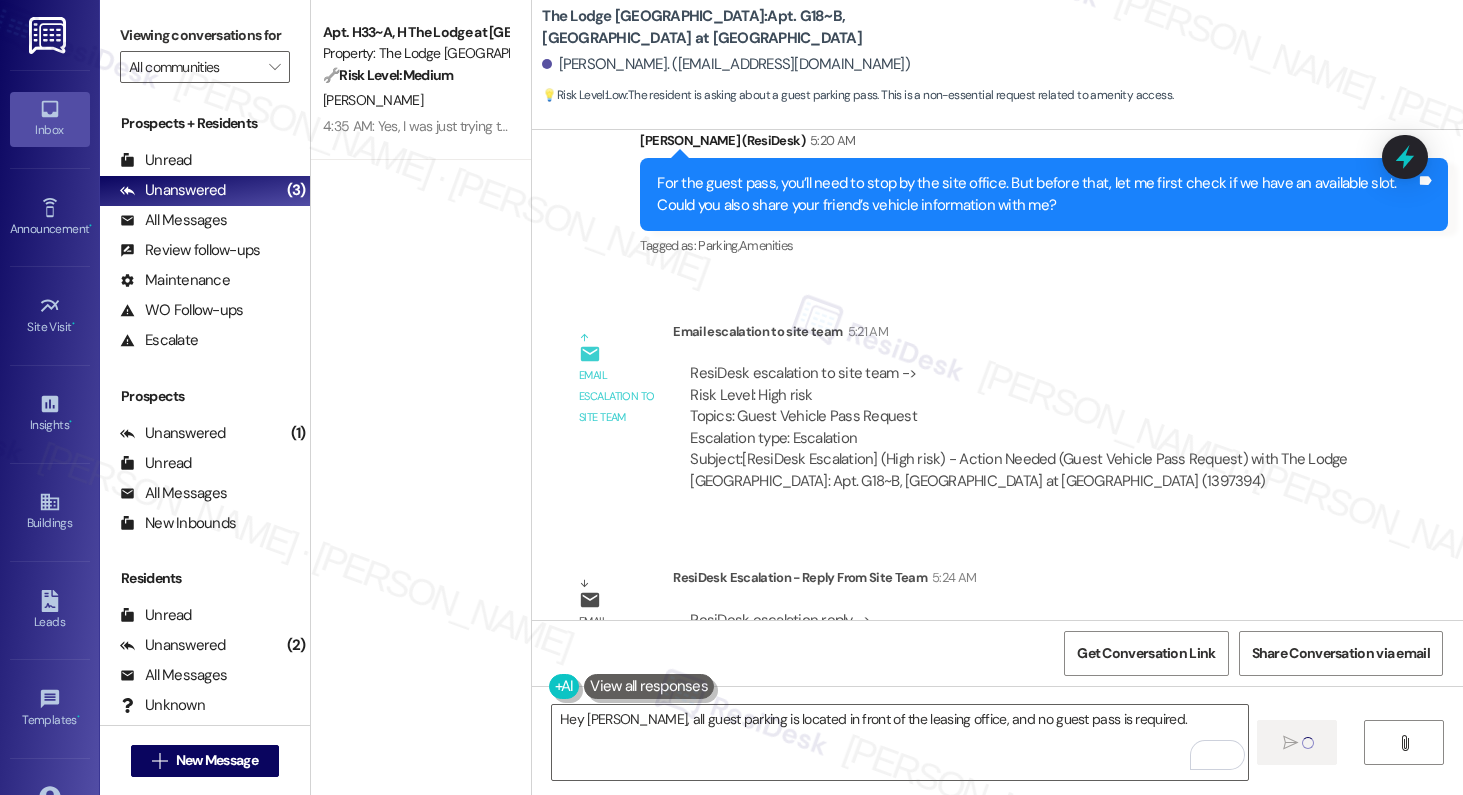 type 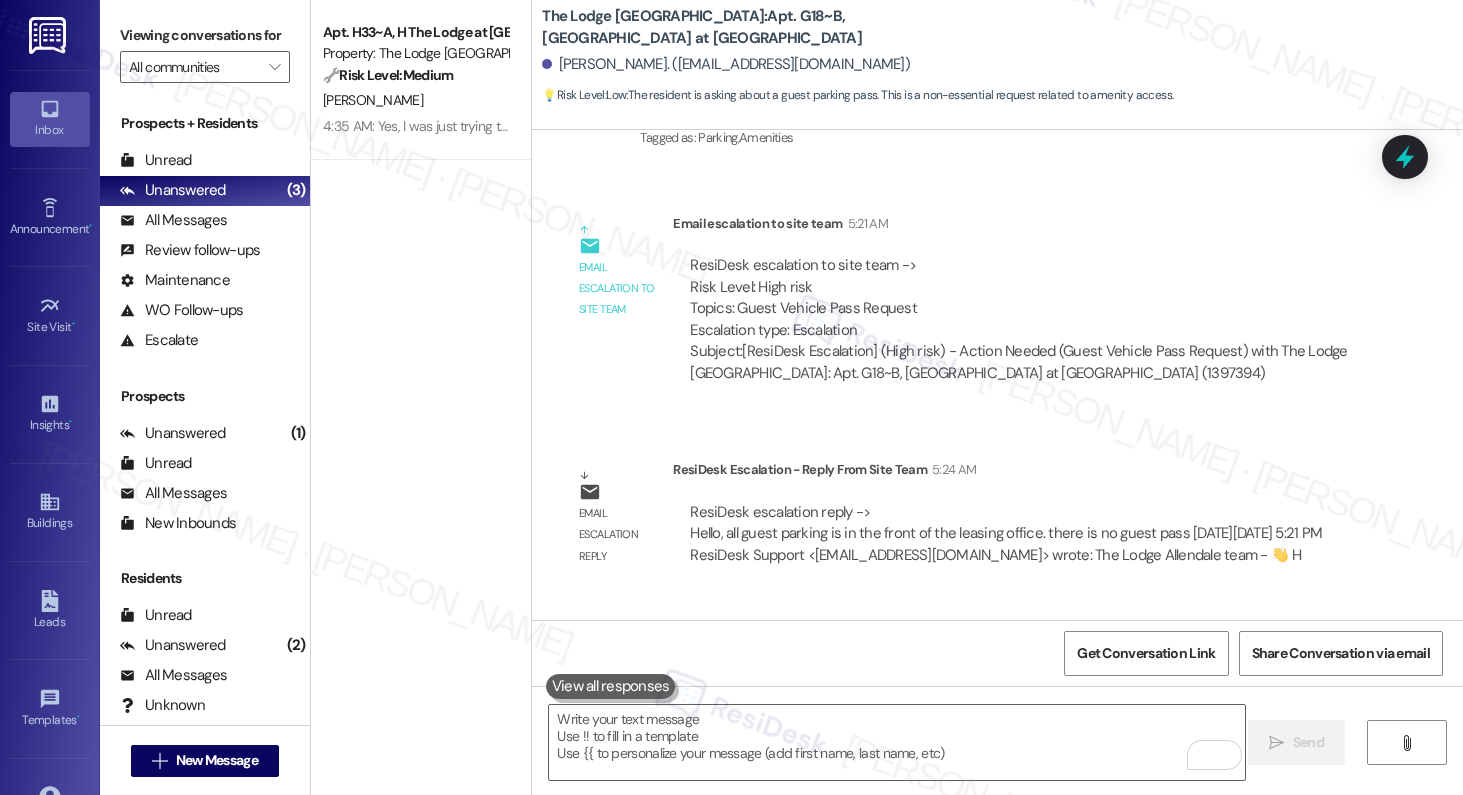 scroll, scrollTop: 5097, scrollLeft: 0, axis: vertical 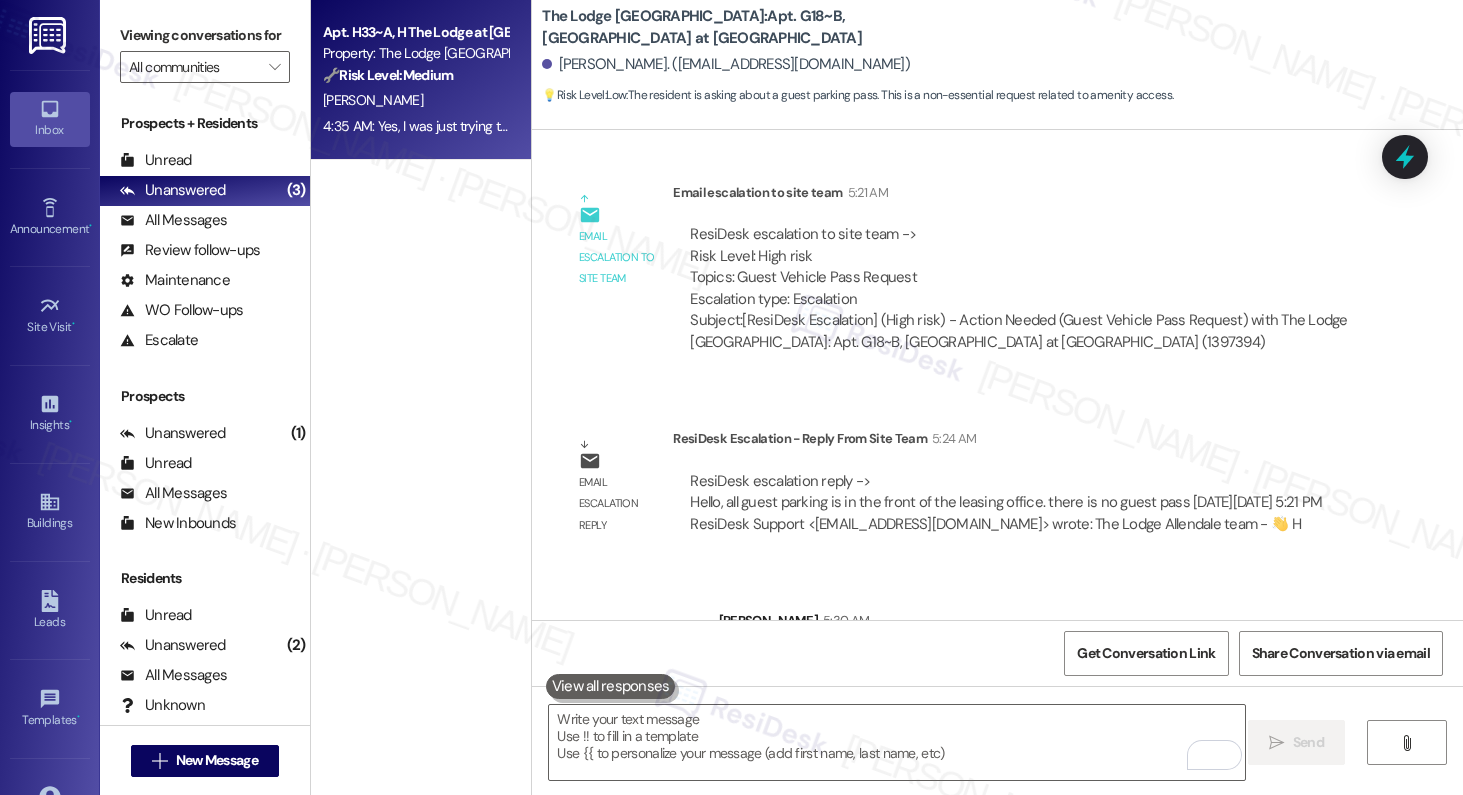 click on "Property: The Lodge [GEOGRAPHIC_DATA]" at bounding box center [415, 53] 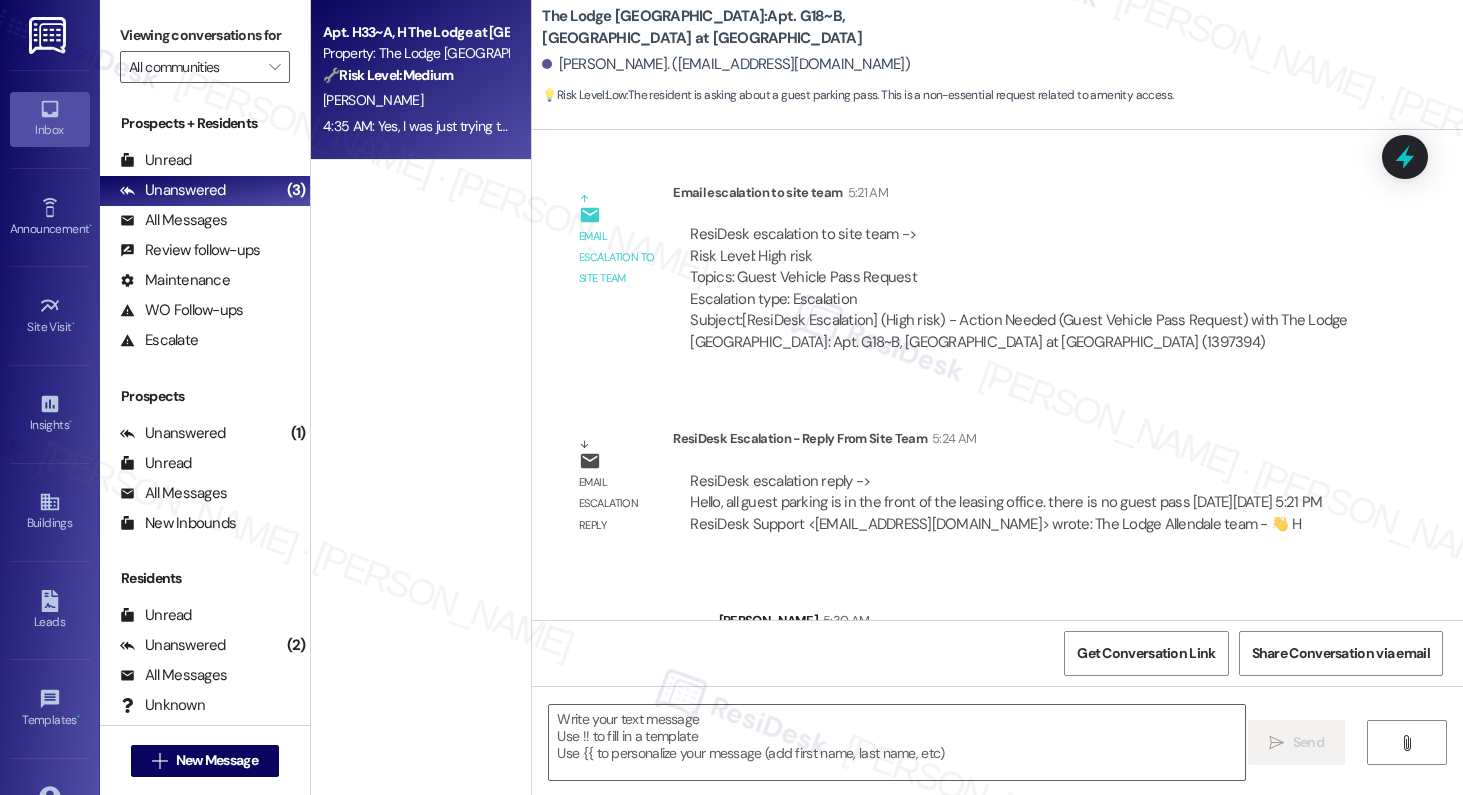type on "Fetching suggested responses. Please feel free to read through the conversation in the meantime." 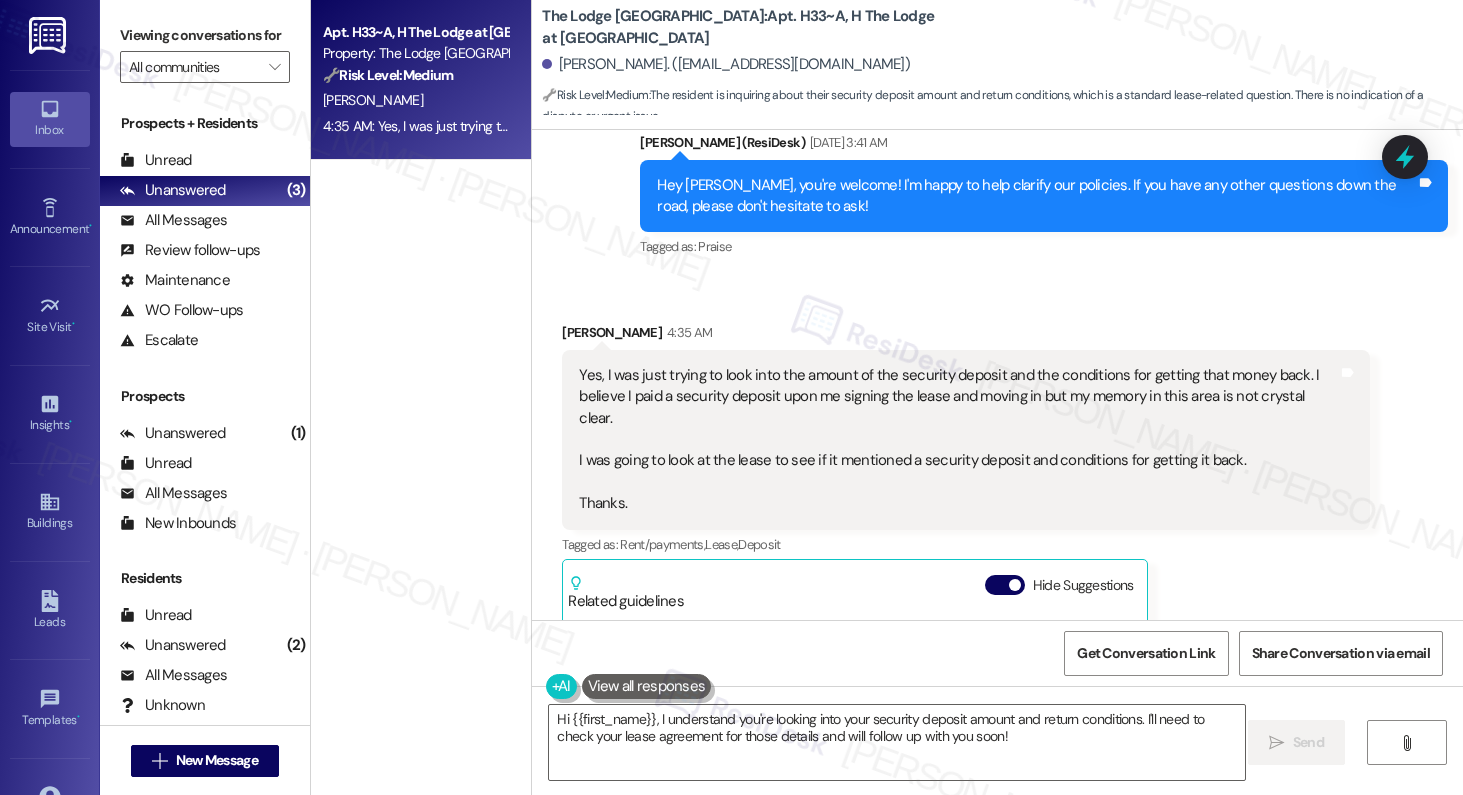 scroll, scrollTop: 4634, scrollLeft: 0, axis: vertical 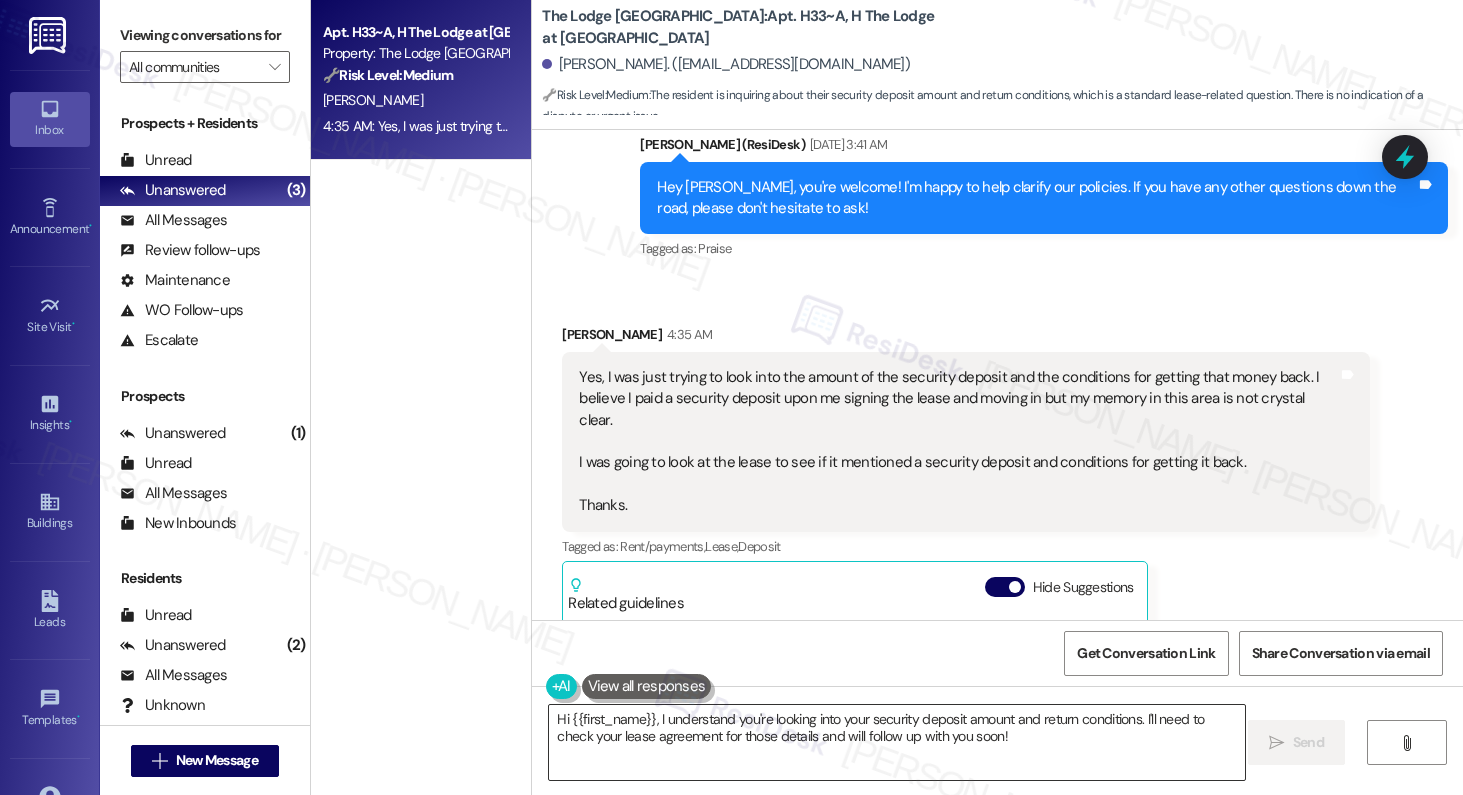 click on "Hi {{first_name}}, I understand you're looking into your security deposit amount and return conditions. I'll need to check your lease agreement for those details and will follow up with you soon!" at bounding box center (897, 742) 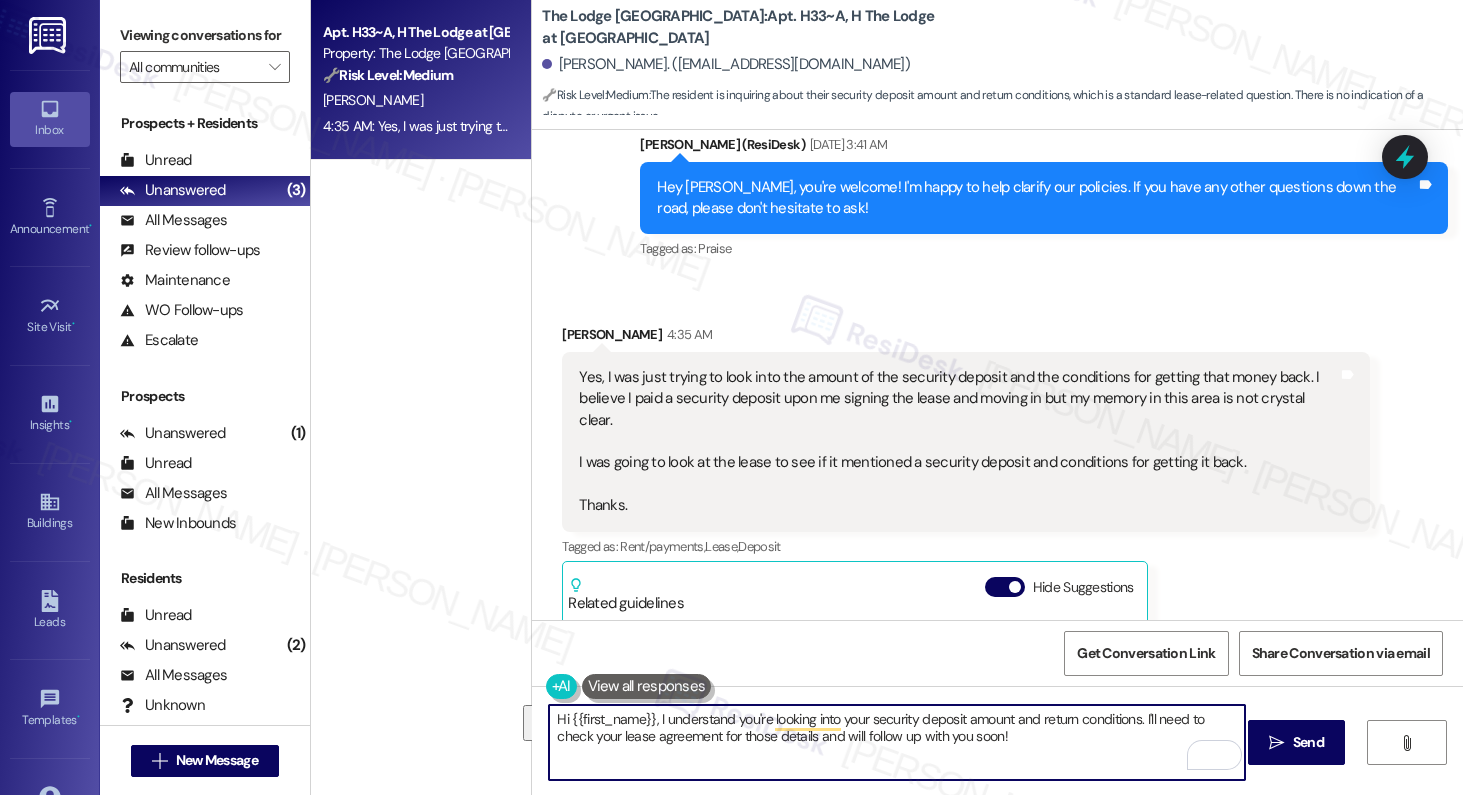 drag, startPoint x: 1003, startPoint y: 744, endPoint x: 650, endPoint y: 727, distance: 353.40912 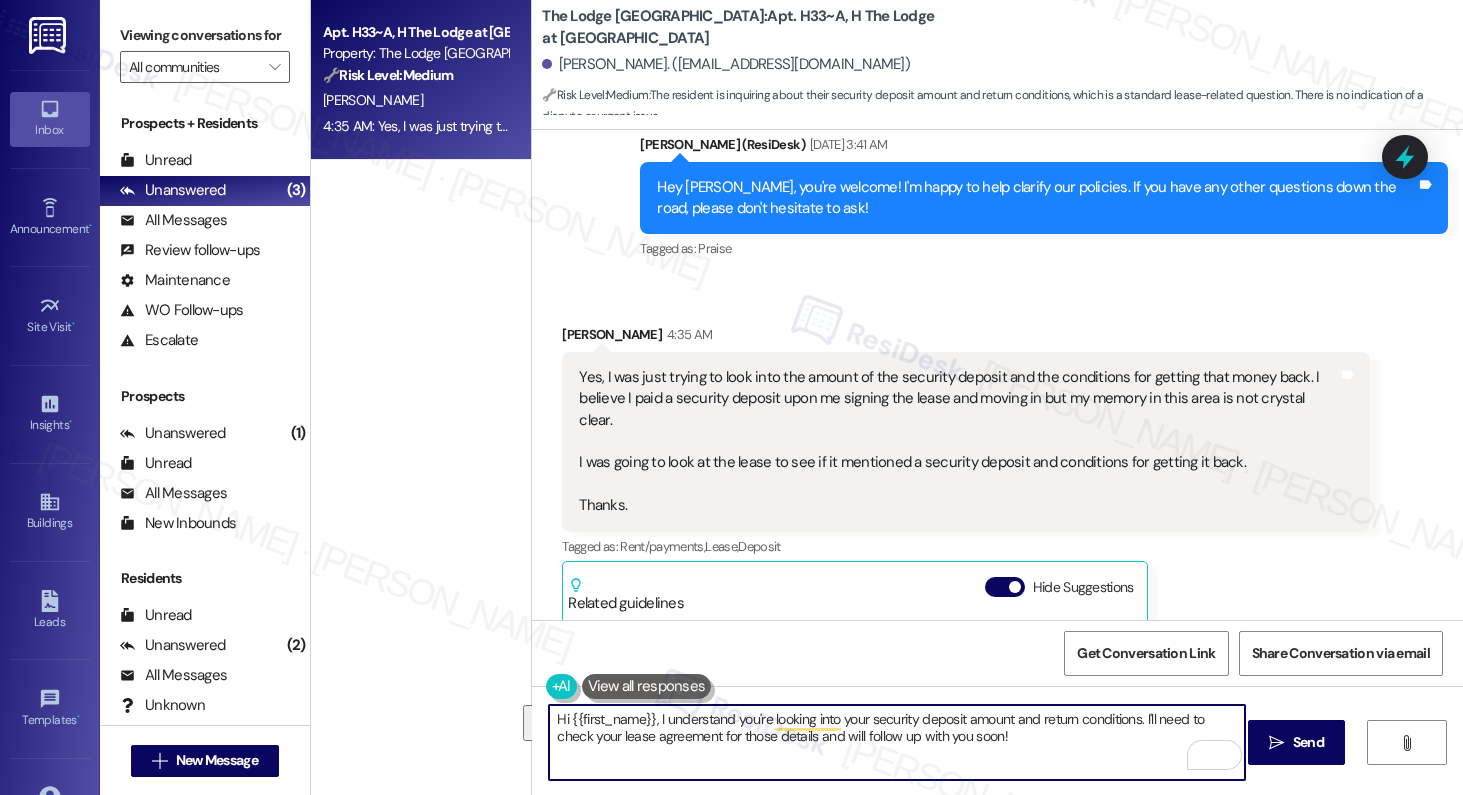 click on "Hi {{first_name}}, I understand you're looking into your security deposit amount and return conditions. I'll need to check your lease agreement for those details and will follow up with you soon!" at bounding box center (897, 742) 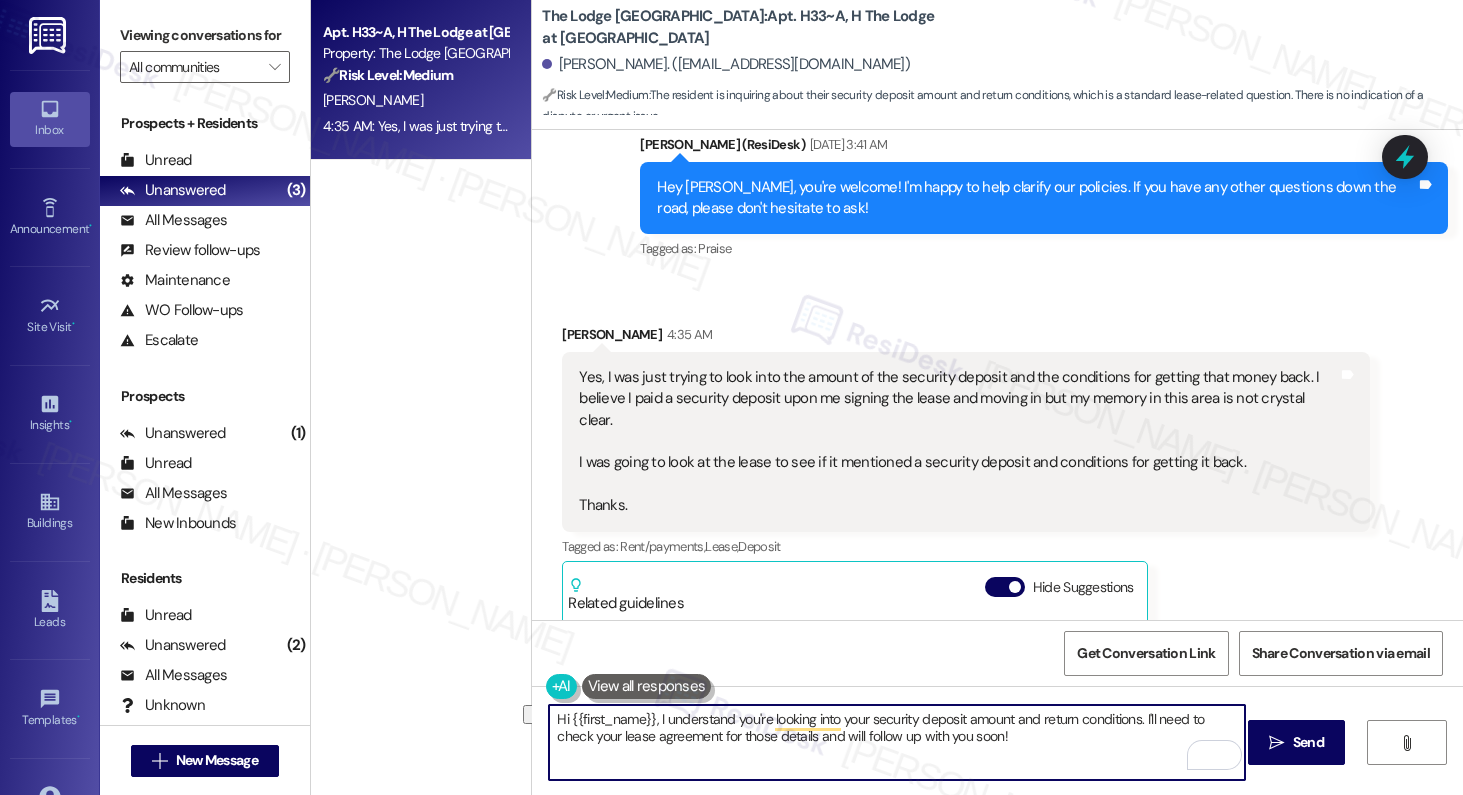 drag, startPoint x: 584, startPoint y: 737, endPoint x: 769, endPoint y: 739, distance: 185.0108 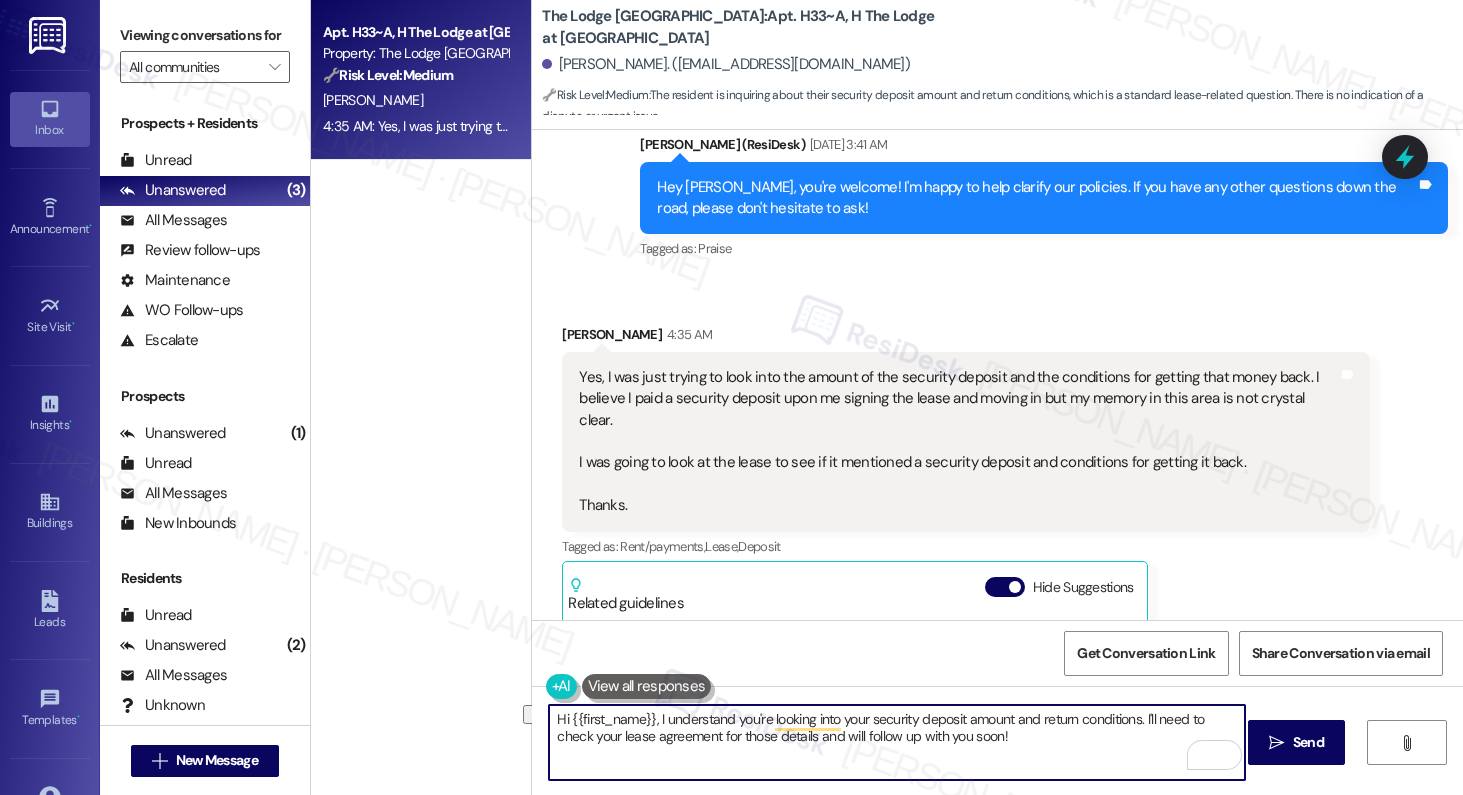 click on "Hi {{first_name}}, I understand you're looking into your security deposit amount and return conditions. I'll need to check your lease agreement for those details and will follow up with you soon!" at bounding box center [897, 742] 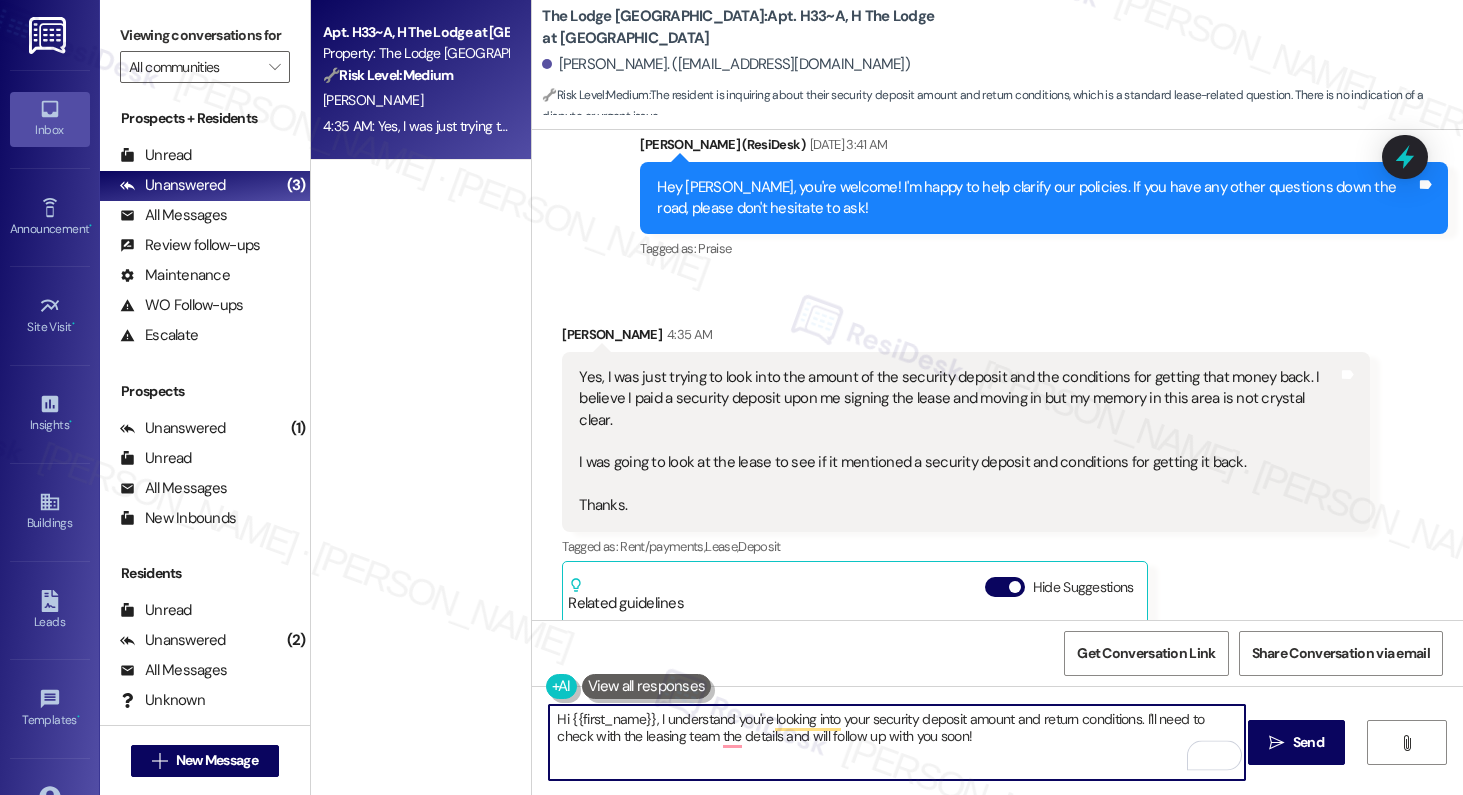 scroll, scrollTop: 8, scrollLeft: 0, axis: vertical 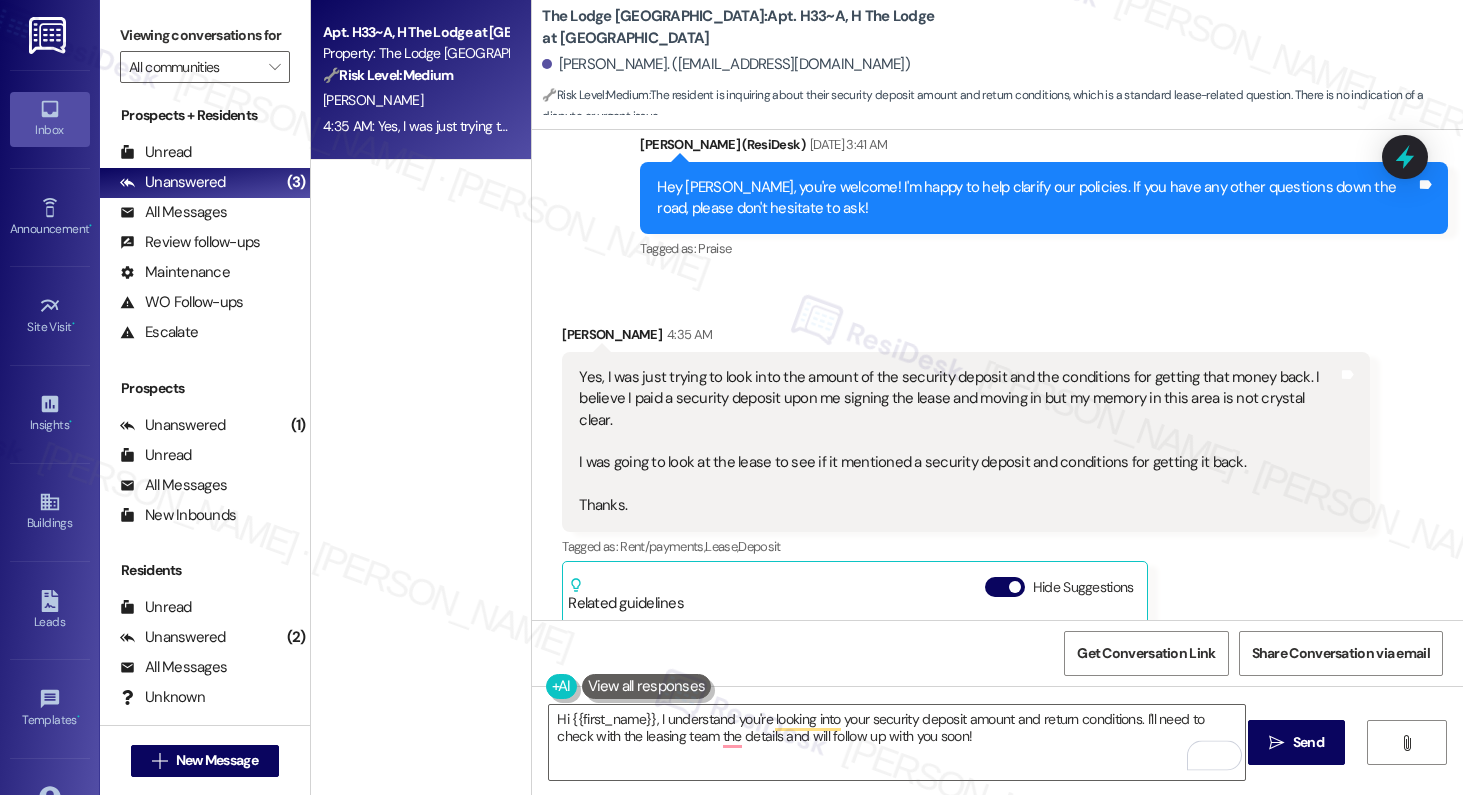 click on "[PERSON_NAME] 4:35 AM" at bounding box center (966, 338) 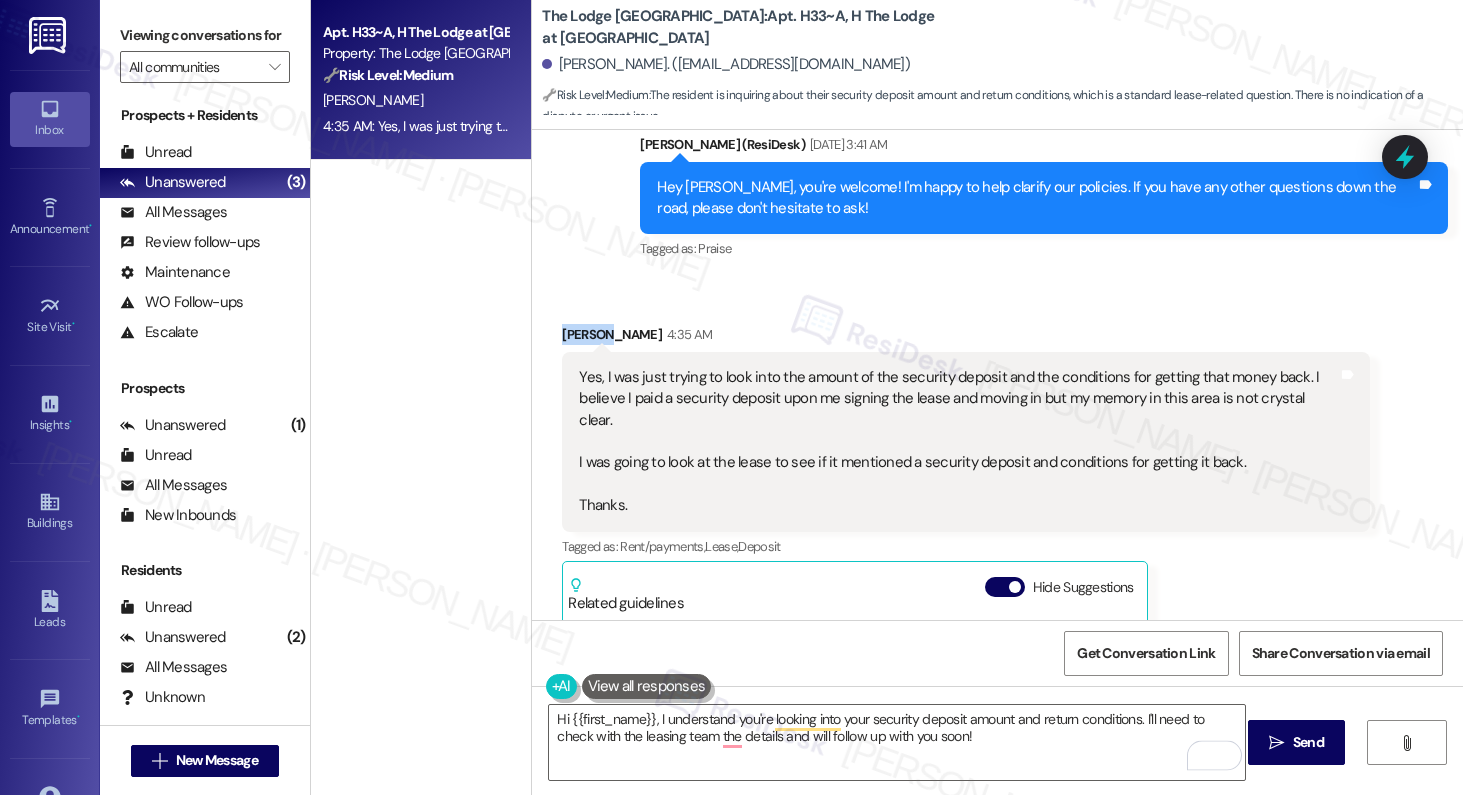click on "[PERSON_NAME] 4:35 AM" at bounding box center [966, 338] 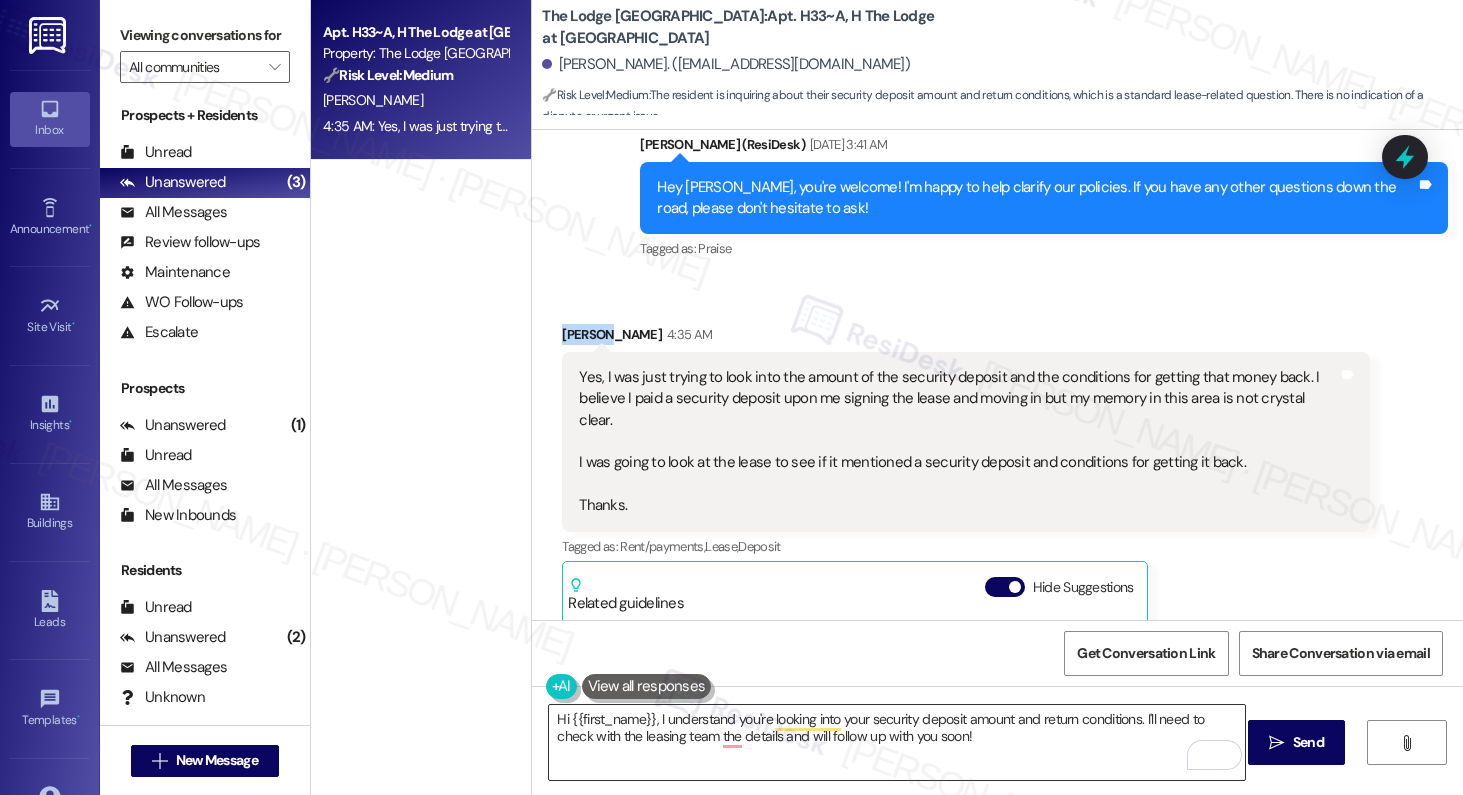 copy on "[PERSON_NAME]" 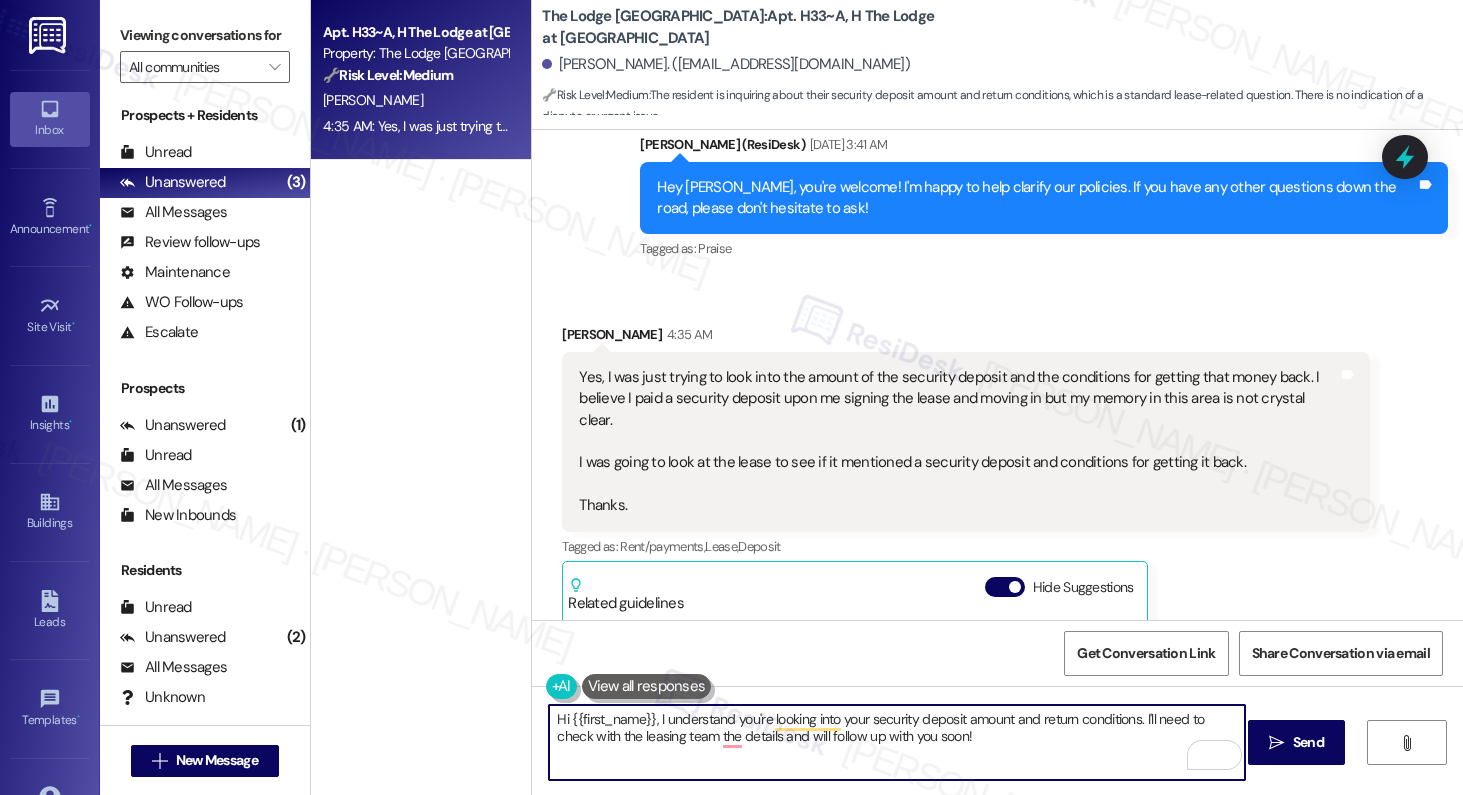 drag, startPoint x: 562, startPoint y: 720, endPoint x: 645, endPoint y: 717, distance: 83.0542 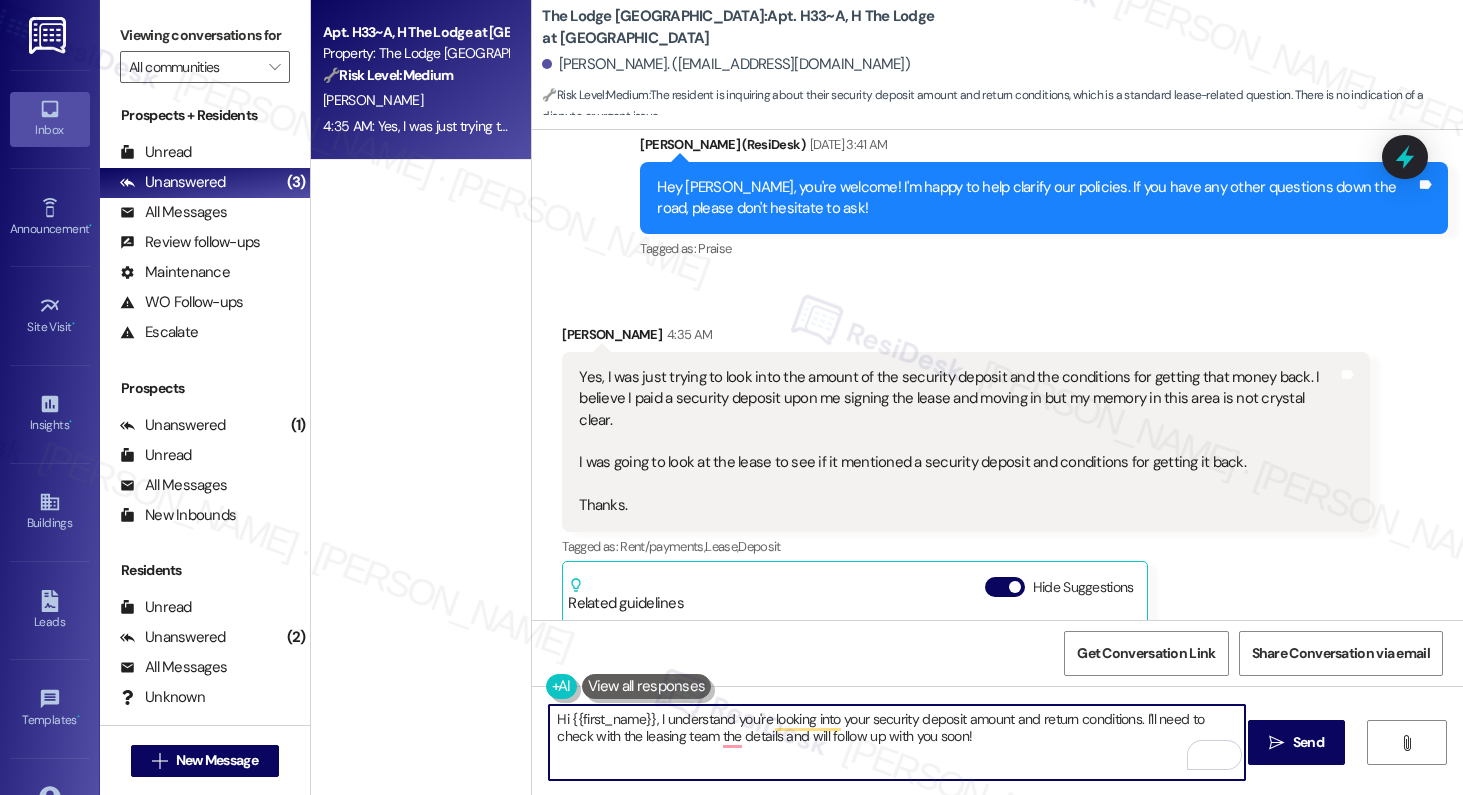 click on "Hi {{first_name}}, I understand you're looking into your security deposit amount and return conditions. I'll need to check with the leasing team the details and will follow up with you soon!" at bounding box center [897, 742] 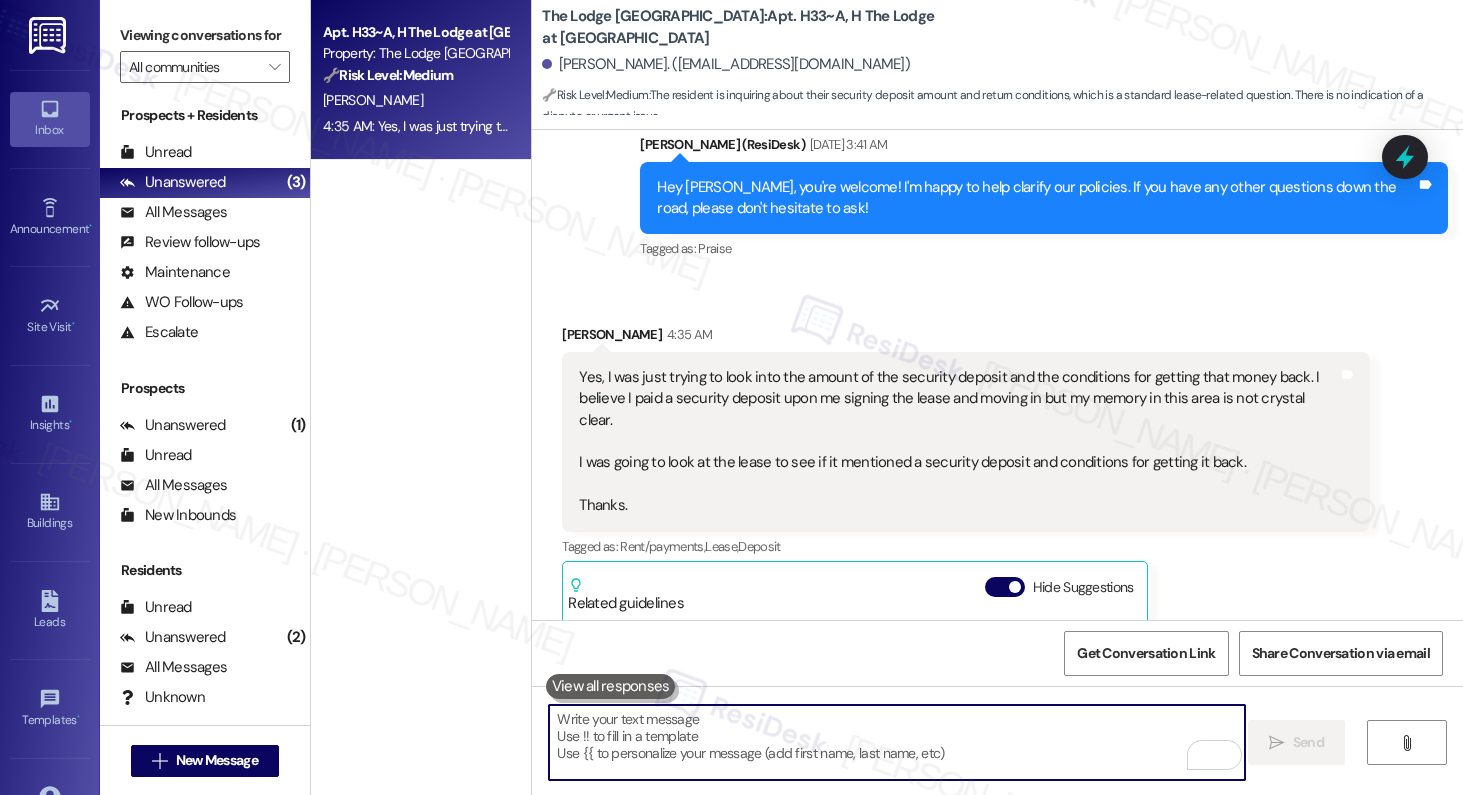 paste on "Hi [PERSON_NAME],
I understand you’re looking into the amount of your security deposit and the conditions for its return. I’ll check in with our leasing team to confirm the details and will follow up with you shortly." 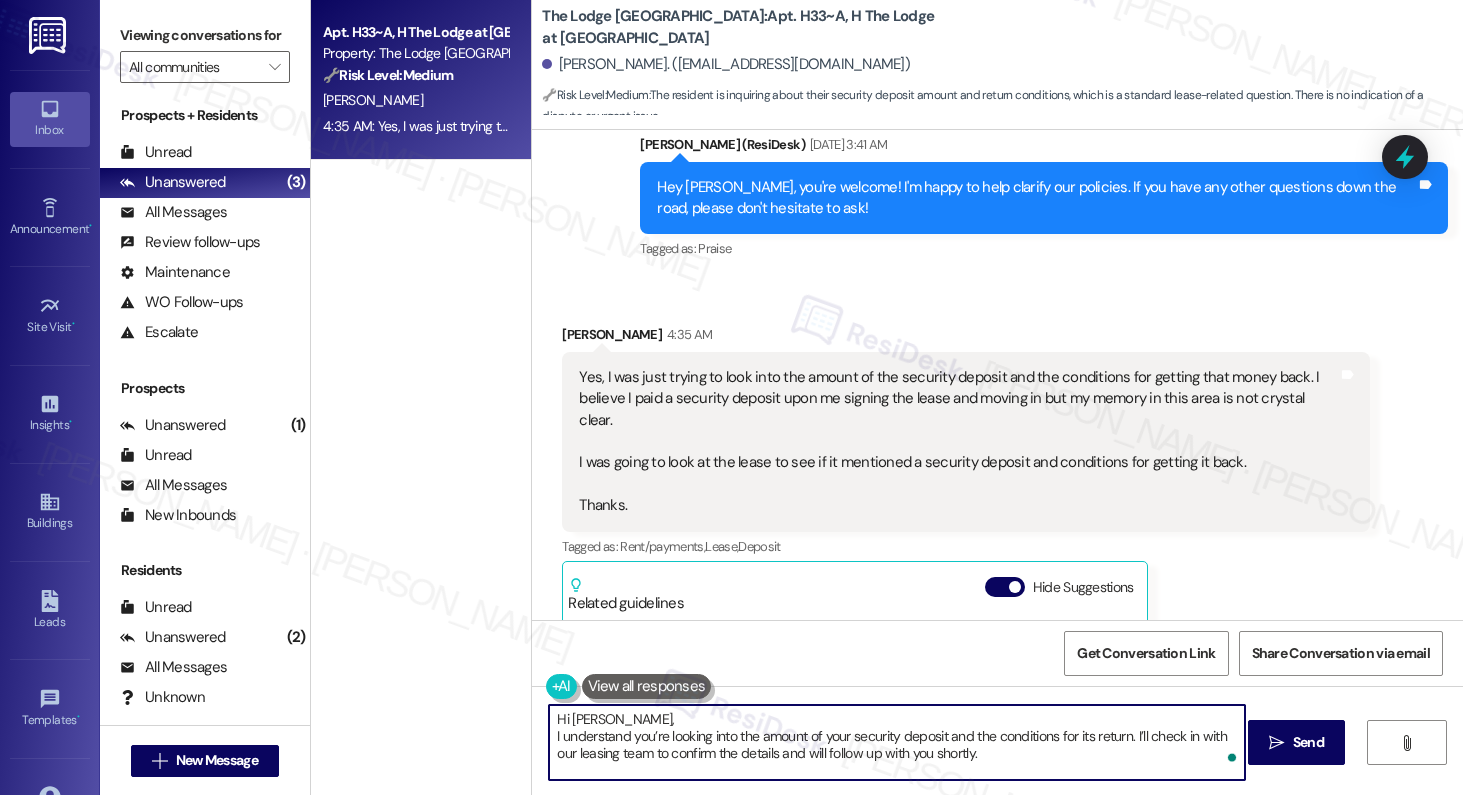 click on "Hi [PERSON_NAME],
I understand you’re looking into the amount of your security deposit and the conditions for its return. I’ll check in with our leasing team to confirm the details and will follow up with you shortly." at bounding box center [897, 742] 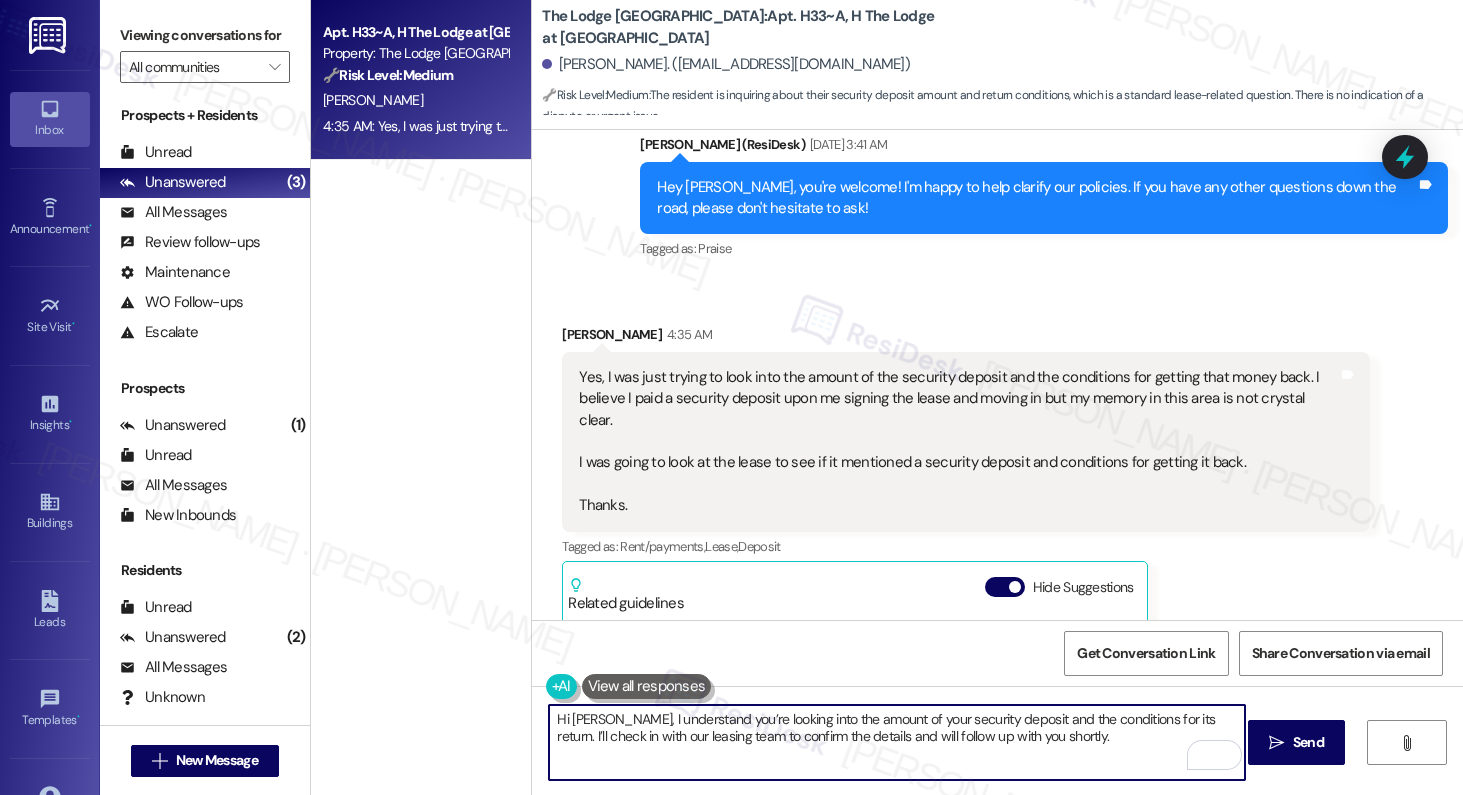 scroll, scrollTop: 4819, scrollLeft: 0, axis: vertical 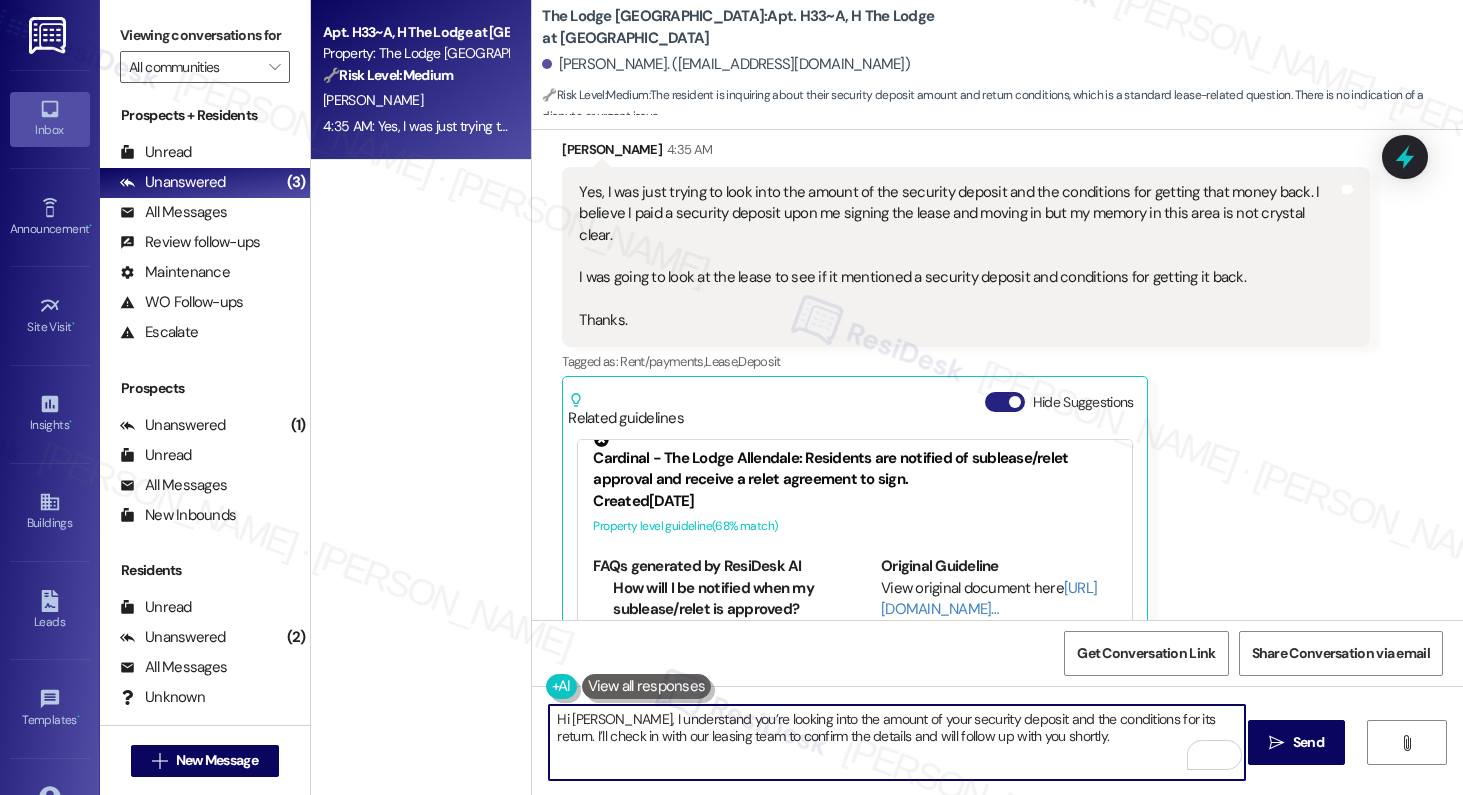 type on "Hi [PERSON_NAME], I understand you’re looking into the amount of your security deposit and the conditions for its return. I’ll check in with our leasing team to confirm the details and will follow up with you shortly." 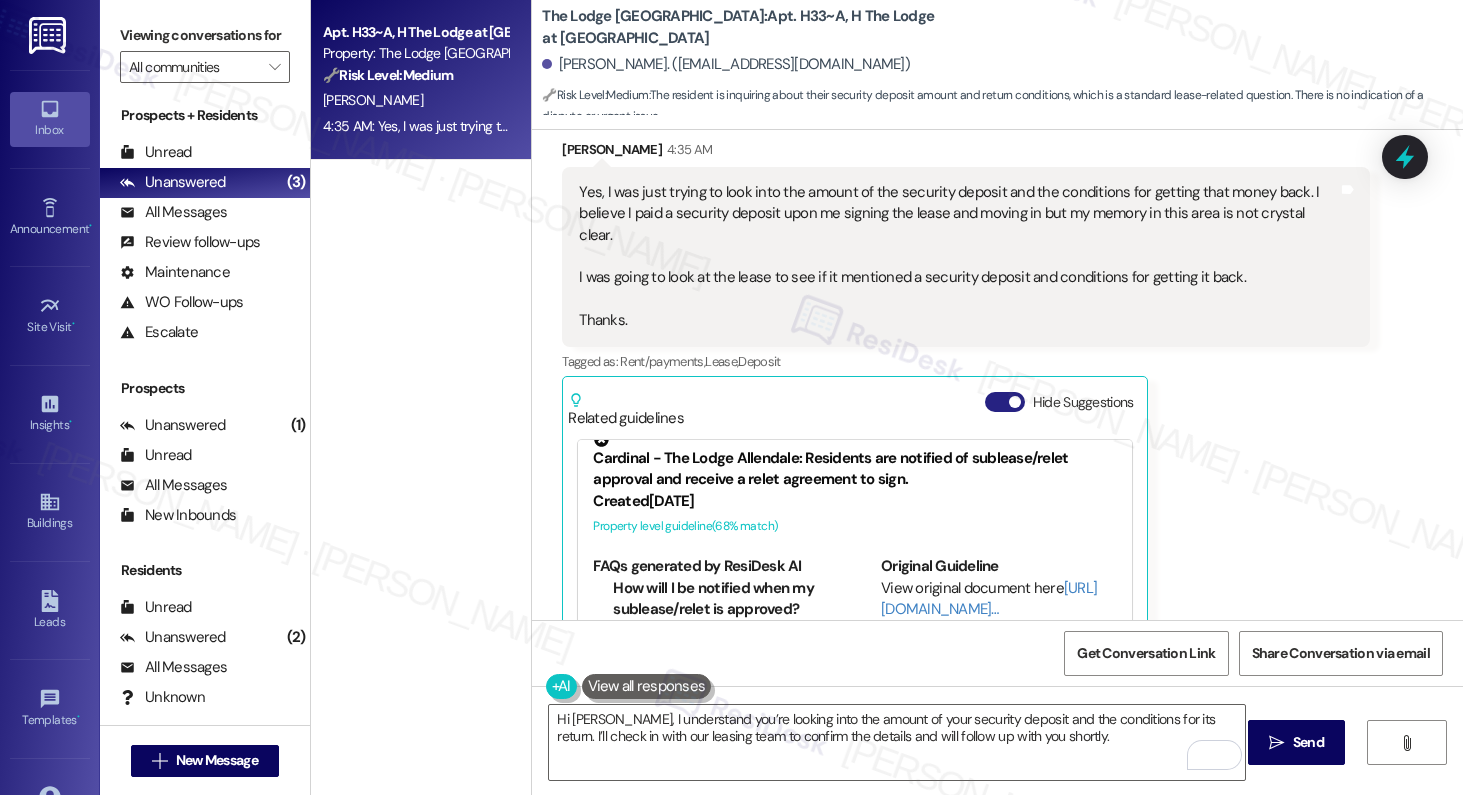 click on "Hide Suggestions" at bounding box center (1005, 402) 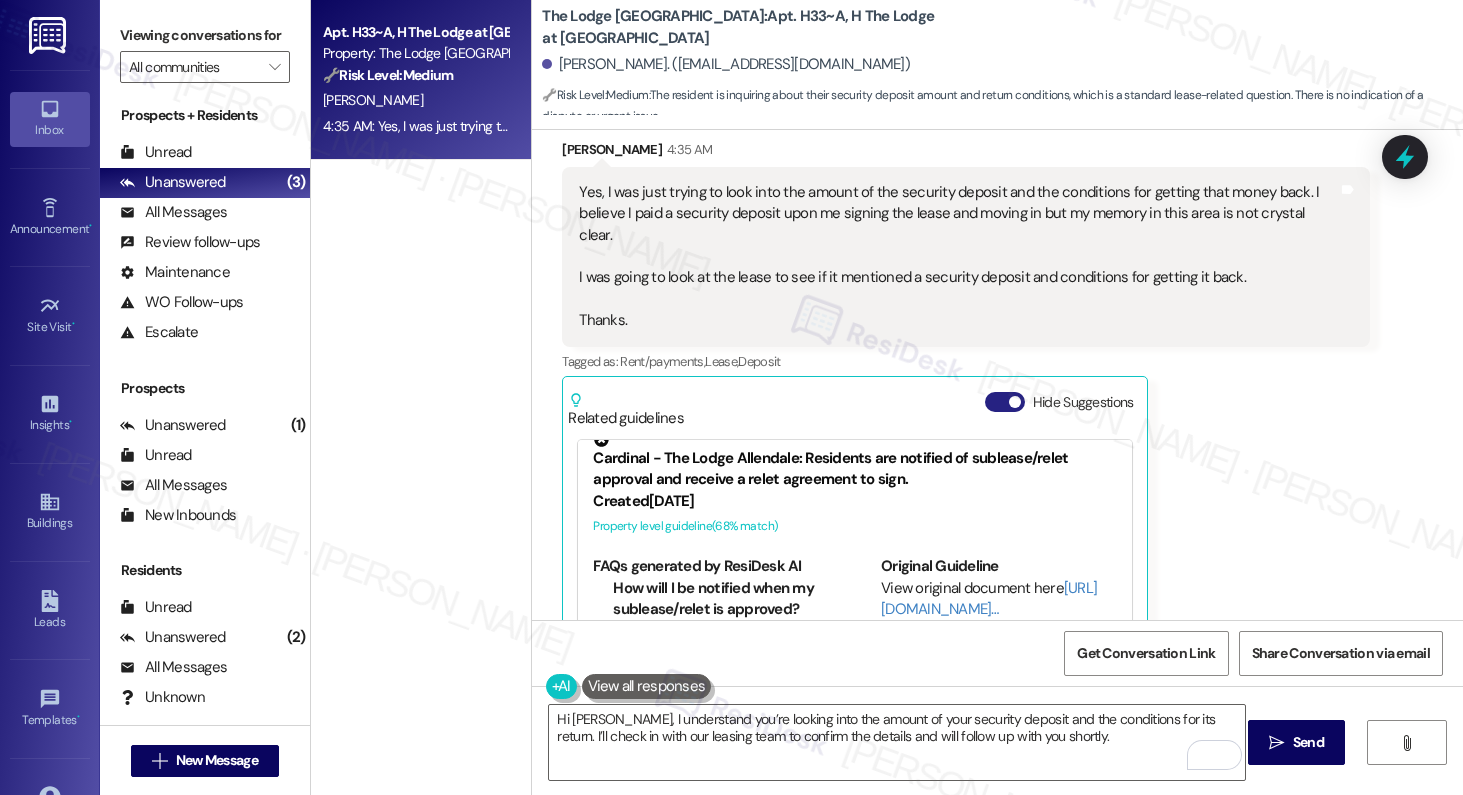 scroll, scrollTop: 4501, scrollLeft: 0, axis: vertical 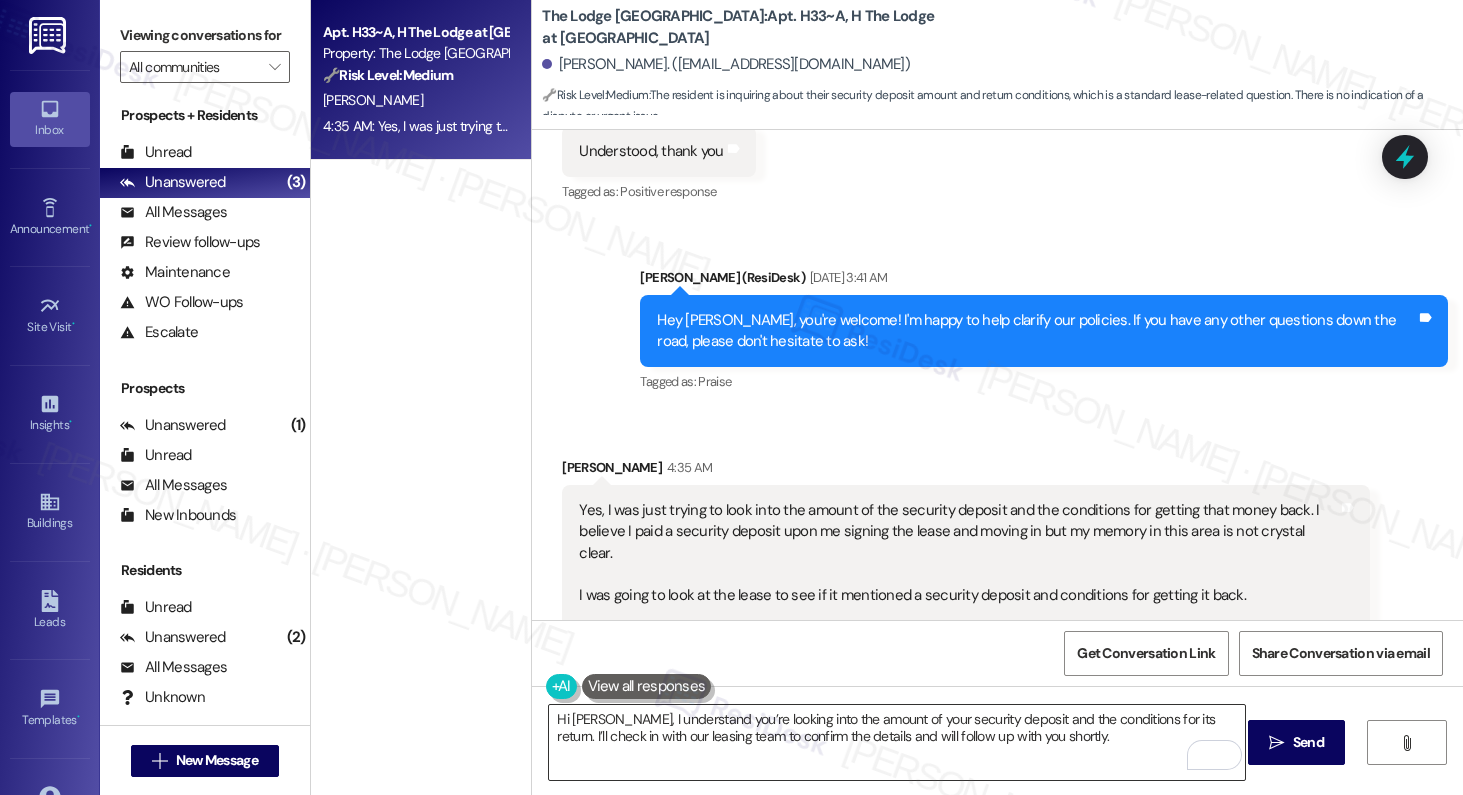 click on "Hi [PERSON_NAME], I understand you’re looking into the amount of your security deposit and the conditions for its return. I’ll check in with our leasing team to confirm the details and will follow up with you shortly." at bounding box center (897, 742) 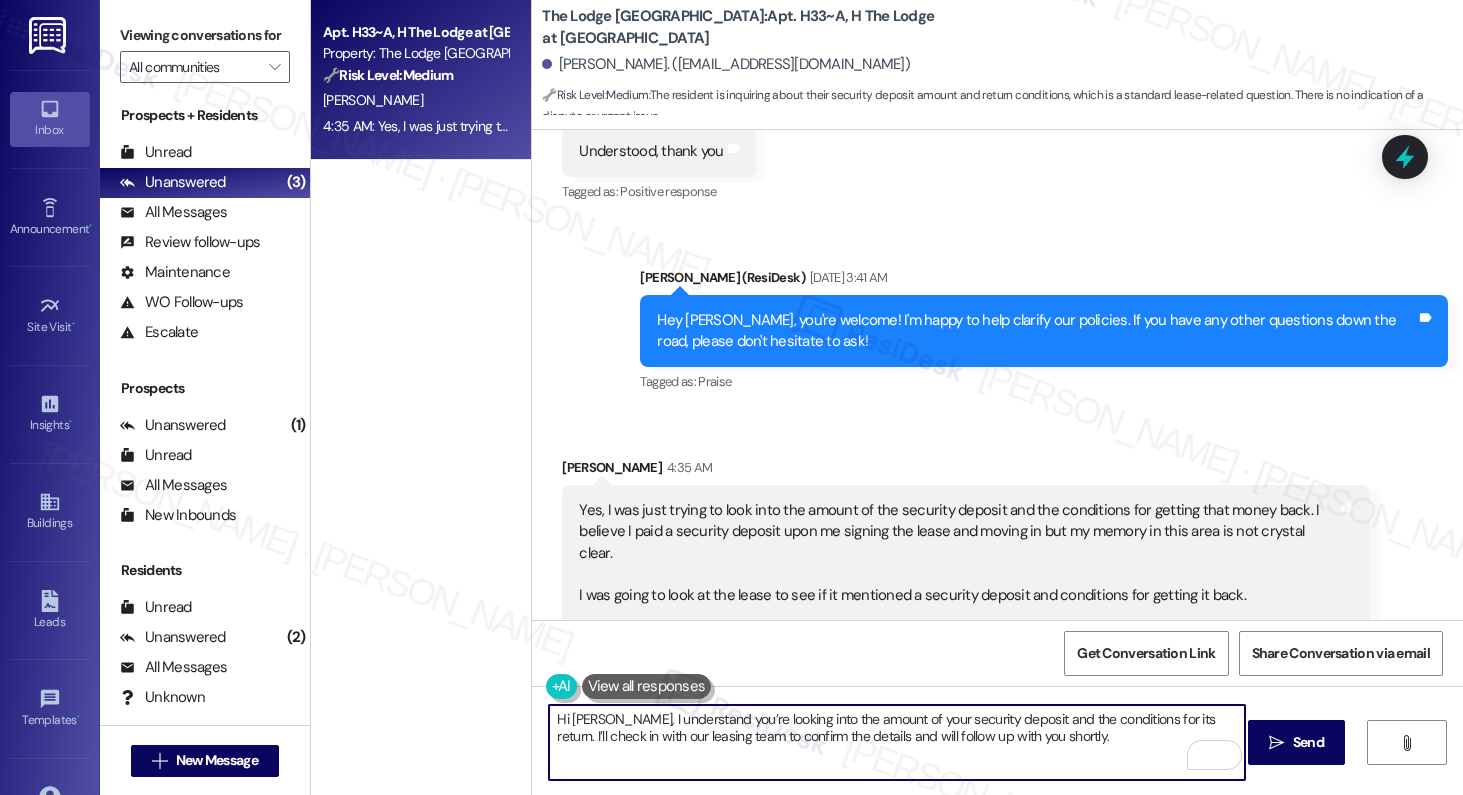 click on "Hi [PERSON_NAME], I understand you’re looking into the amount of your security deposit and the conditions for its return. I’ll check in with our leasing team to confirm the details and will follow up with you shortly." at bounding box center (897, 742) 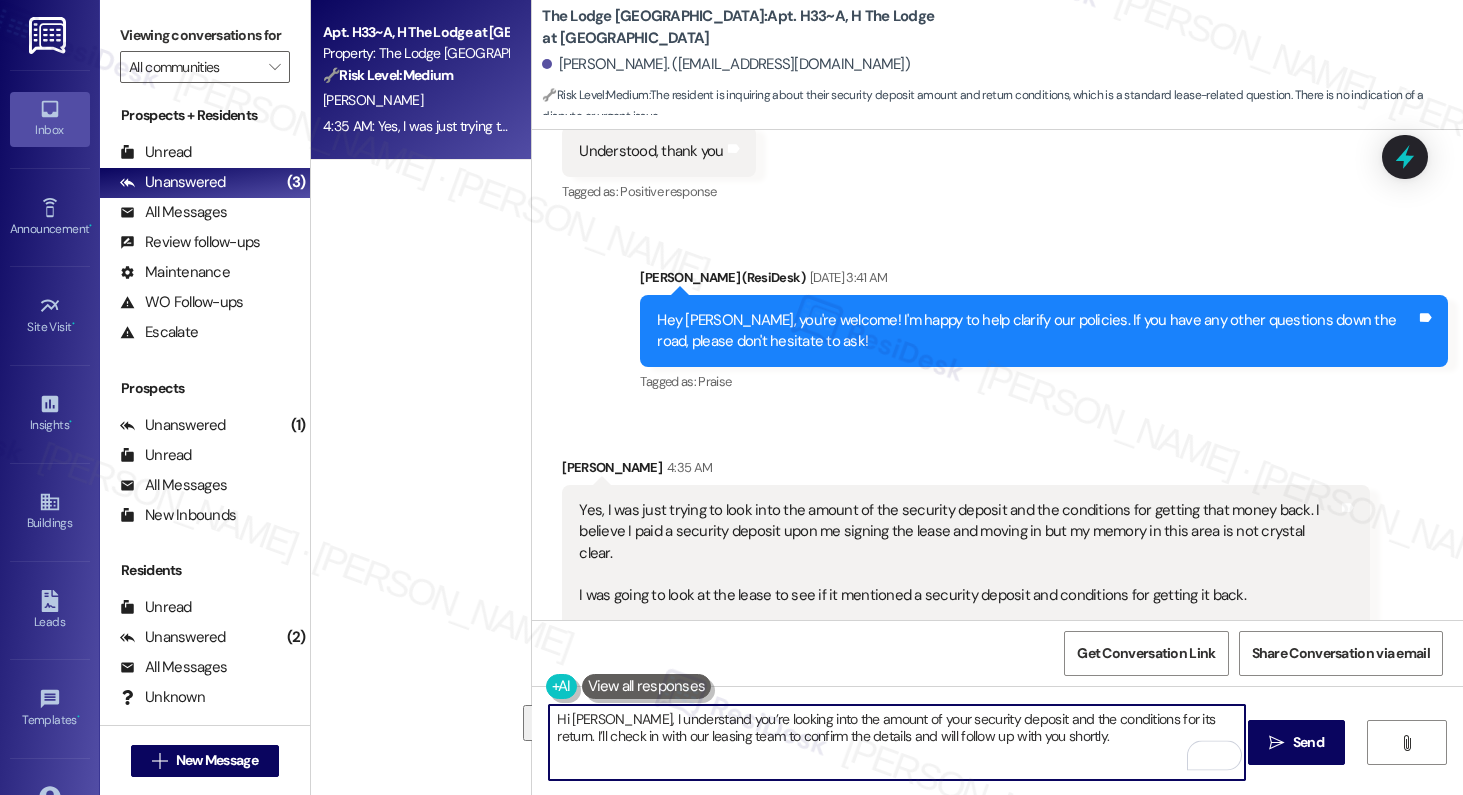 click on "Hi [PERSON_NAME], I understand you’re looking into the amount of your security deposit and the conditions for its return. I’ll check in with our leasing team to confirm the details and will follow up with you shortly." at bounding box center [897, 742] 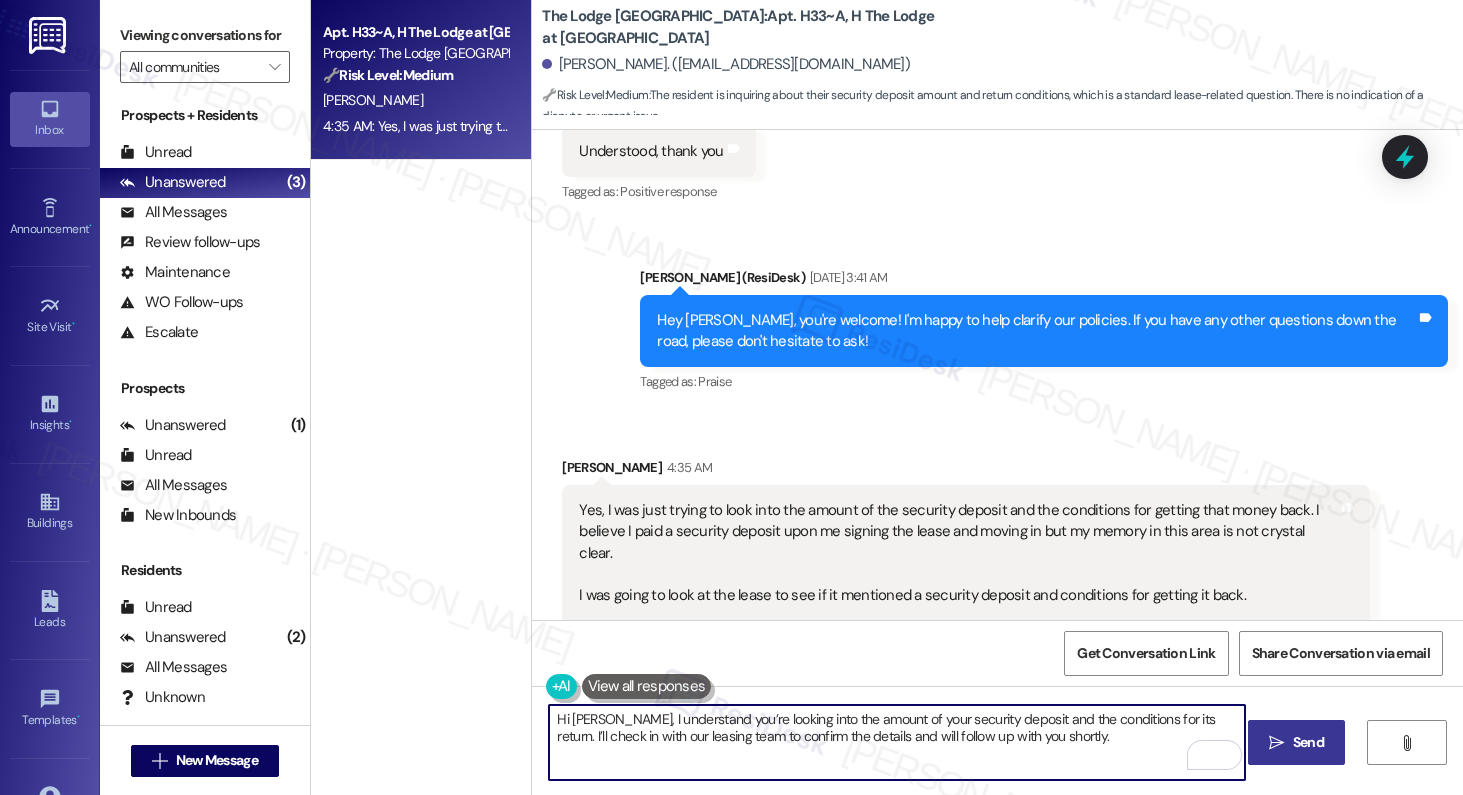 click on "Send" at bounding box center (1308, 742) 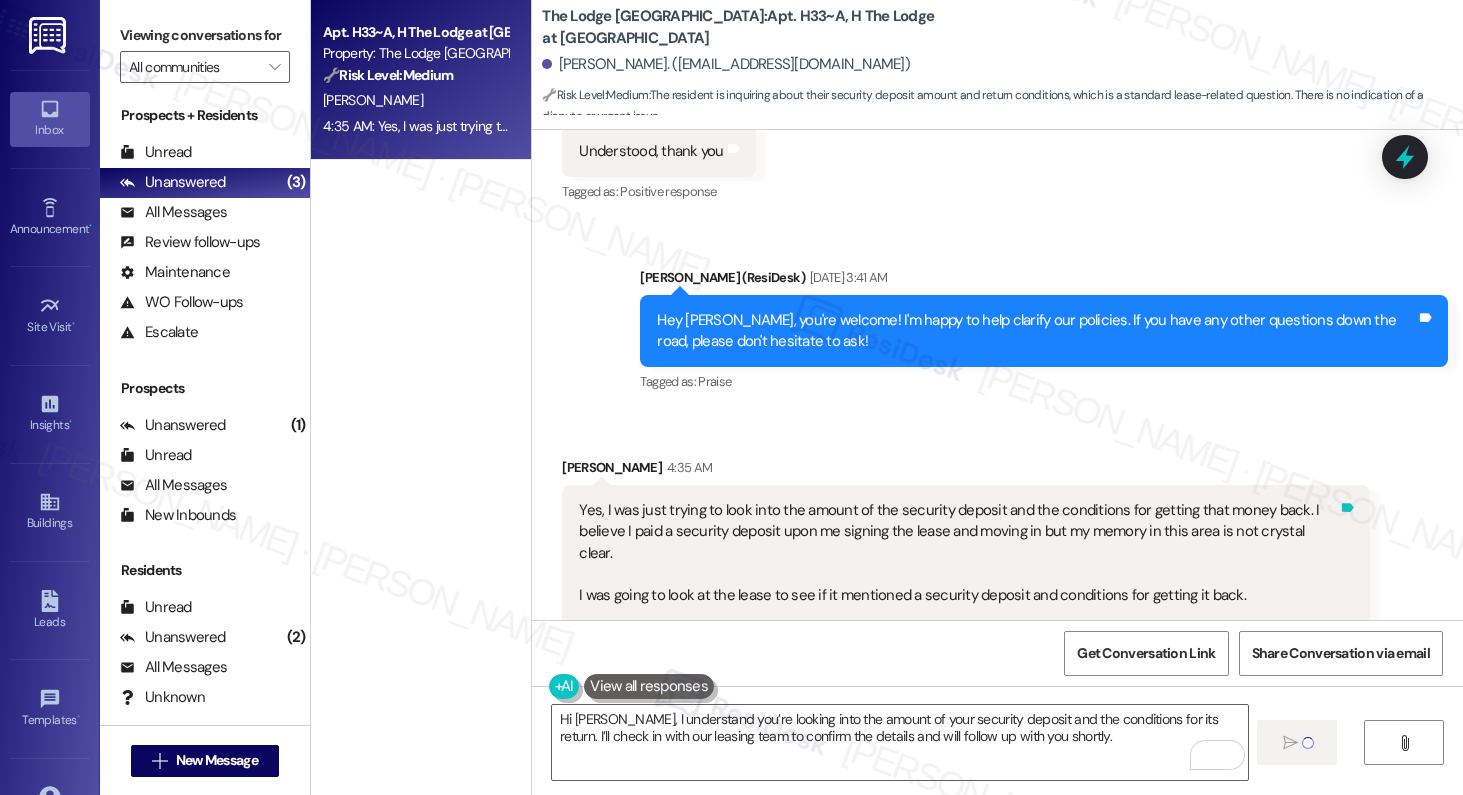 type 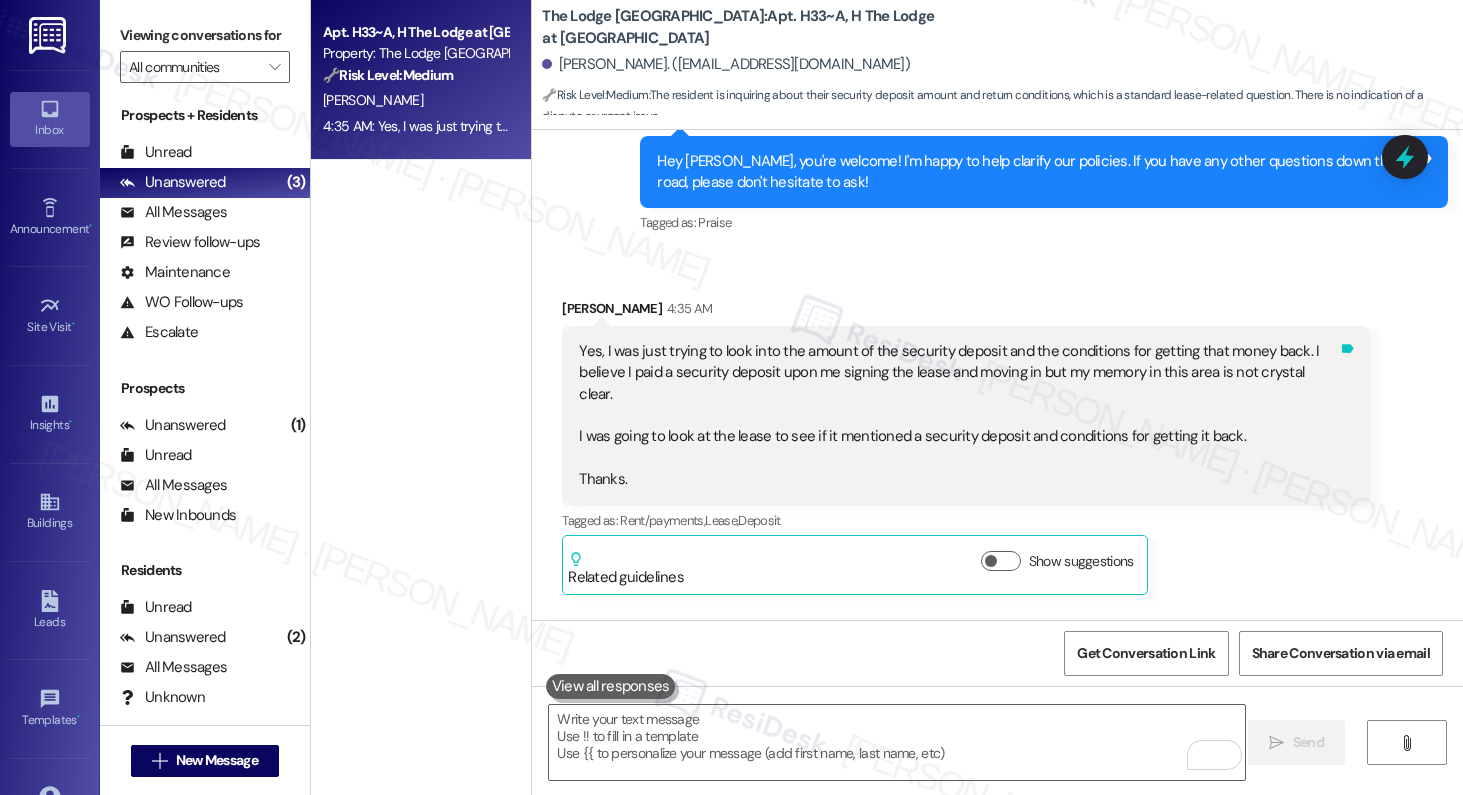 scroll, scrollTop: 4662, scrollLeft: 0, axis: vertical 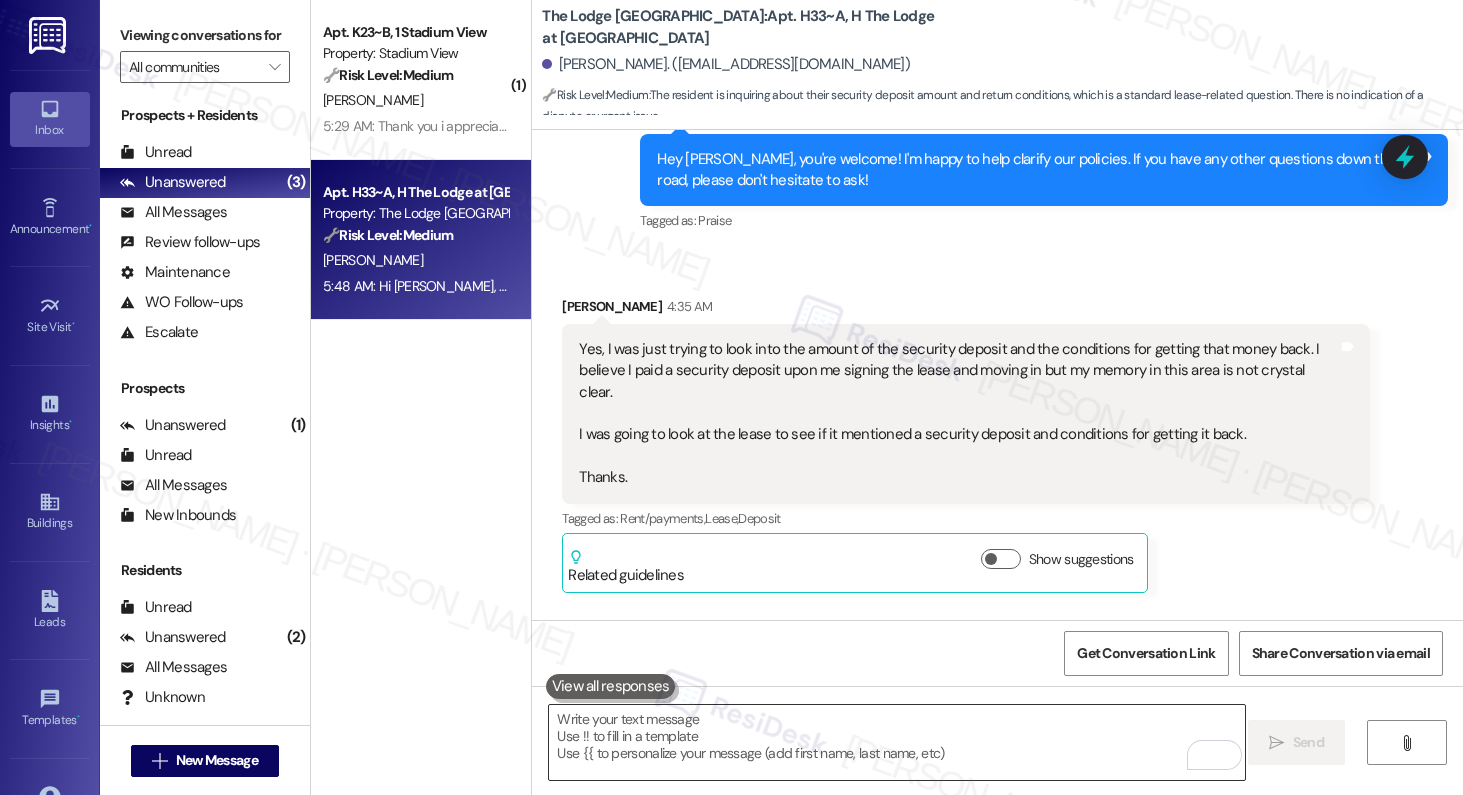click at bounding box center [897, 742] 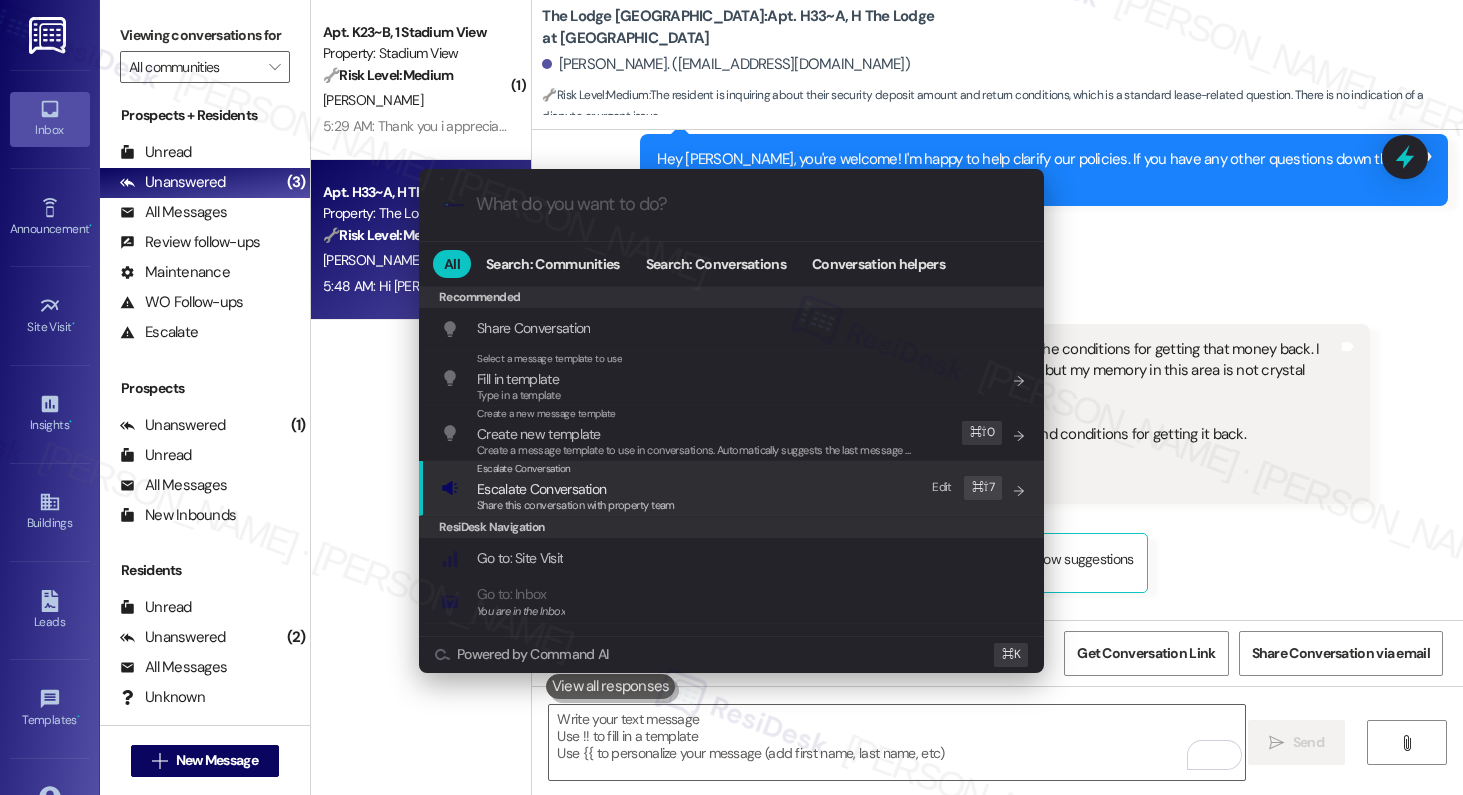 click on "Escalate Conversation" at bounding box center (541, 489) 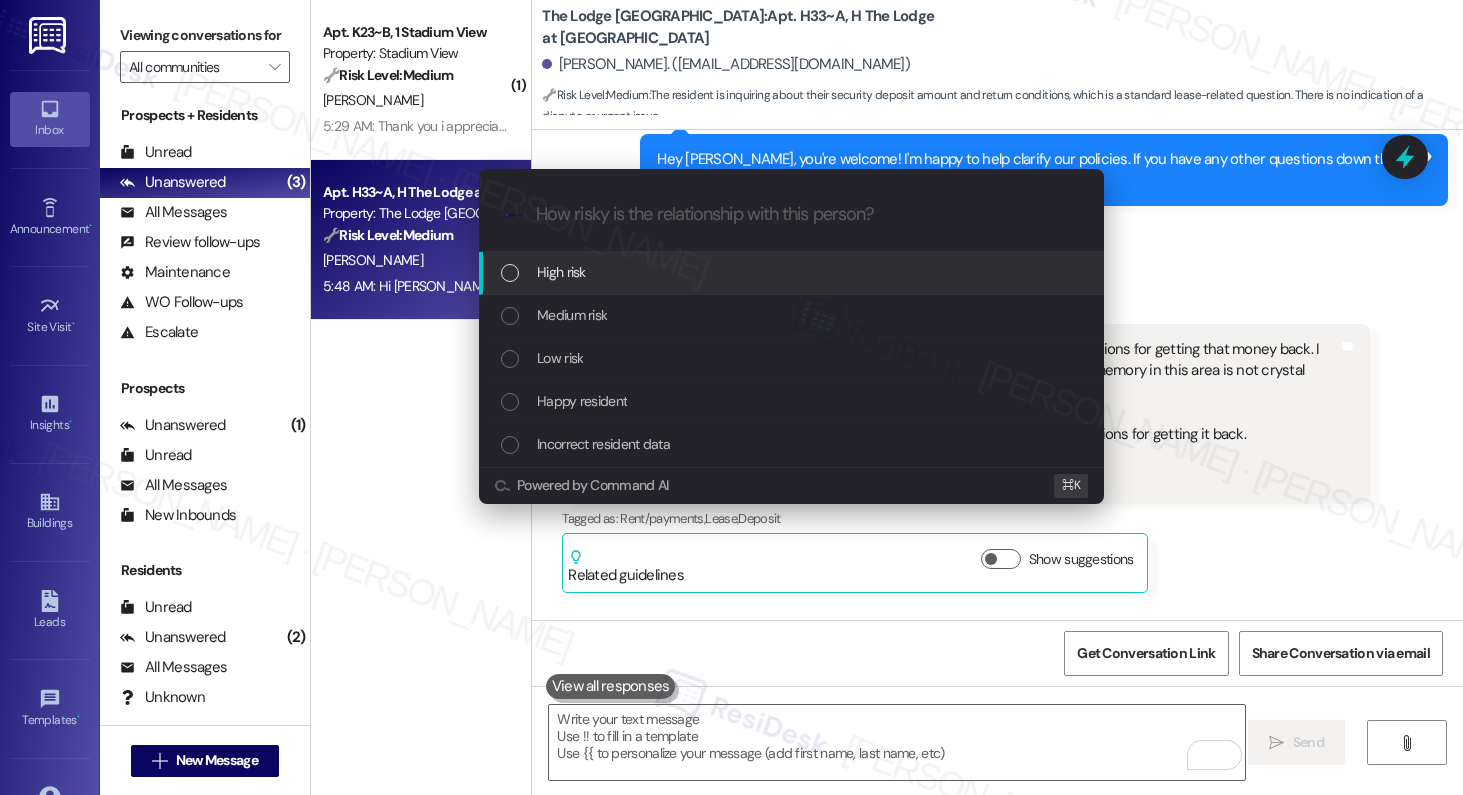 click on "High risk" at bounding box center [793, 272] 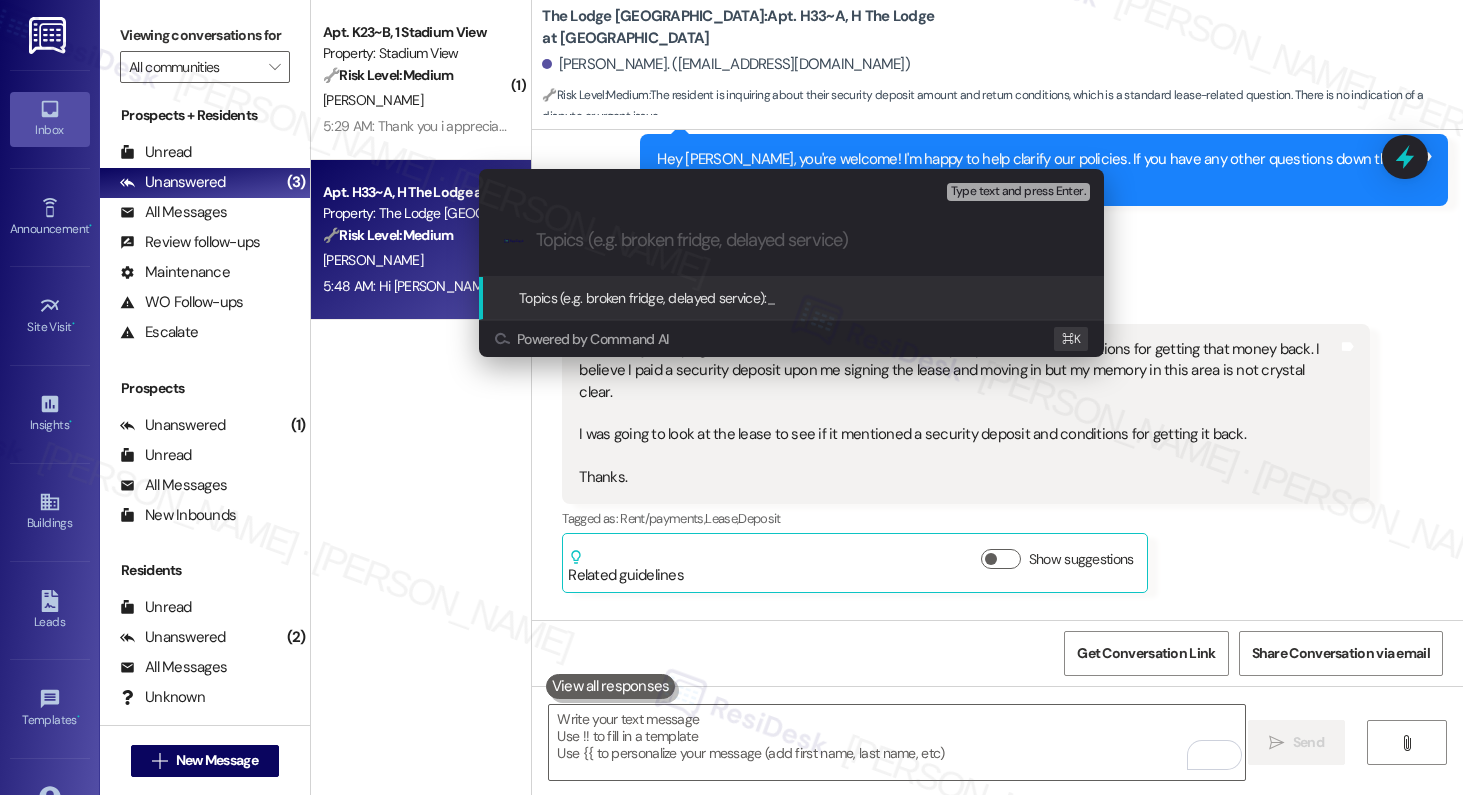 paste on "Security Deposit Inquiry" 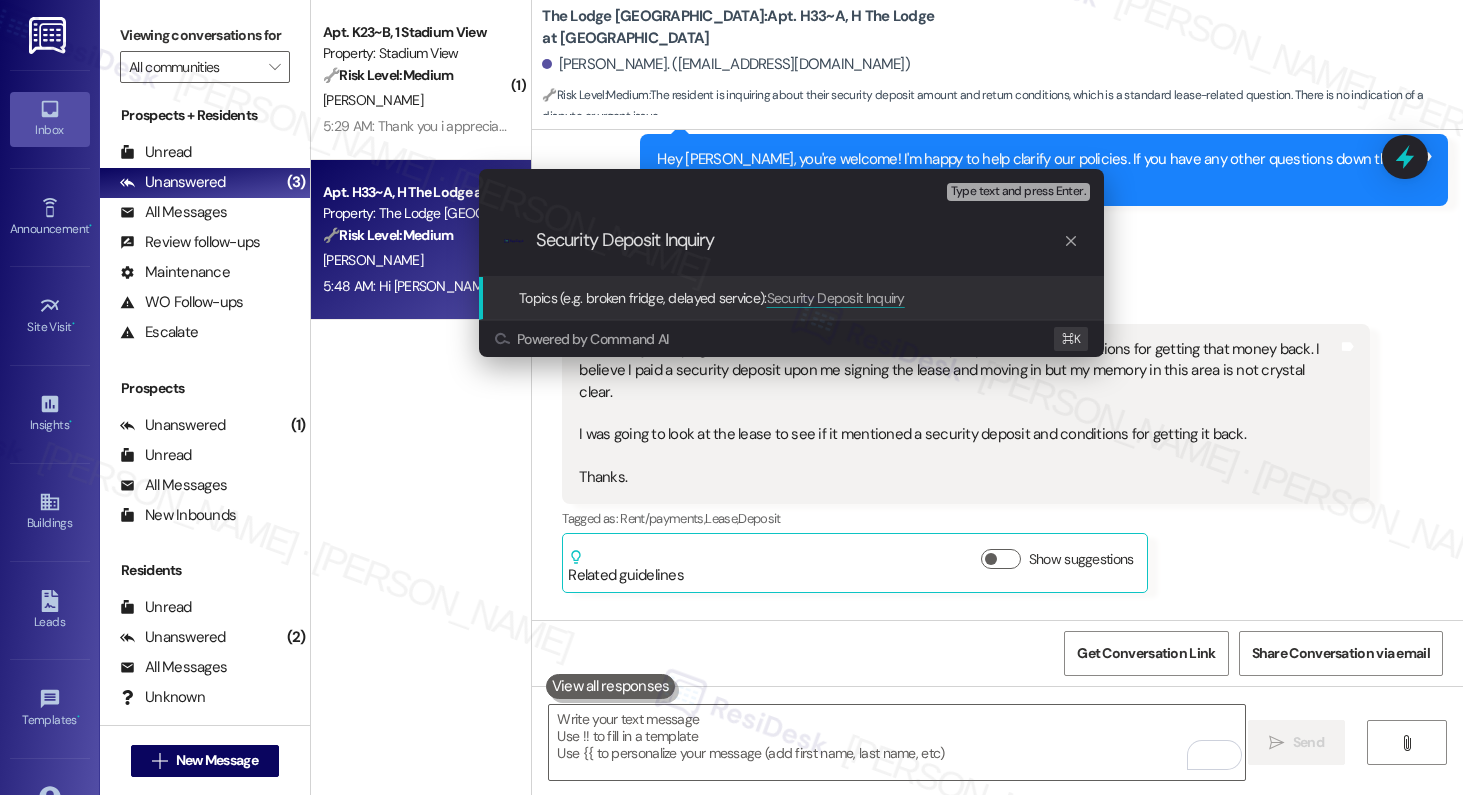 type 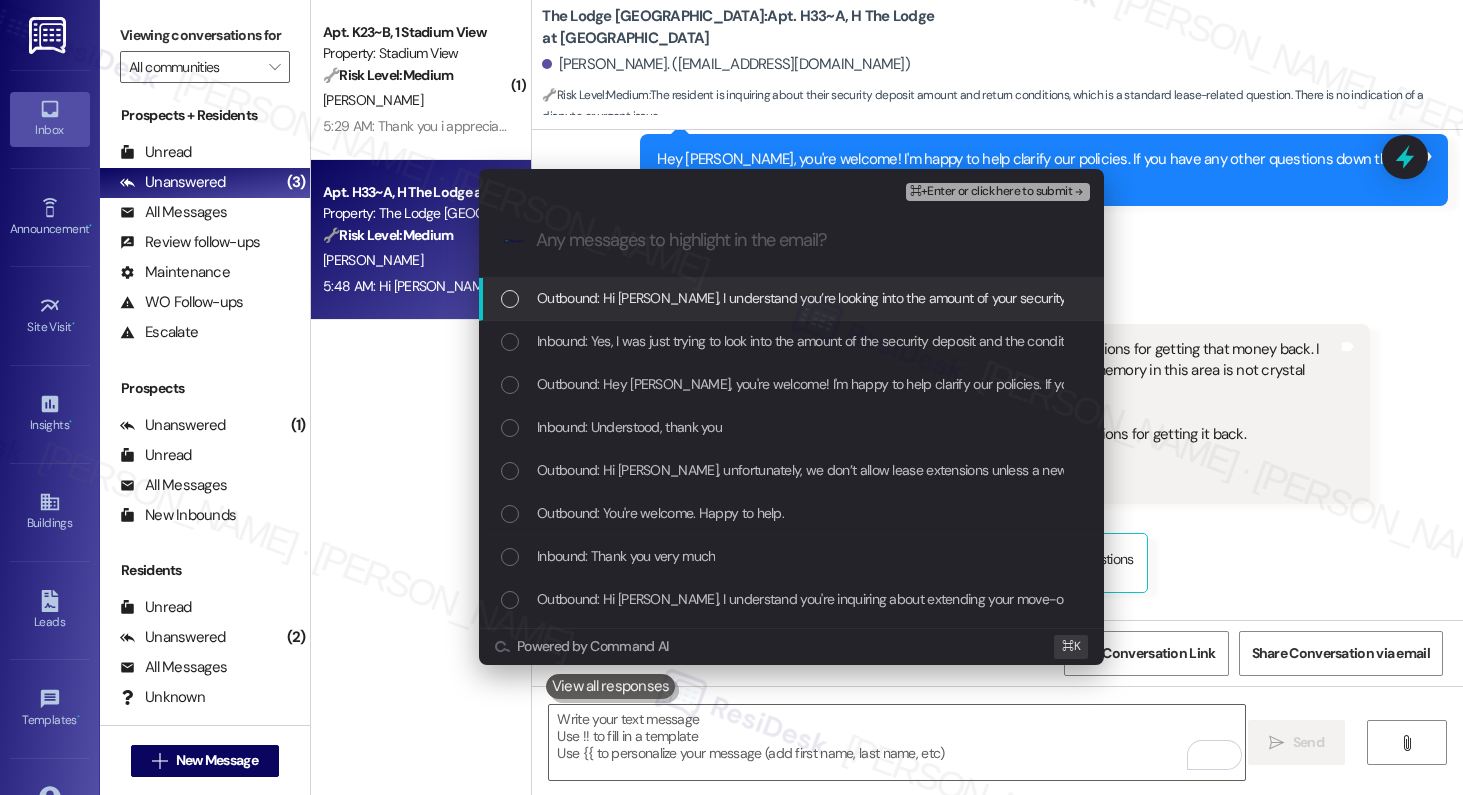 click on "Outbound: Hi [PERSON_NAME], I understand you’re looking into the amount of your security deposit and the conditions for its return. I’ll check in with our leasing team to confirm the details and will follow up with you shortly." at bounding box center (1176, 298) 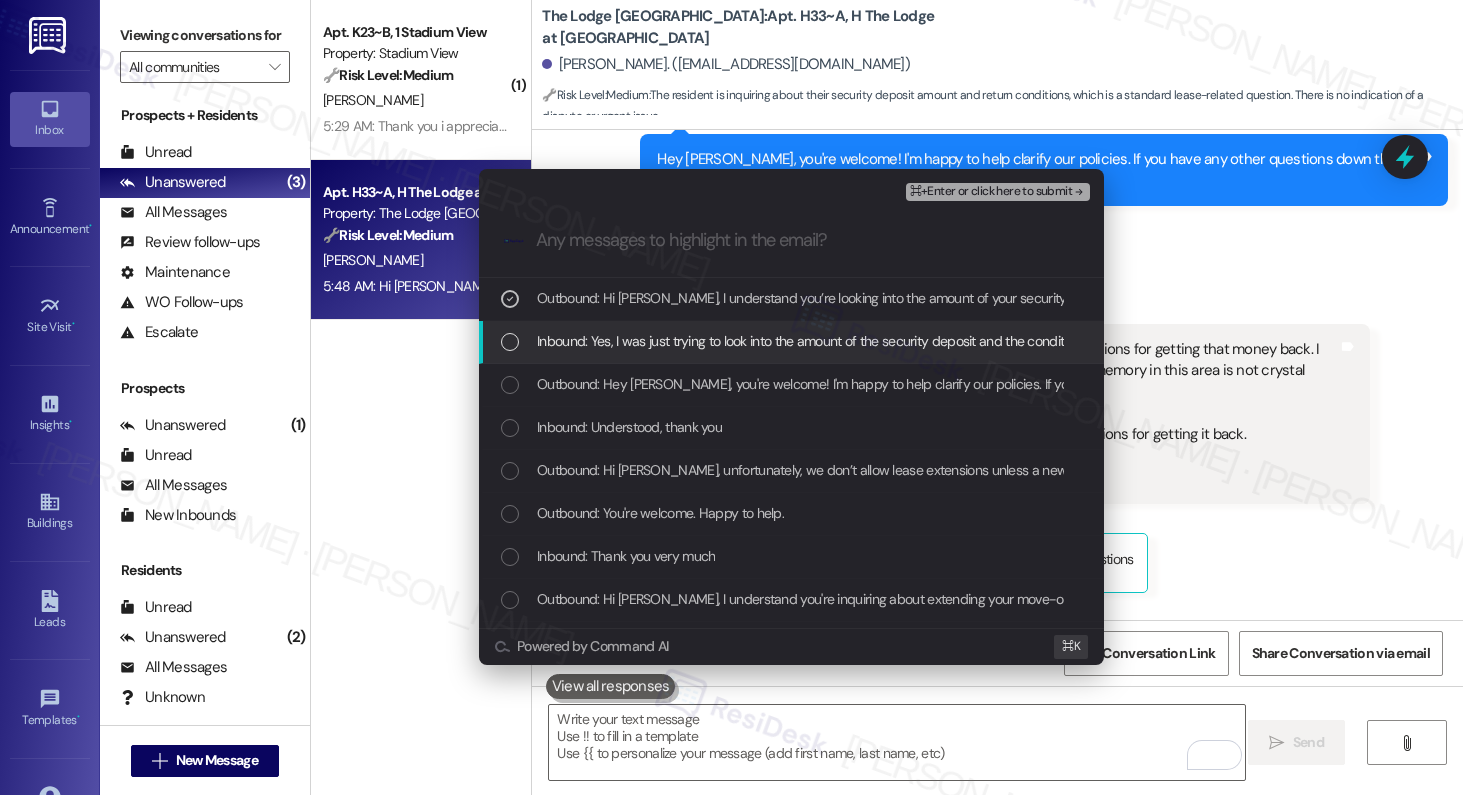 click on "Inbound: Yes, I was just trying to look into the amount of the security deposit and the conditions for getting that money back. I believe I paid a security deposit upon me signing the lease and moving in but my memory in this area is not crystal clear.
I was going to look at the lease to see if it mentioned a security deposit and conditions for getting it back.
Thanks." at bounding box center [1576, 341] 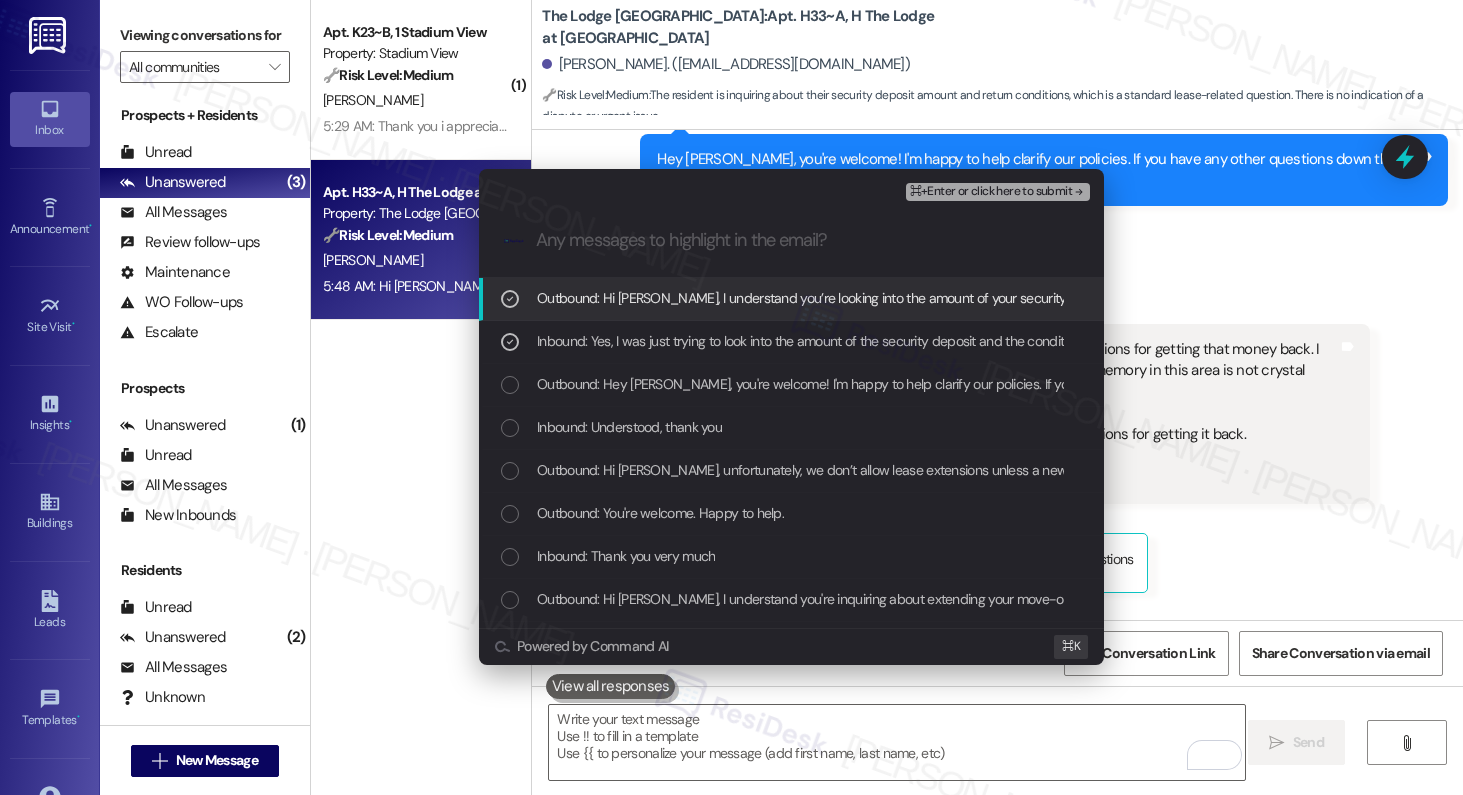 click on "⌘+Enter or click here to submit" at bounding box center [991, 192] 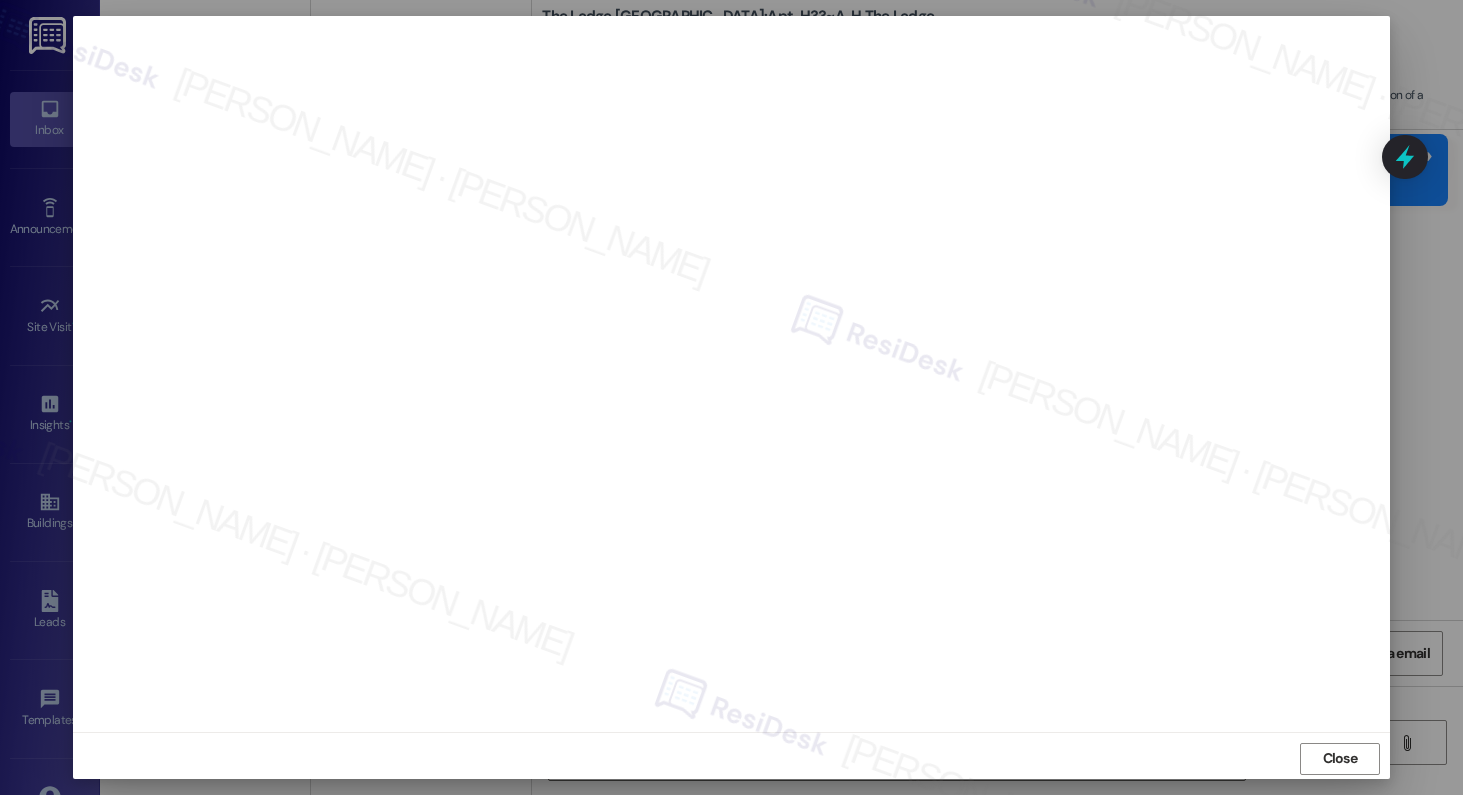 scroll, scrollTop: 5, scrollLeft: 0, axis: vertical 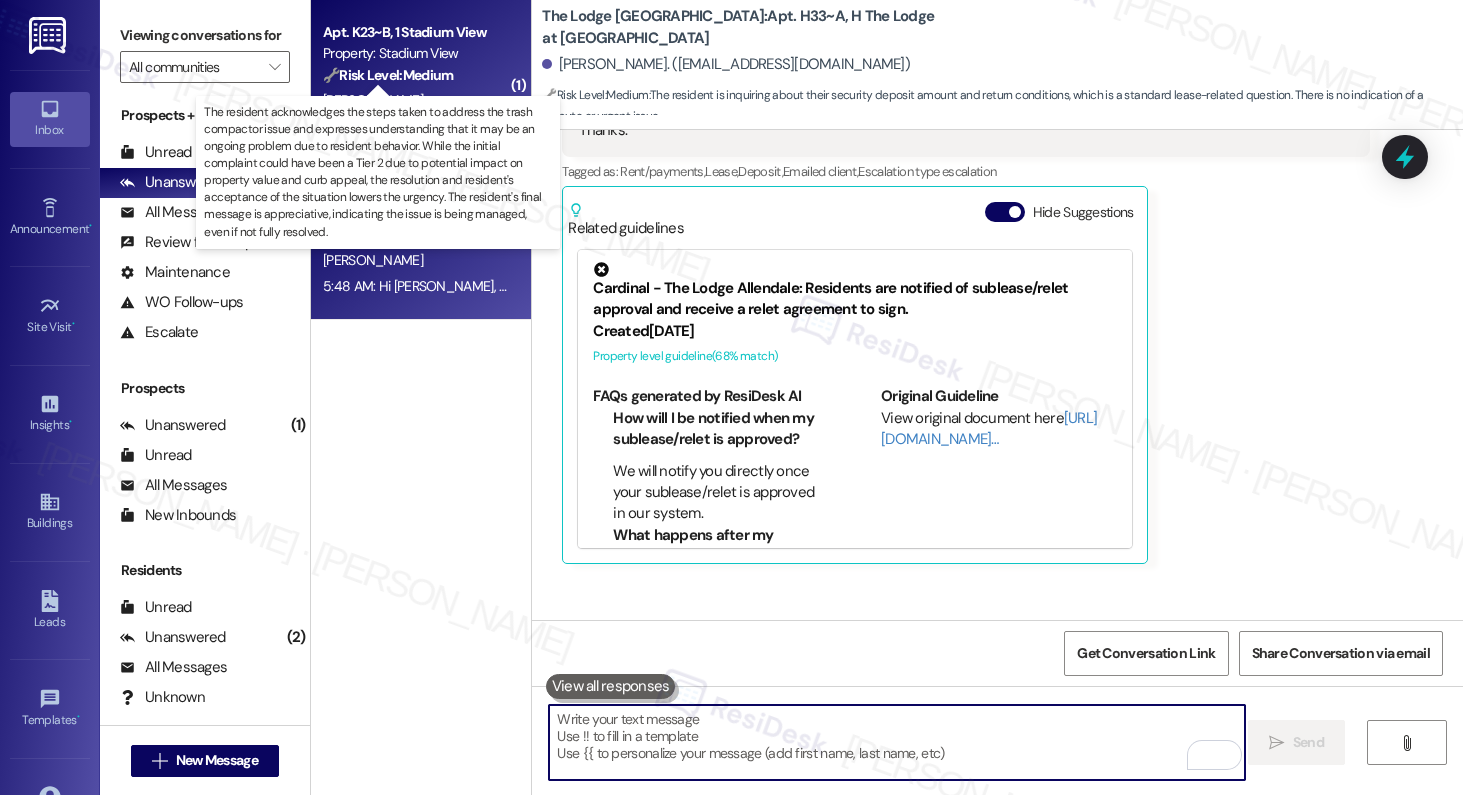 click on "🔧  Risk Level:  Medium" at bounding box center [388, 75] 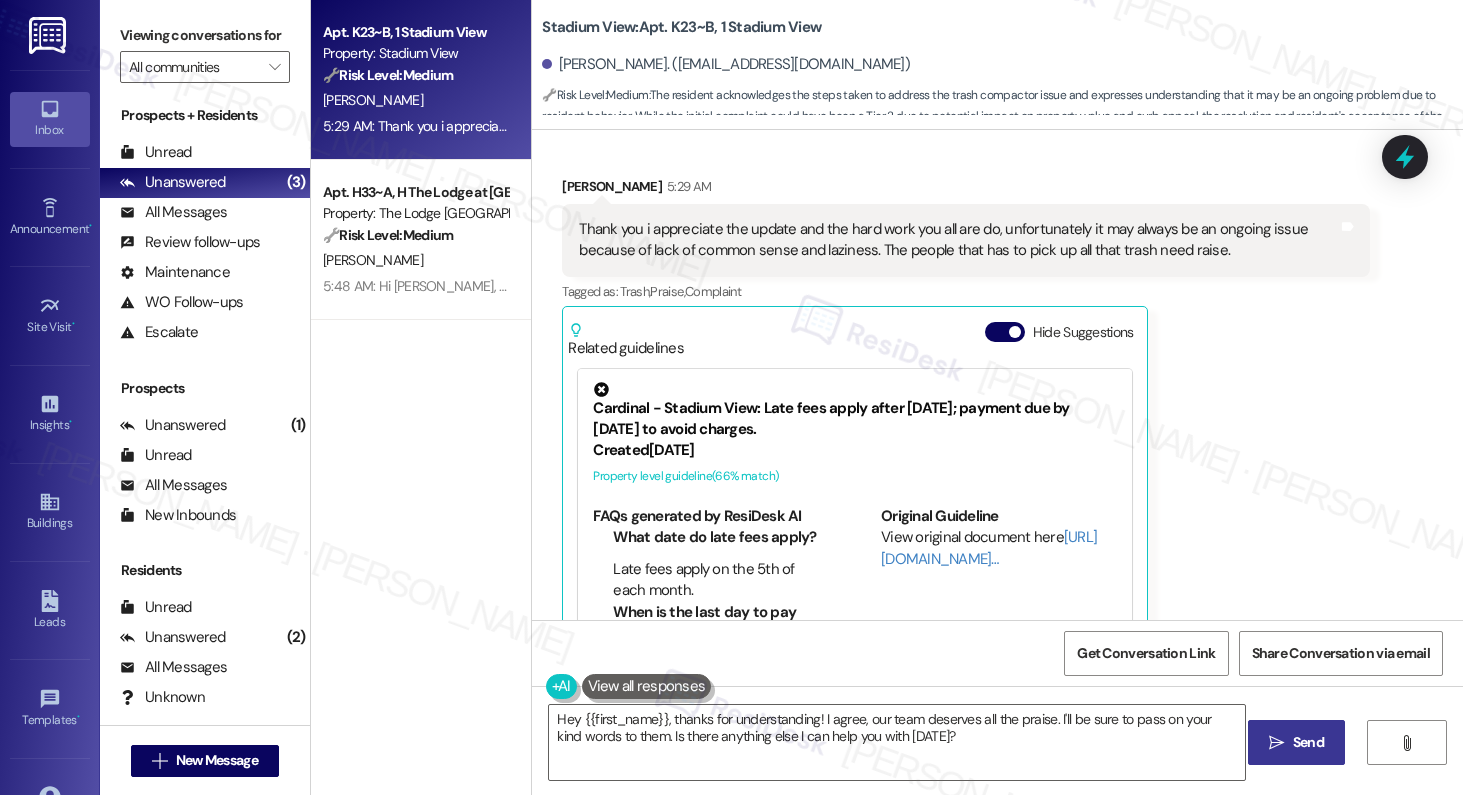 scroll, scrollTop: 4722, scrollLeft: 0, axis: vertical 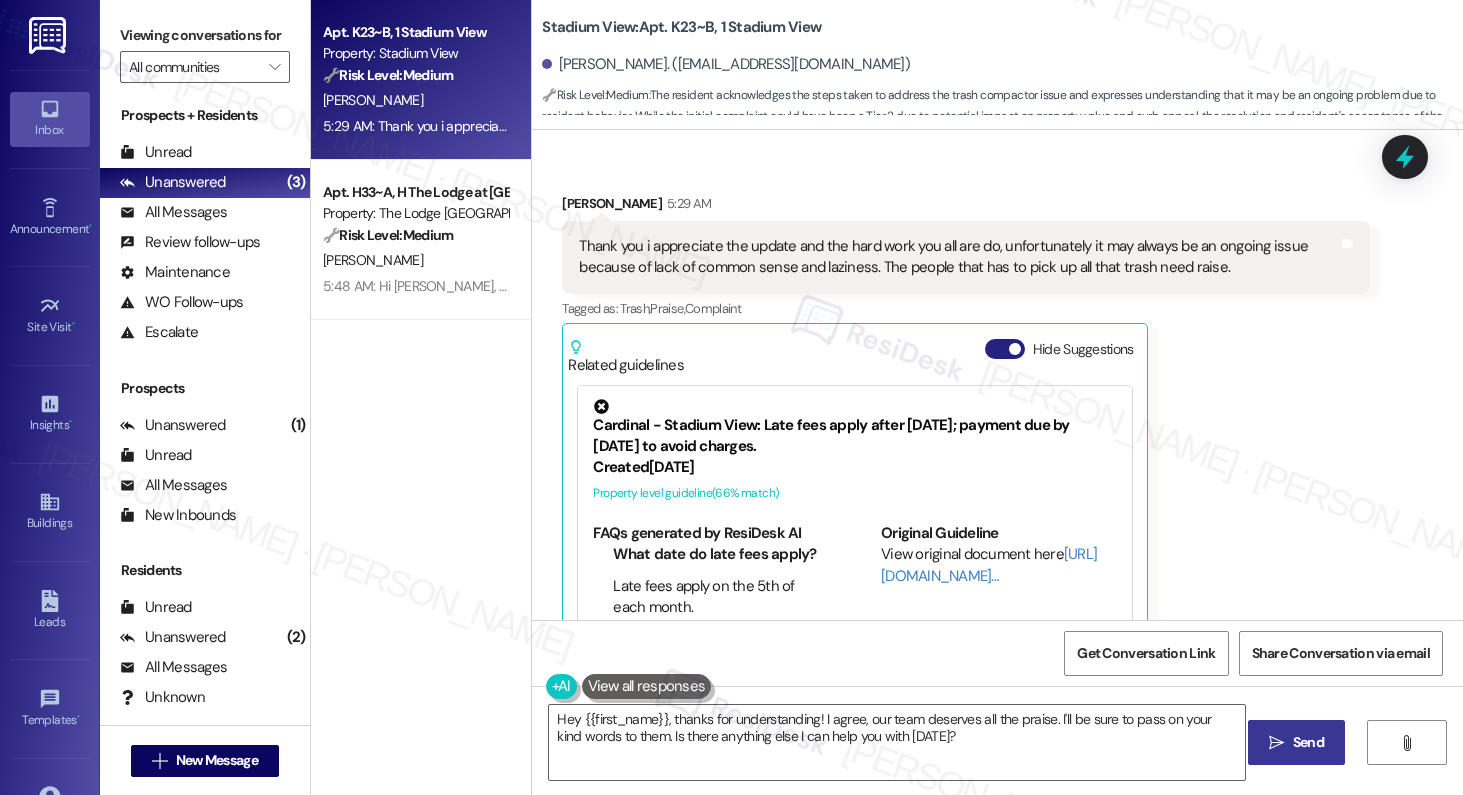 click on "Hide Suggestions" at bounding box center [1005, 349] 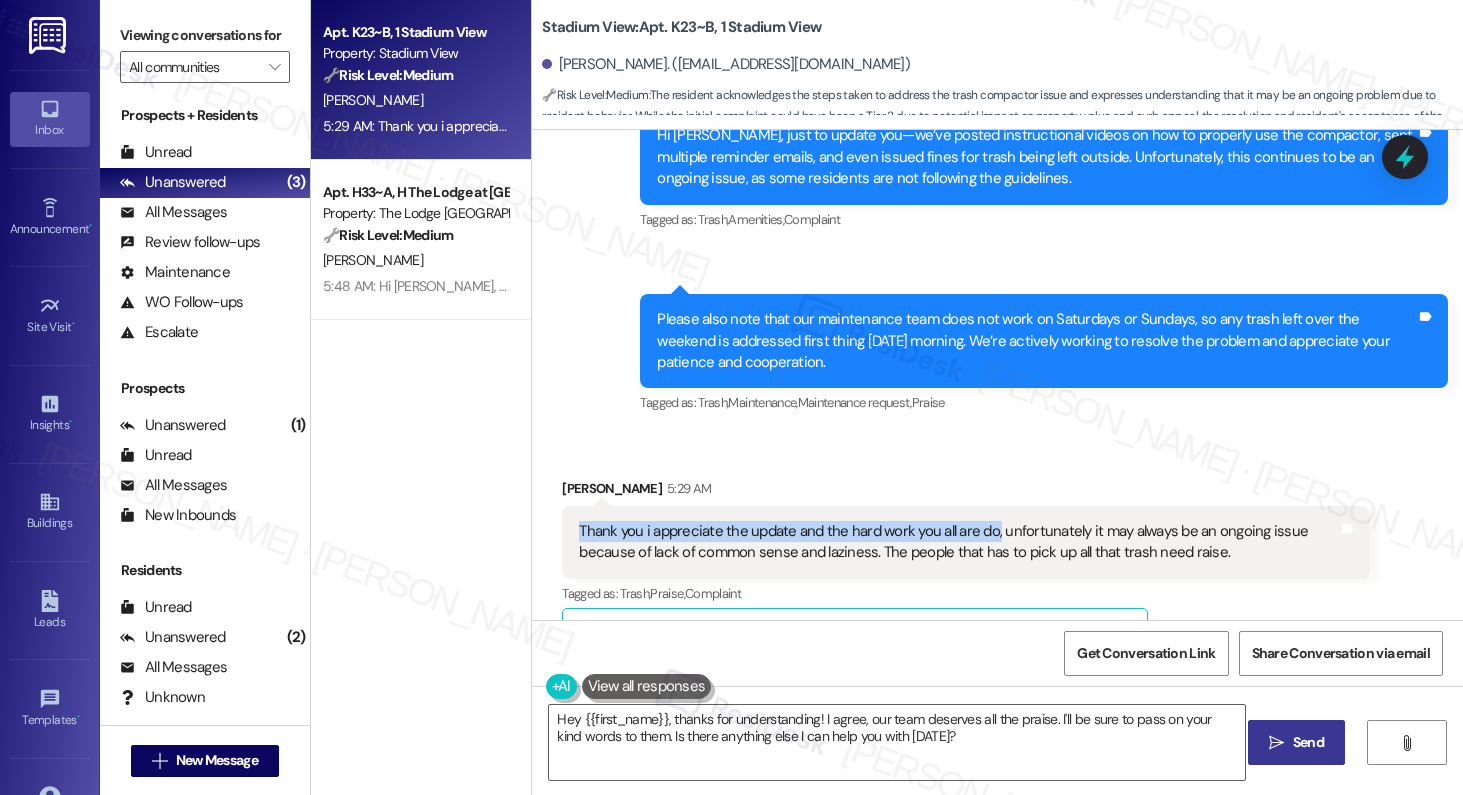 drag, startPoint x: 566, startPoint y: 466, endPoint x: 985, endPoint y: 470, distance: 419.0191 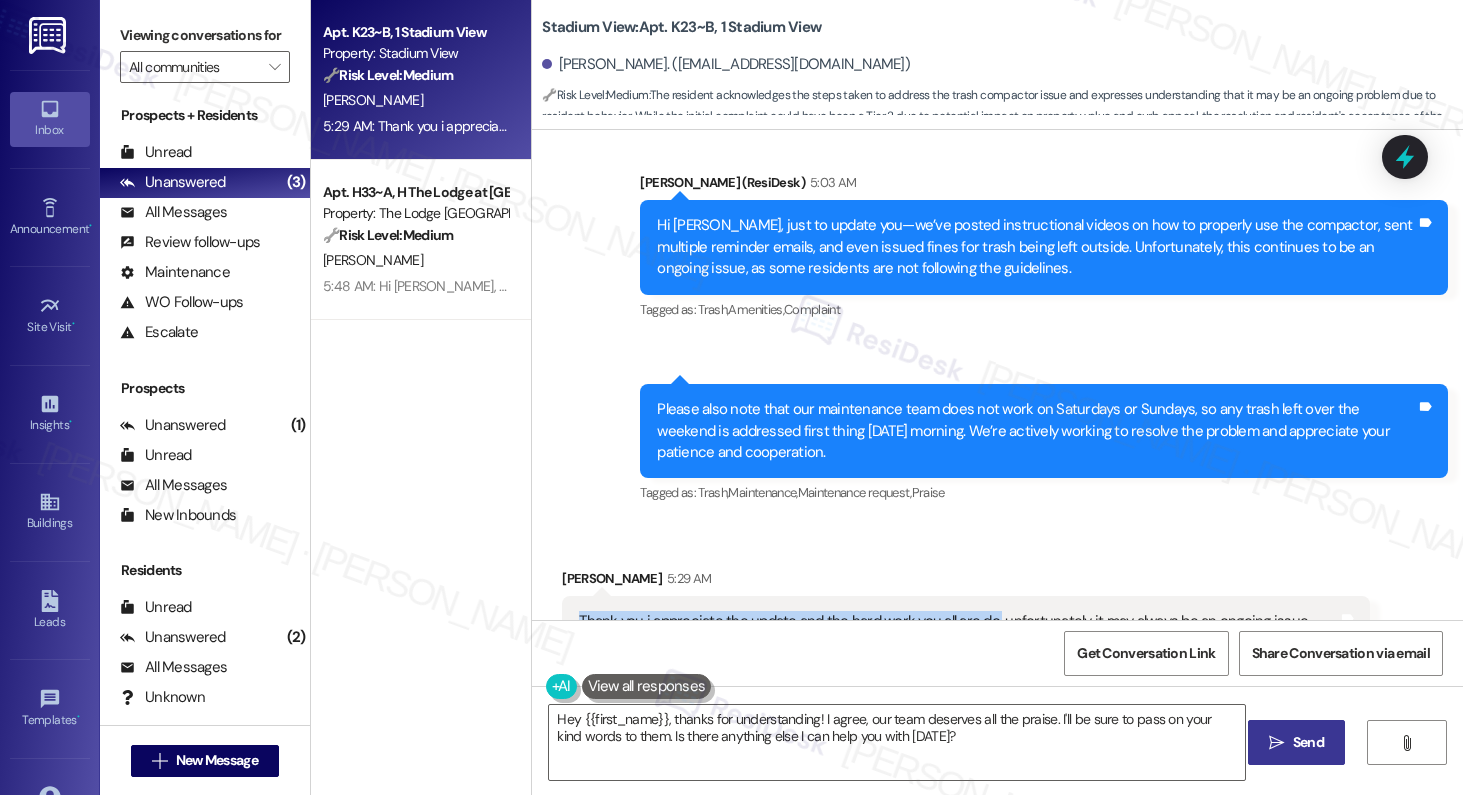 scroll, scrollTop: 4370, scrollLeft: 0, axis: vertical 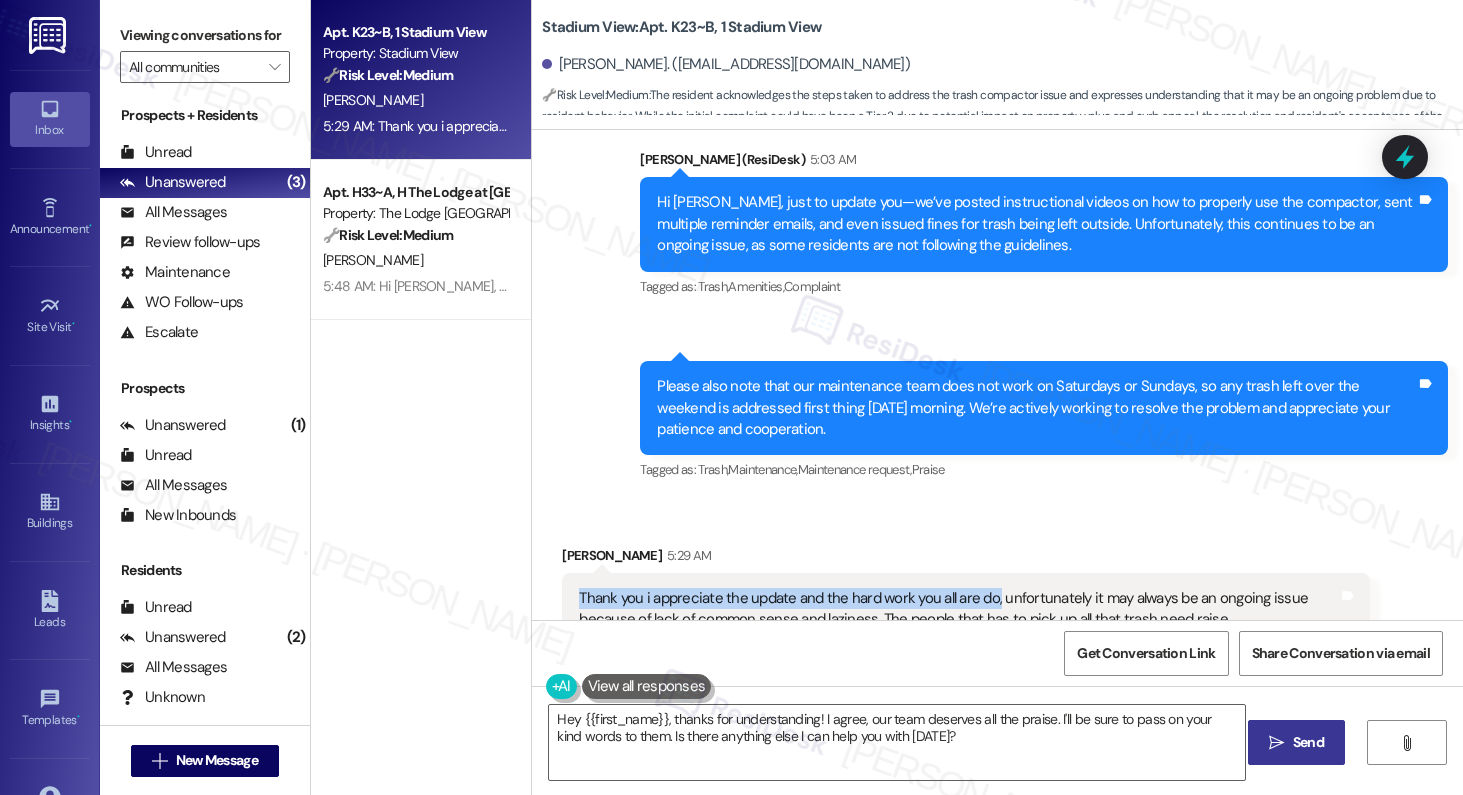 click on "Thank you i appreciate the update and the hard work you all are do, unfortunately it may always be an ongoing issue because of lack of common sense and laziness. The people that has to pick up all that trash need raise." at bounding box center [958, 609] 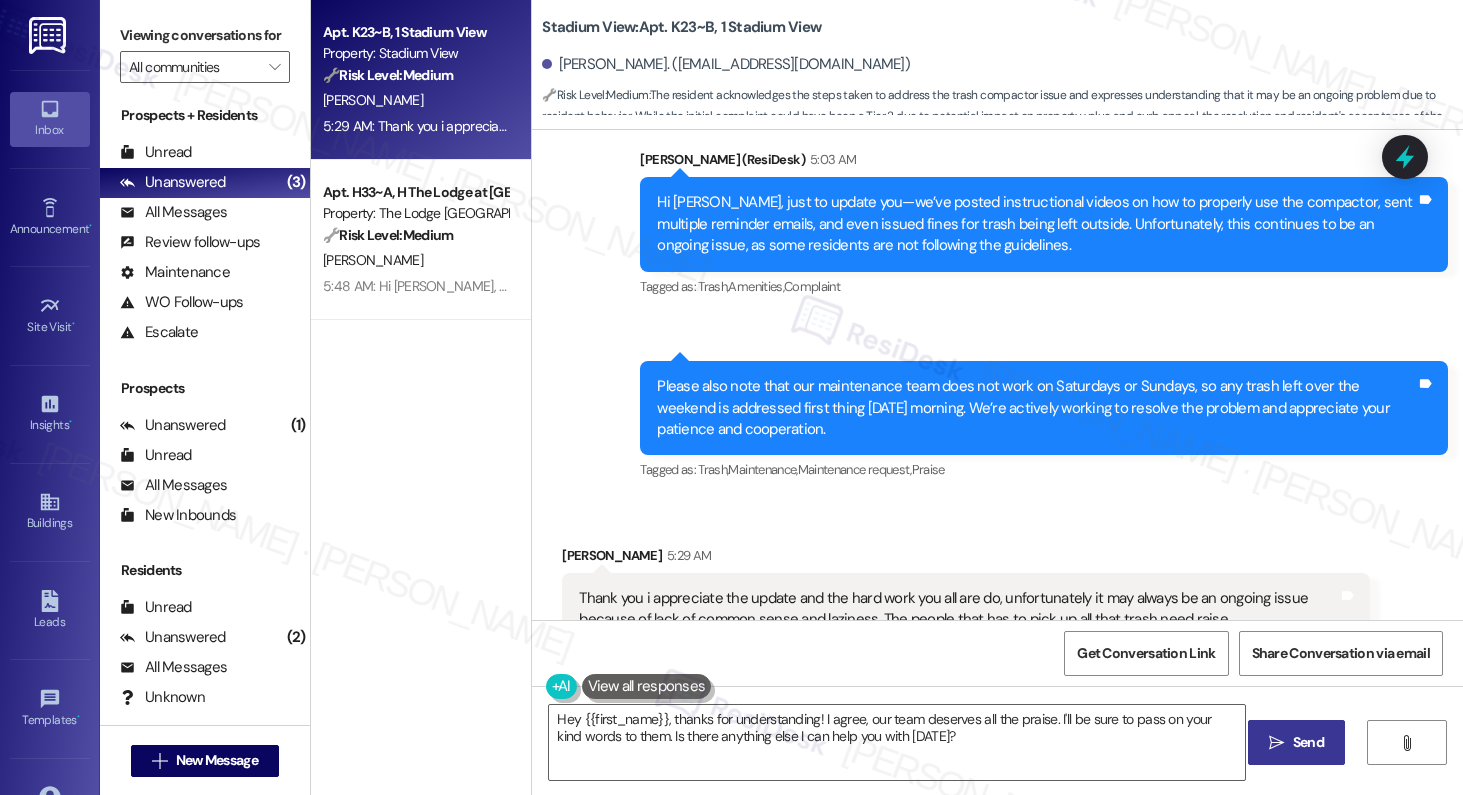 click on "Thank you i appreciate the update and the hard work you all are do, unfortunately it may always be an ongoing issue because of lack of common sense and laziness. The people that has to pick up all that trash need raise." at bounding box center [958, 609] 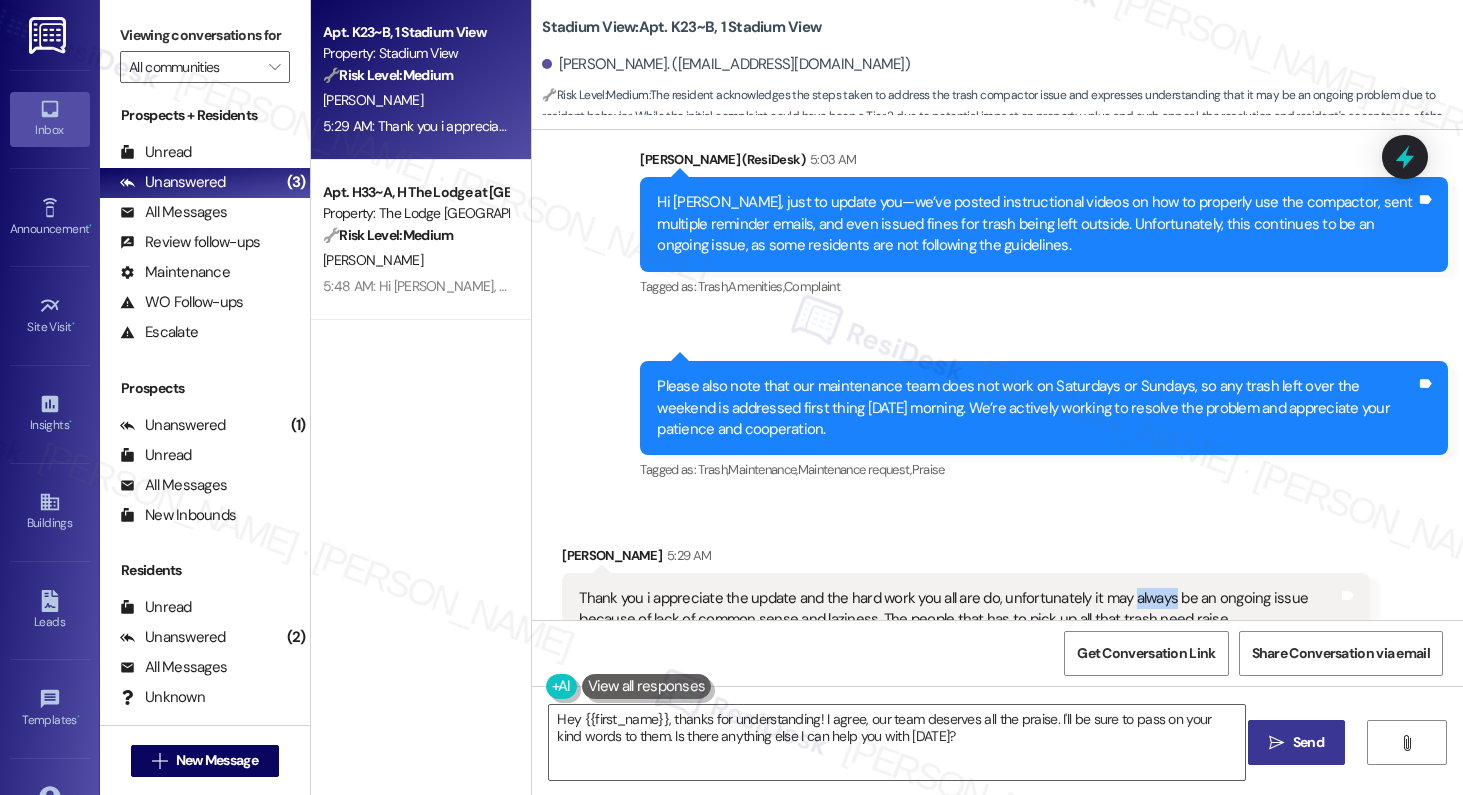 click on "Thank you i appreciate the update and the hard work you all are do, unfortunately it may always be an ongoing issue because of lack of common sense and laziness. The people that has to pick up all that trash need raise." at bounding box center (958, 609) 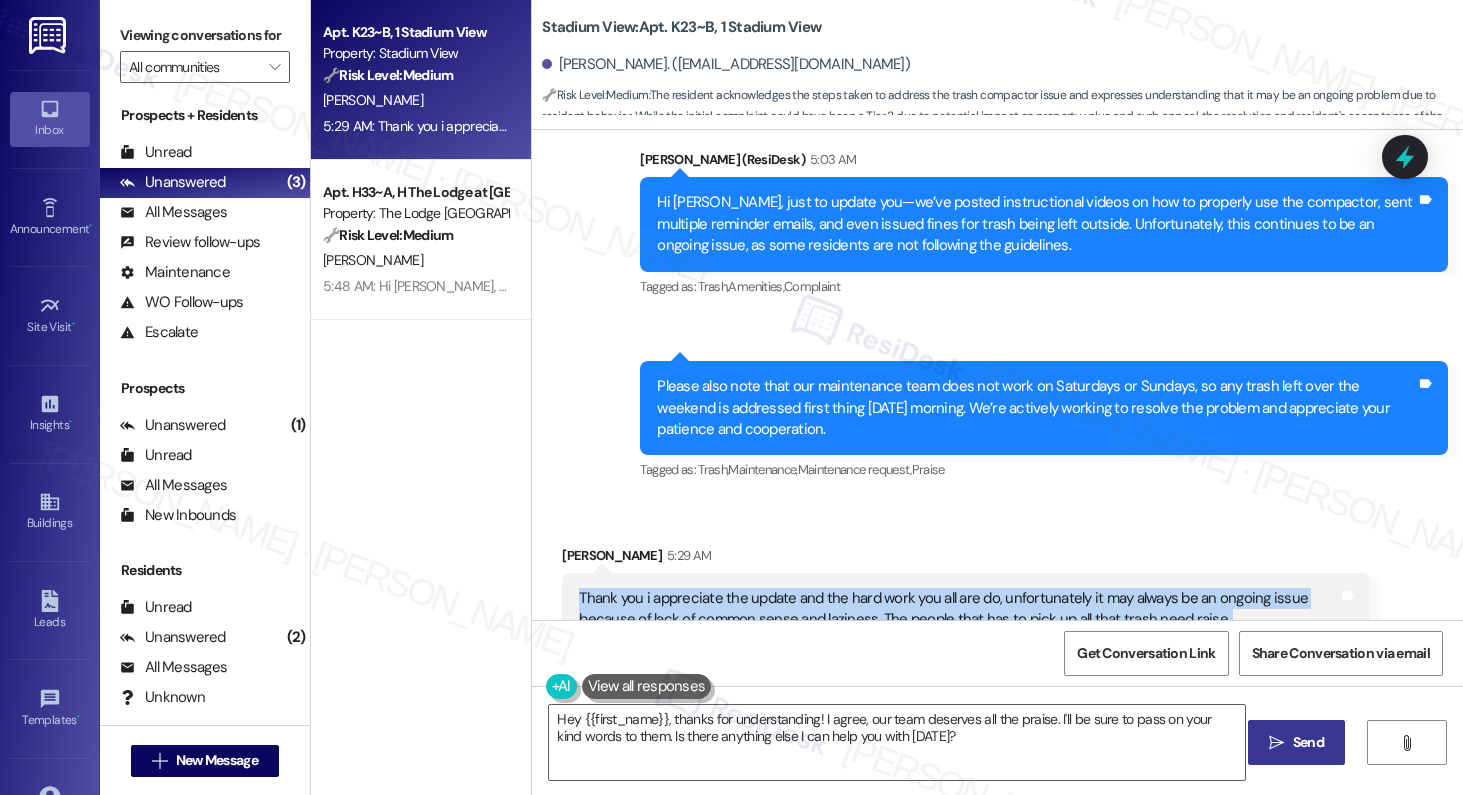 click on "Thank you i appreciate the update and the hard work you all are do, unfortunately it may always be an ongoing issue because of lack of common sense and laziness. The people that has to pick up all that trash need raise." at bounding box center (958, 609) 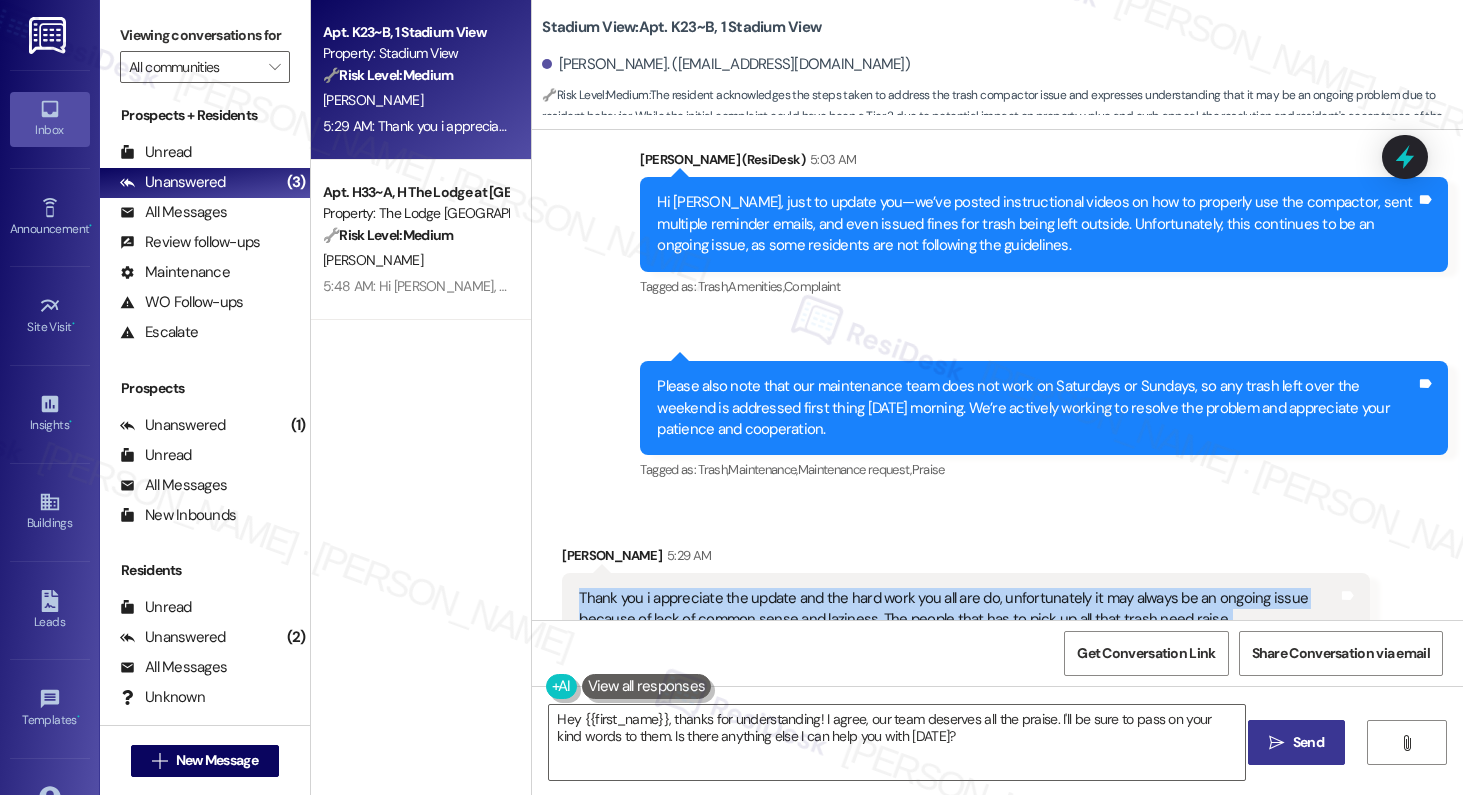 click on "Thank you i appreciate the update and the hard work you all are do, unfortunately it may always be an ongoing issue because of lack of common sense and laziness. The people that has to pick up all that trash need raise." at bounding box center [958, 609] 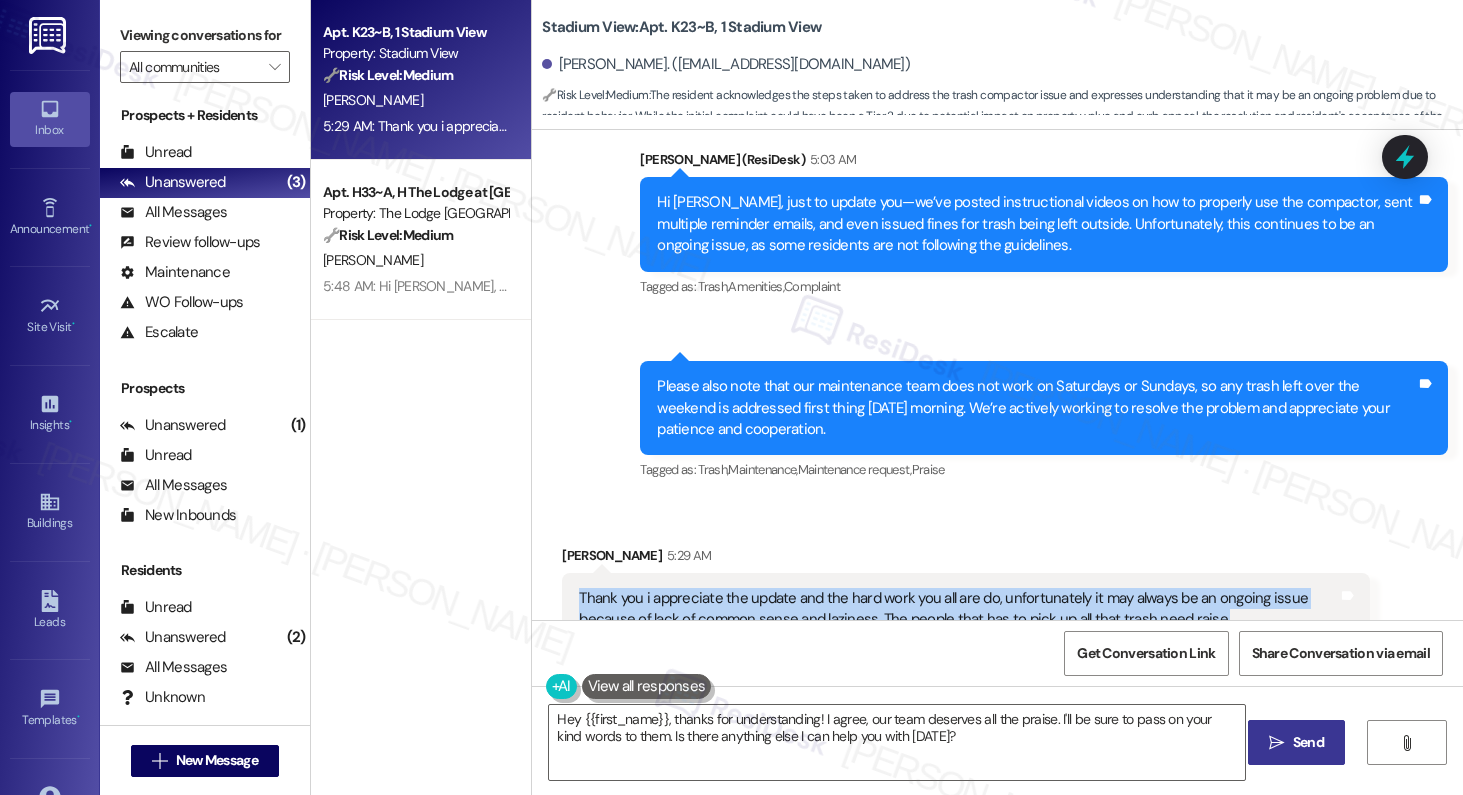 drag, startPoint x: 566, startPoint y: 539, endPoint x: 1214, endPoint y: 561, distance: 648.37335 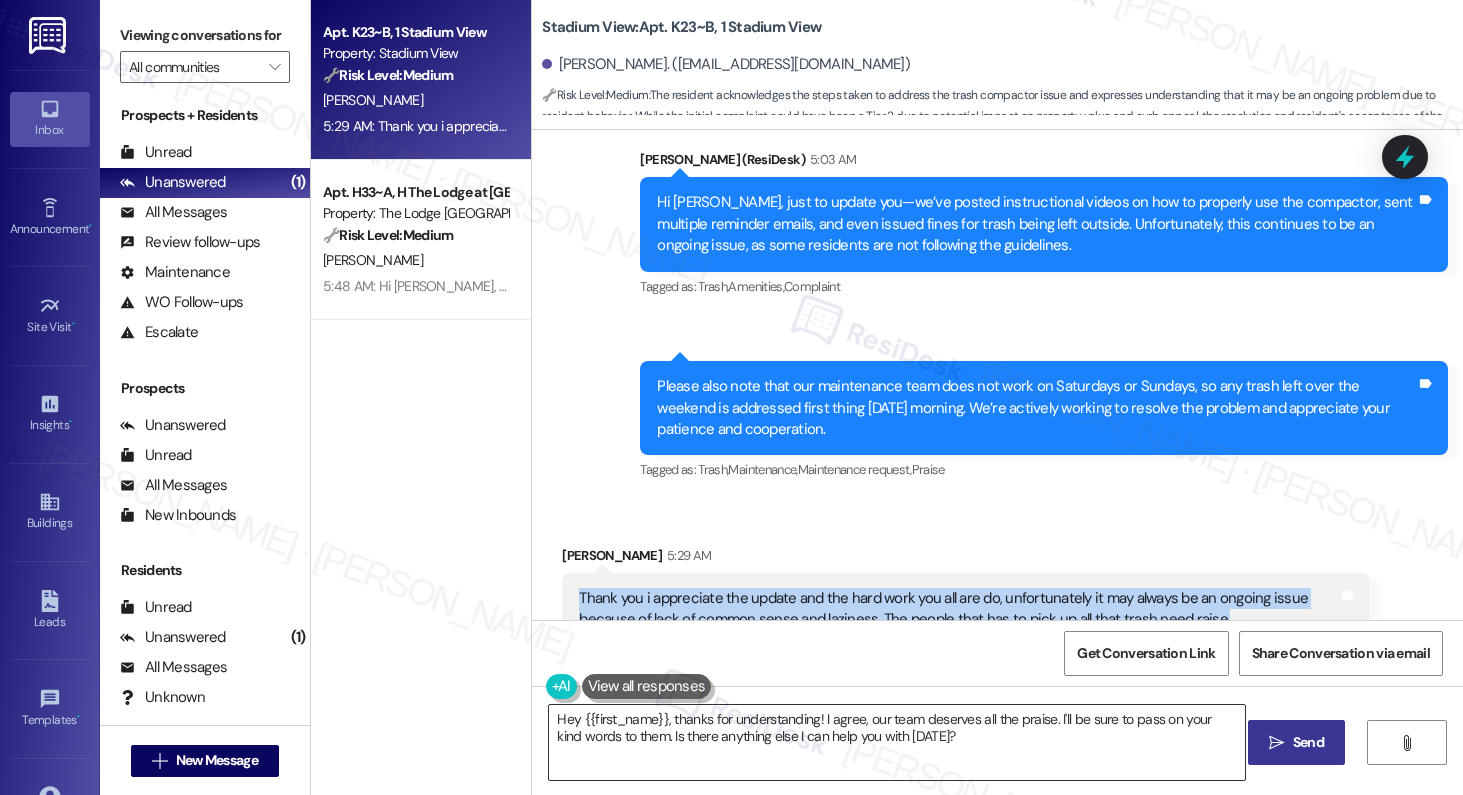click on "Hey {{first_name}}, thanks for understanding! I agree, our team deserves all the praise. I'll be sure to pass on your kind words to them. Is there anything else I can help you with [DATE]?" at bounding box center (897, 742) 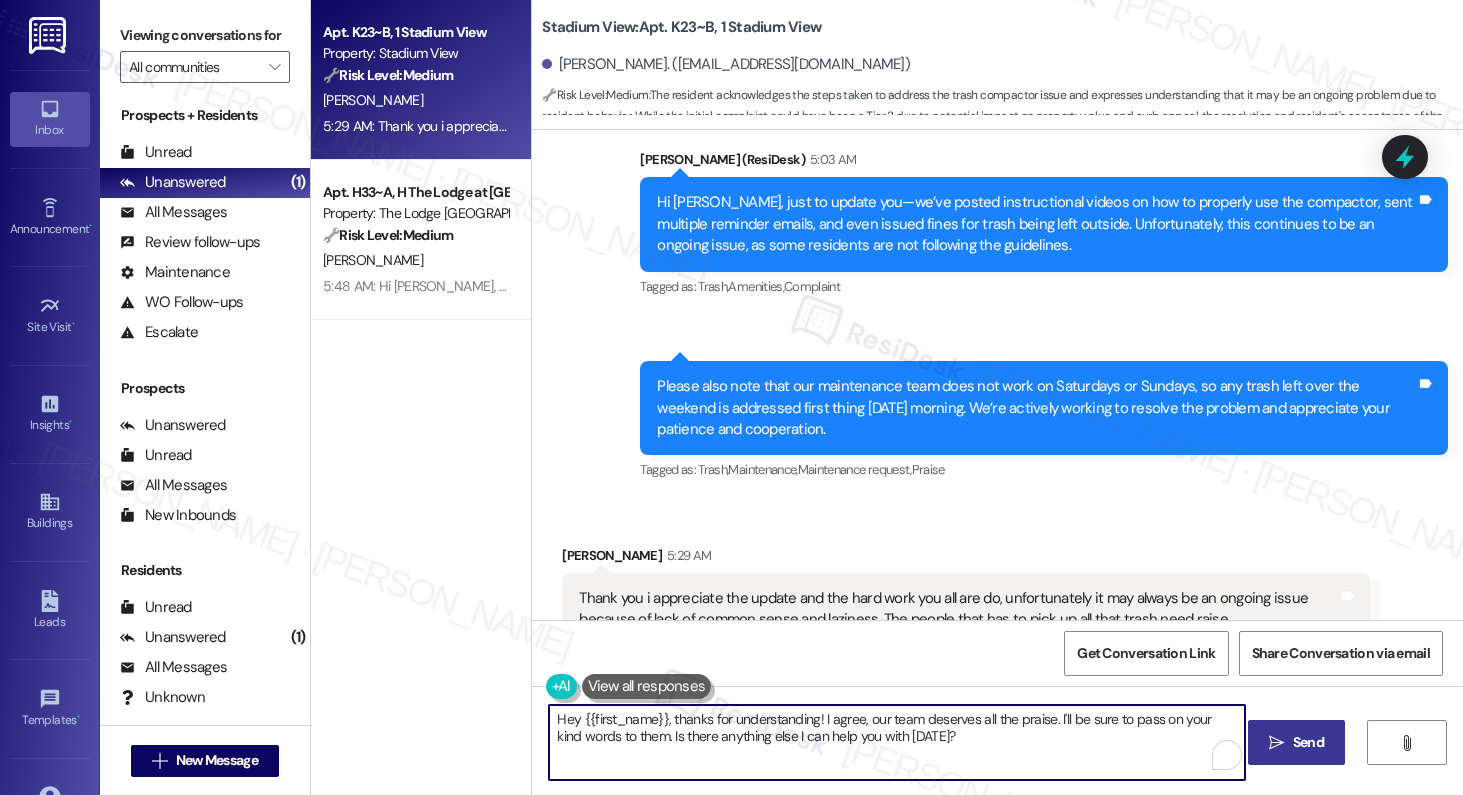 click on "Hey {{first_name}}, thanks for understanding! I agree, our team deserves all the praise. I'll be sure to pass on your kind words to them. Is there anything else I can help you with [DATE]?" at bounding box center [897, 742] 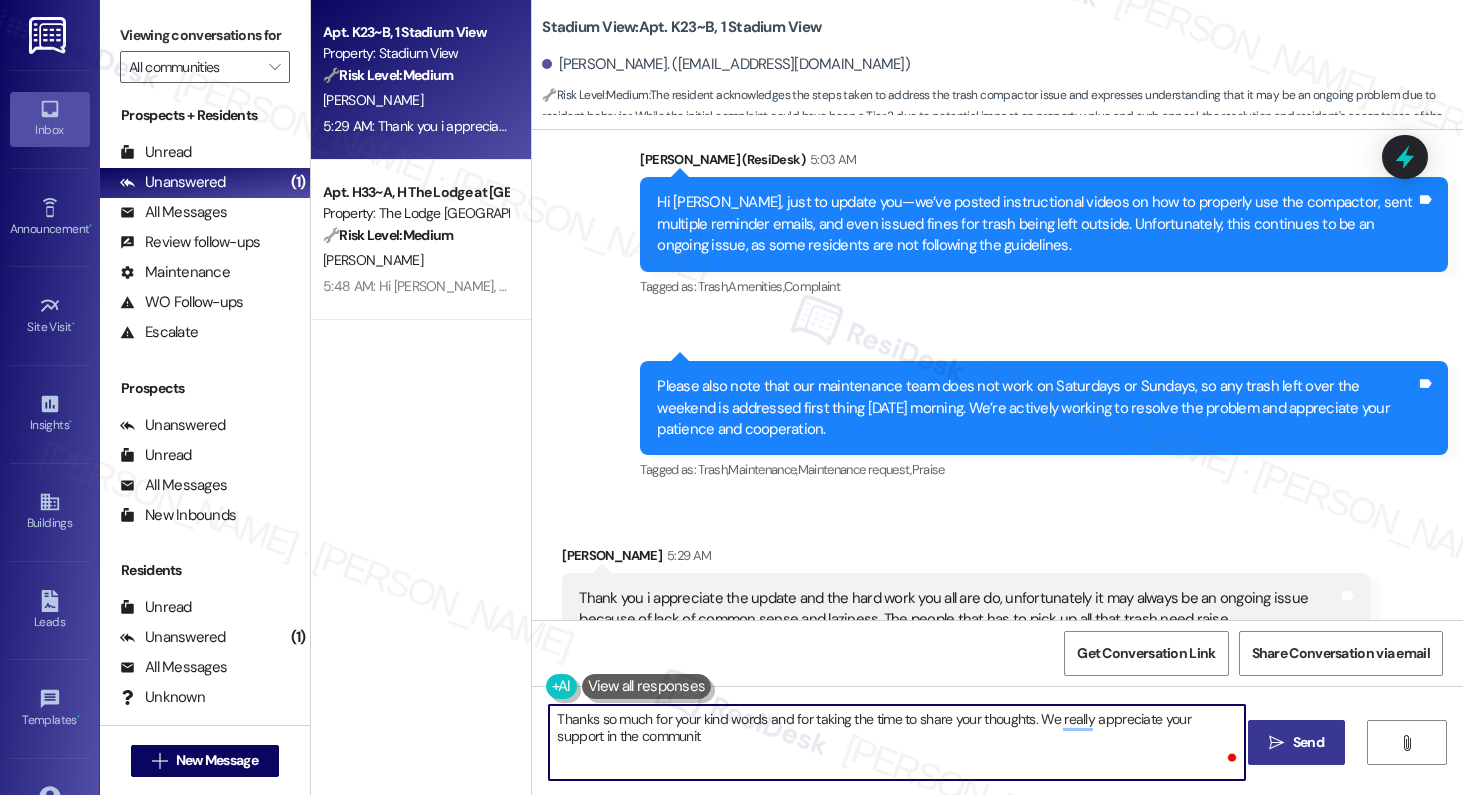 type on "Thanks so much for your kind words and for taking the time to share your thoughts. We really appreciate your support in the community" 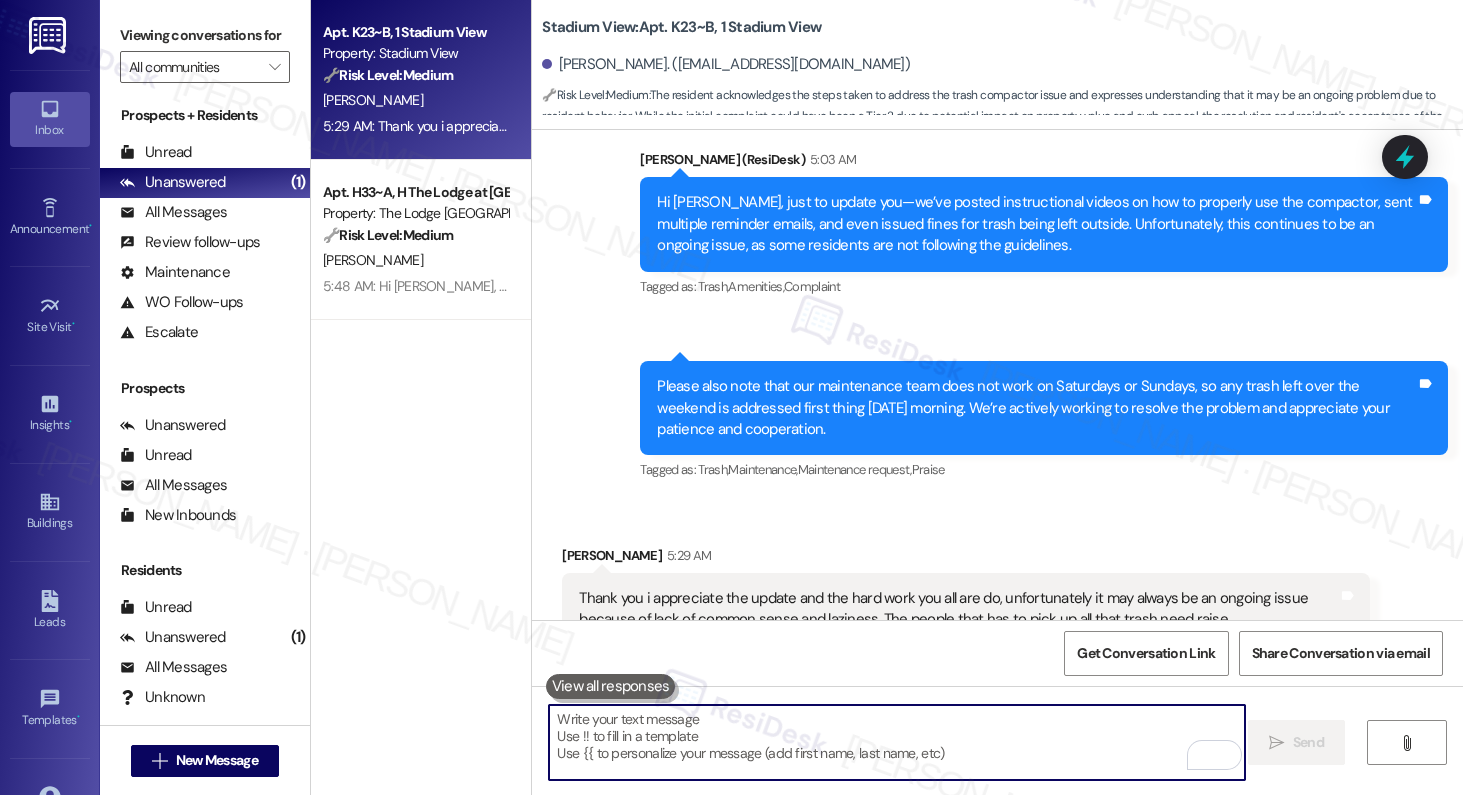 paste on "Thank you so much for your kind words and for taking the time to share your thoughts. We truly appreciate your support and involvement in the community." 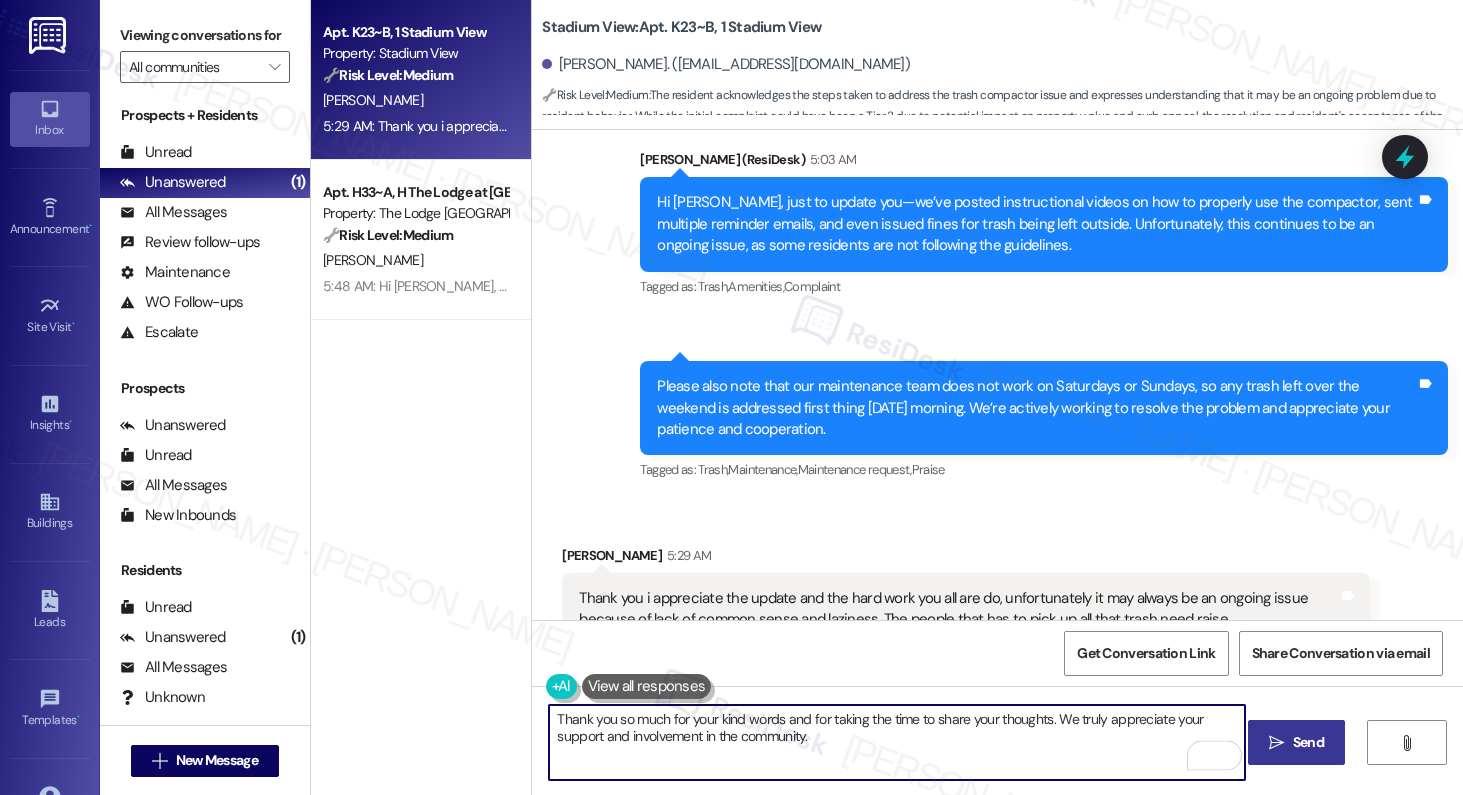 type on "Thank you so much for your kind words and for taking the time to share your thoughts. We truly appreciate your support and involvement in the community." 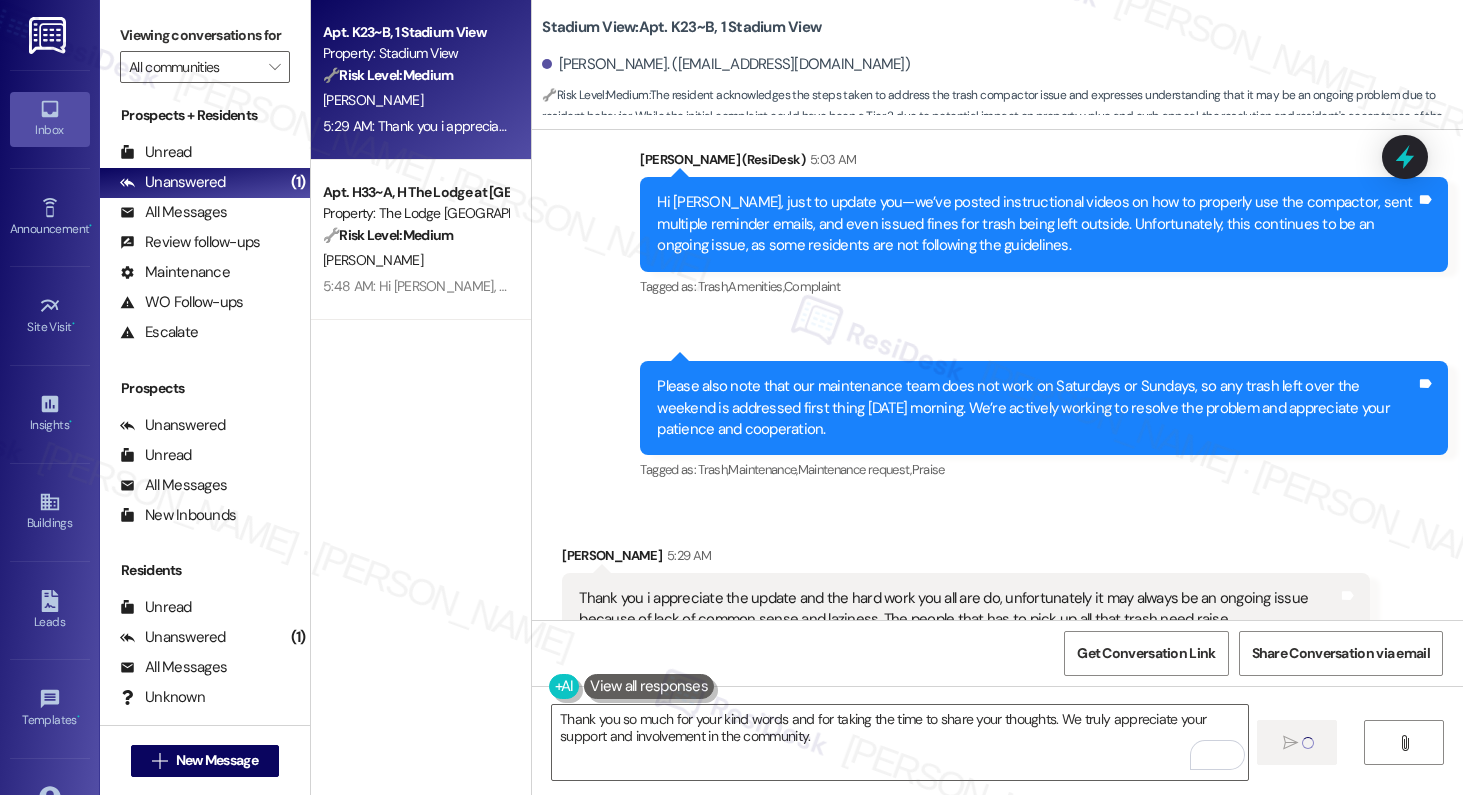 type 